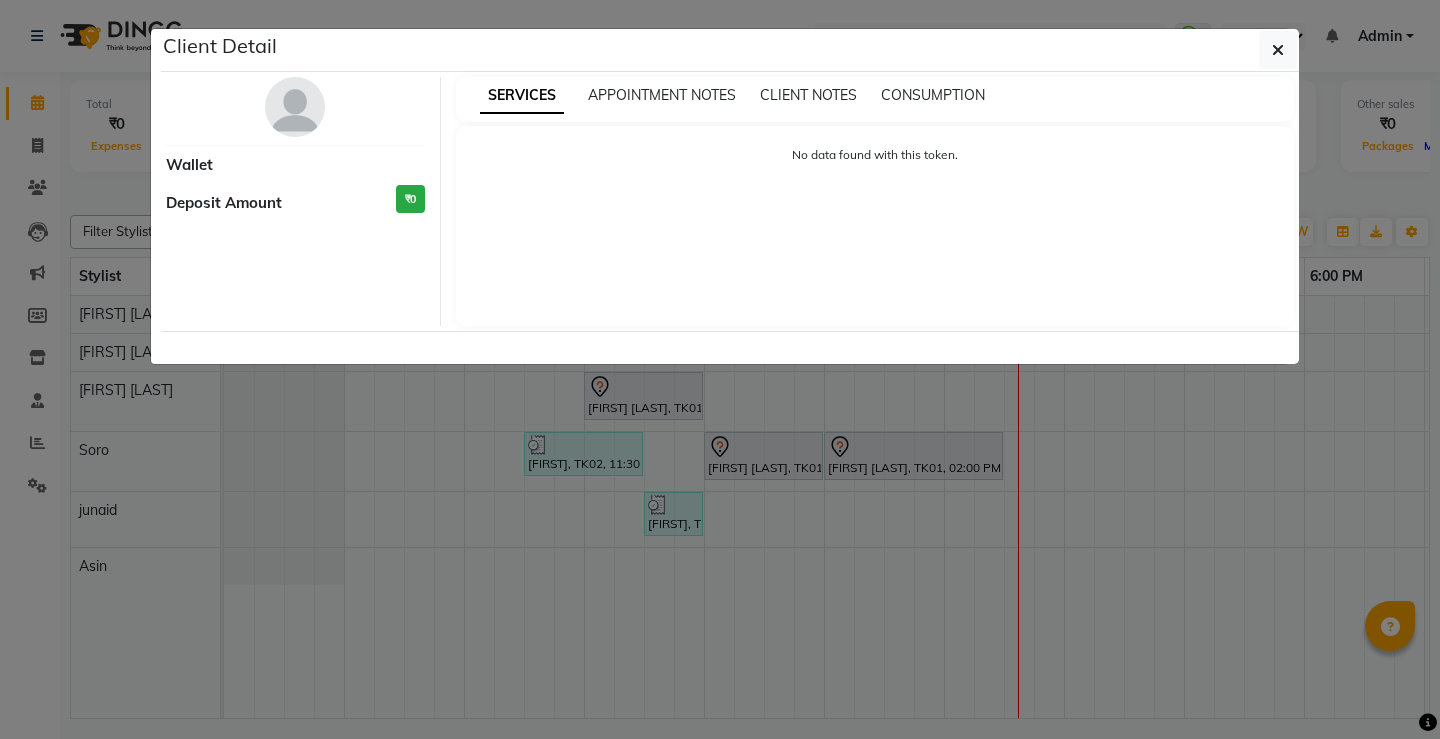 scroll, scrollTop: 0, scrollLeft: 0, axis: both 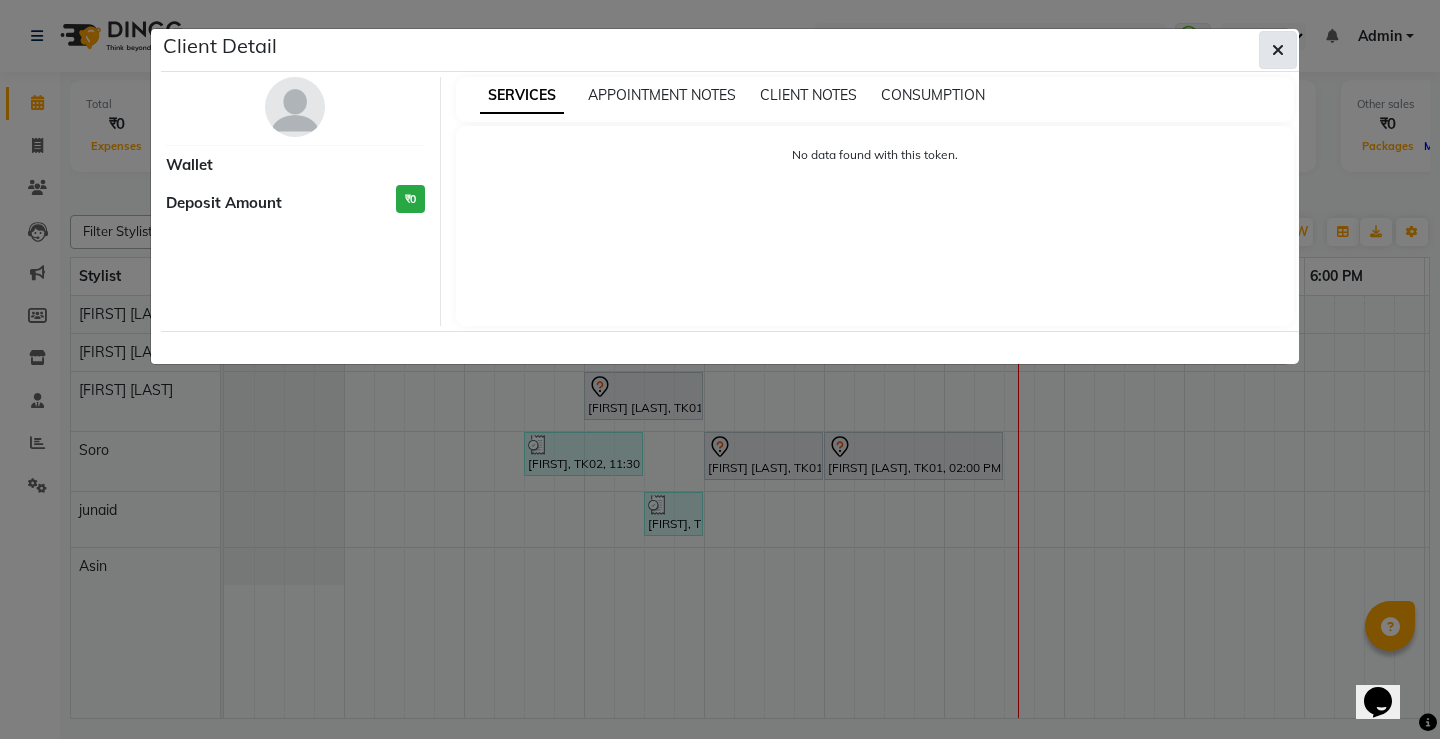 click 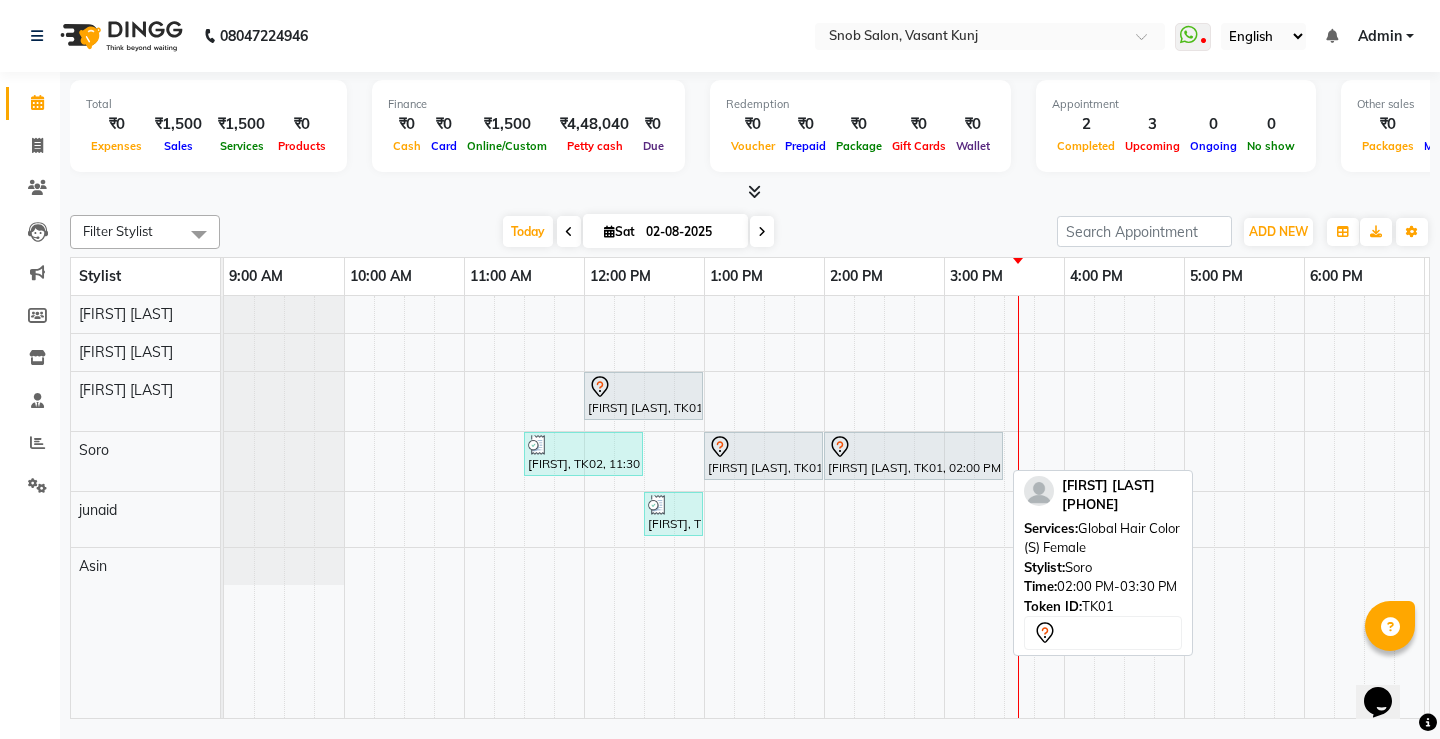 click at bounding box center (913, 447) 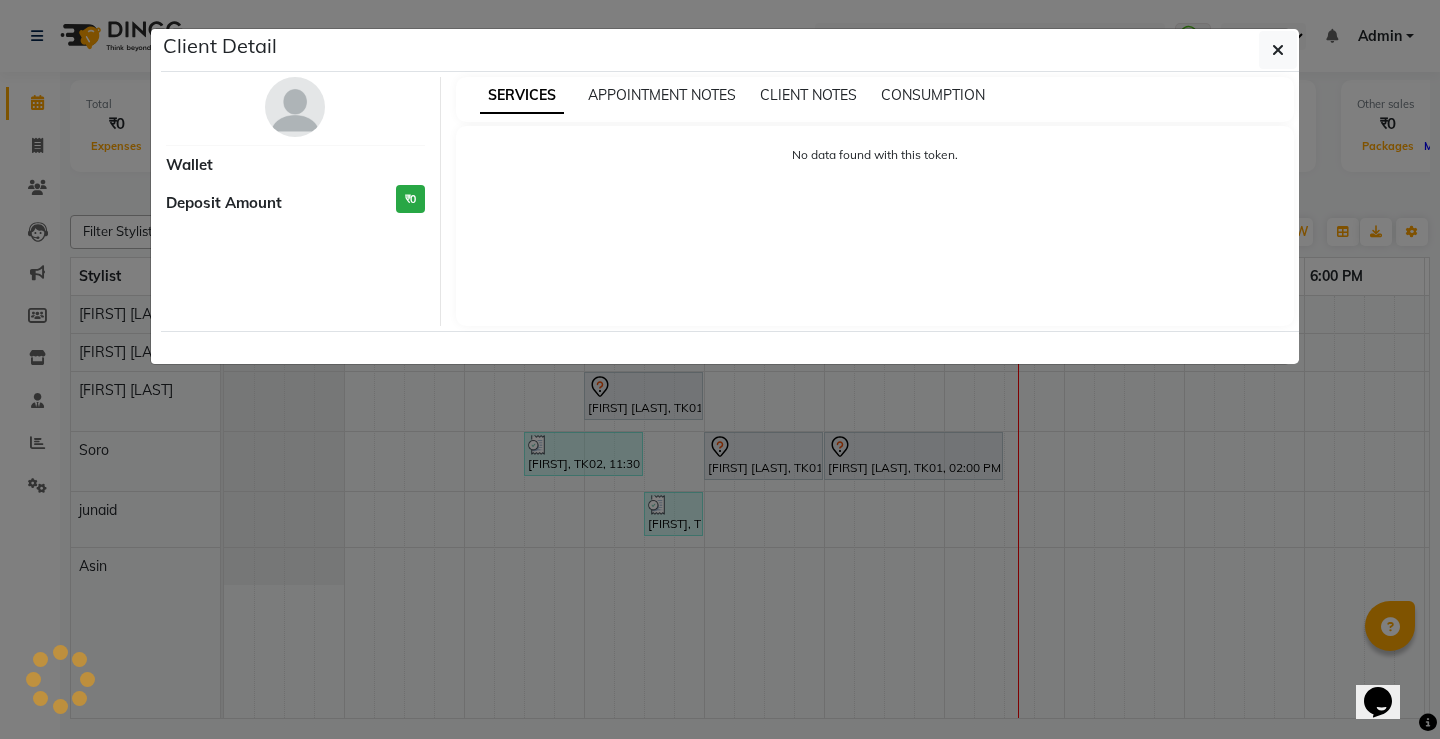 select on "7" 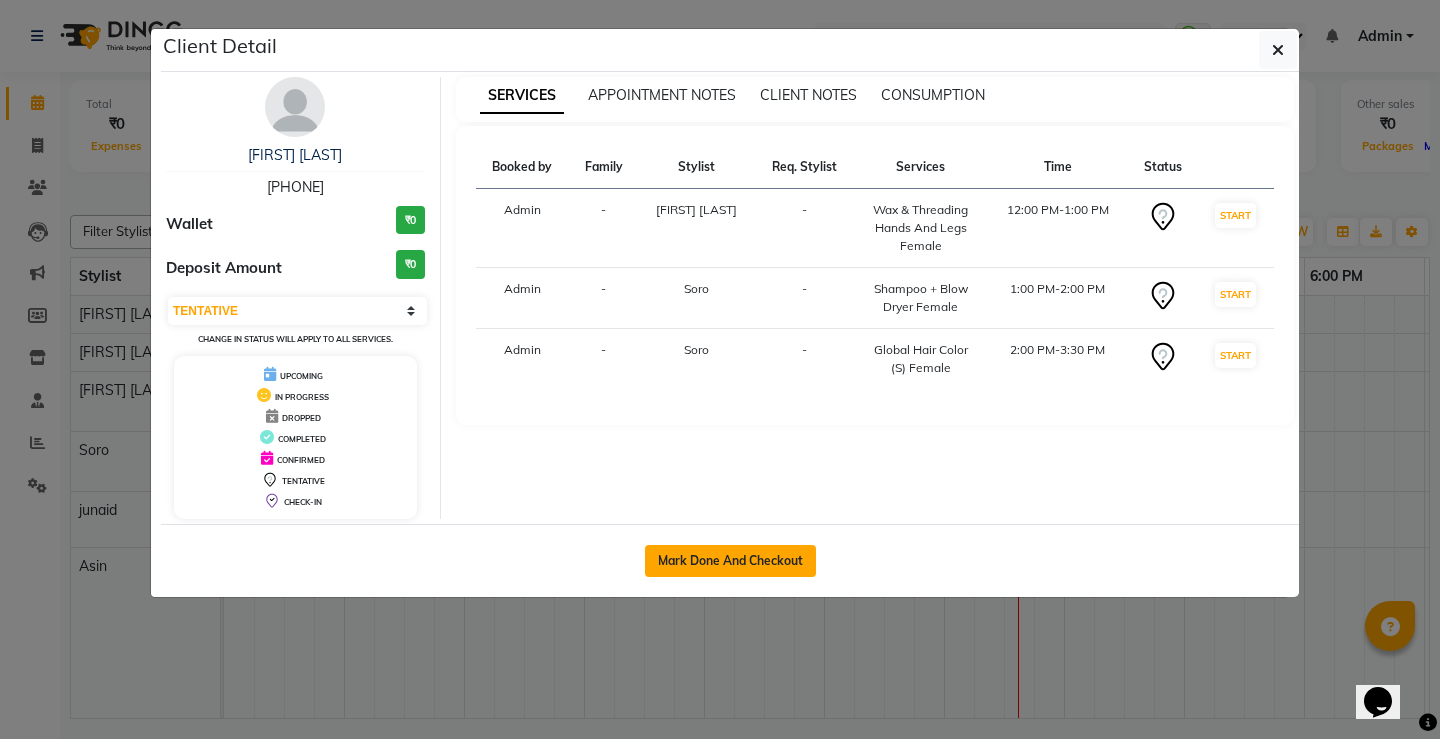 click on "Mark Done And Checkout" 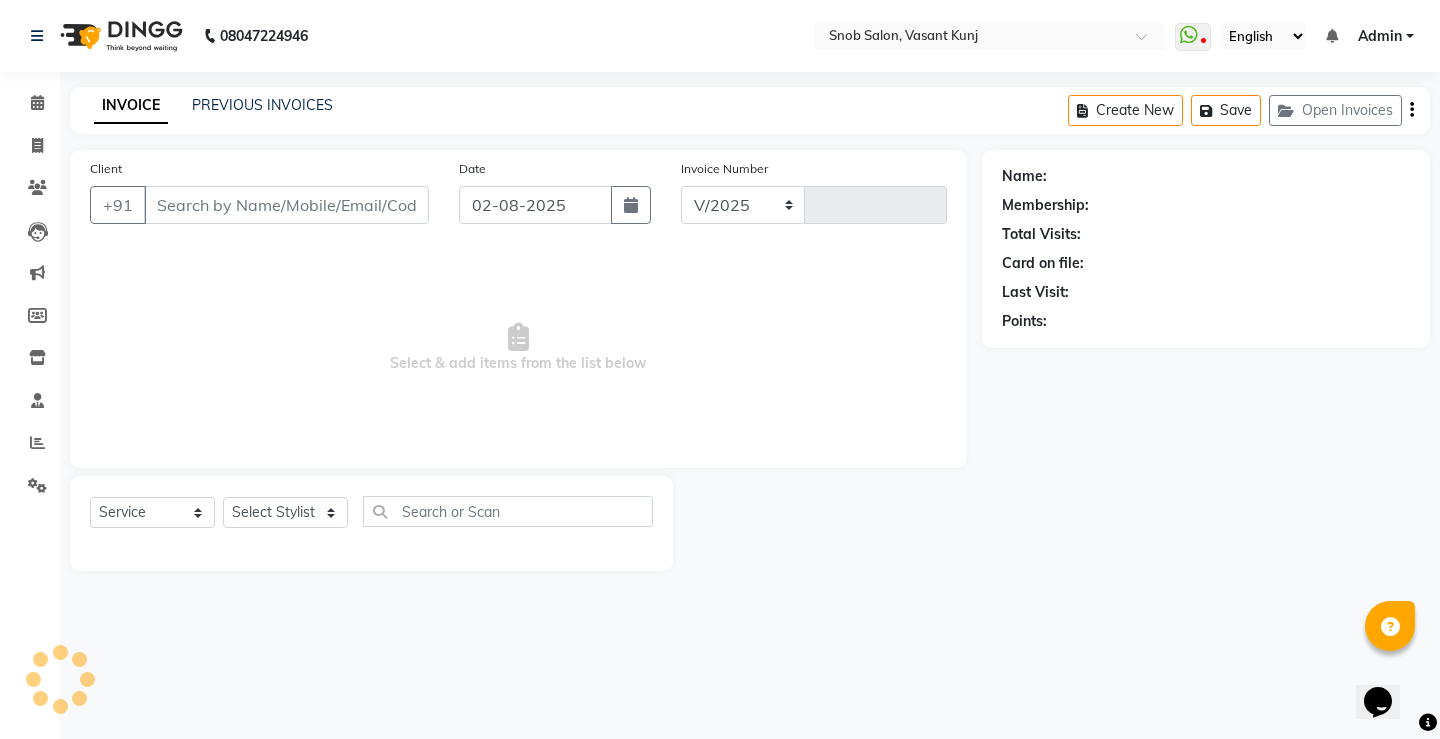select on "7175" 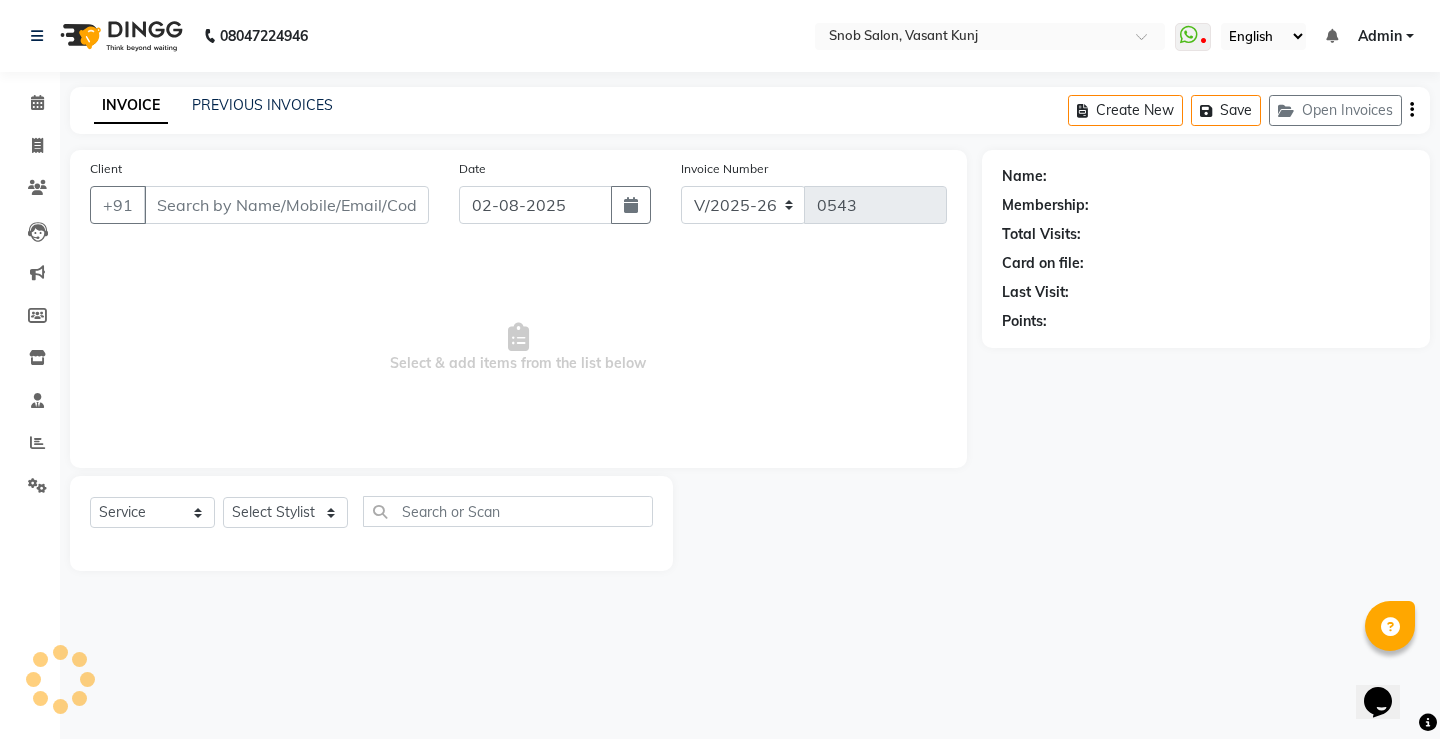 type on "[PHONE]" 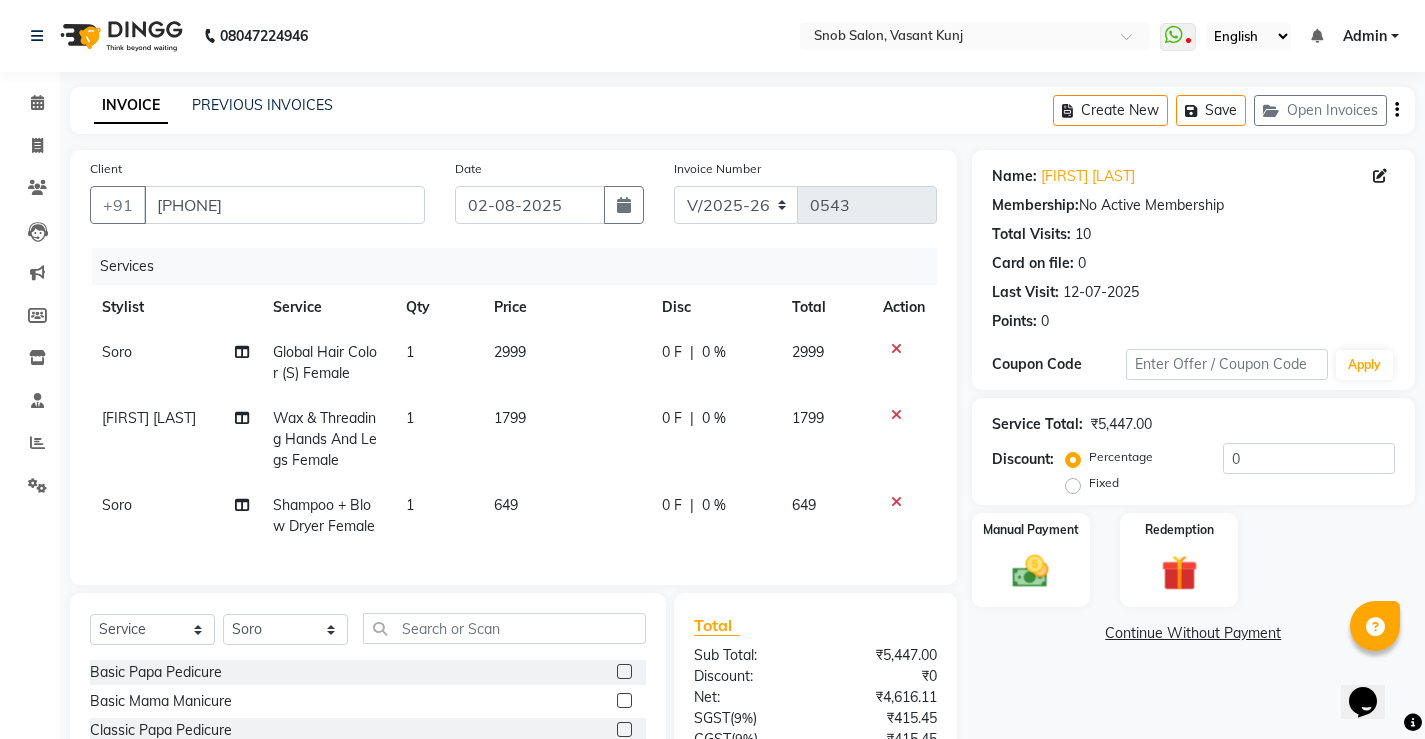 click on "Global Hair Color (S) Female" 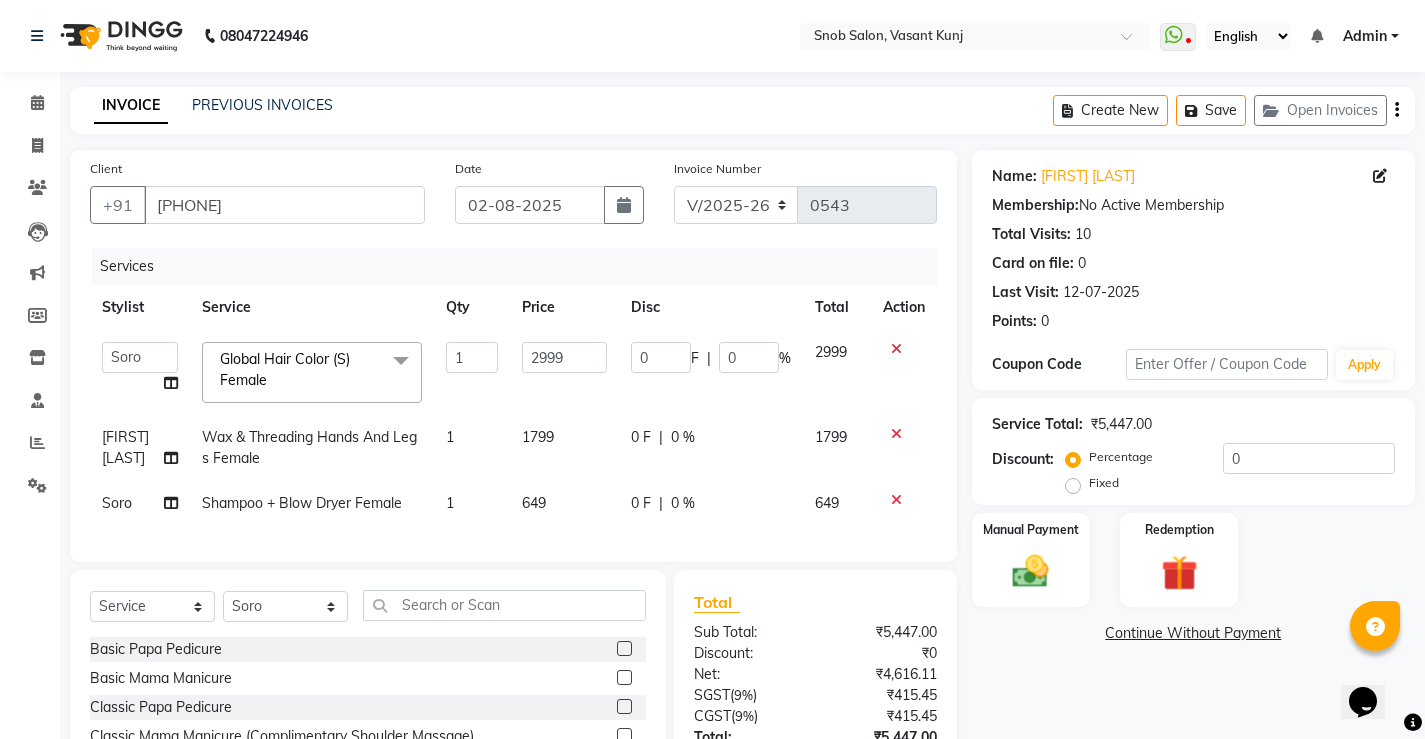 click 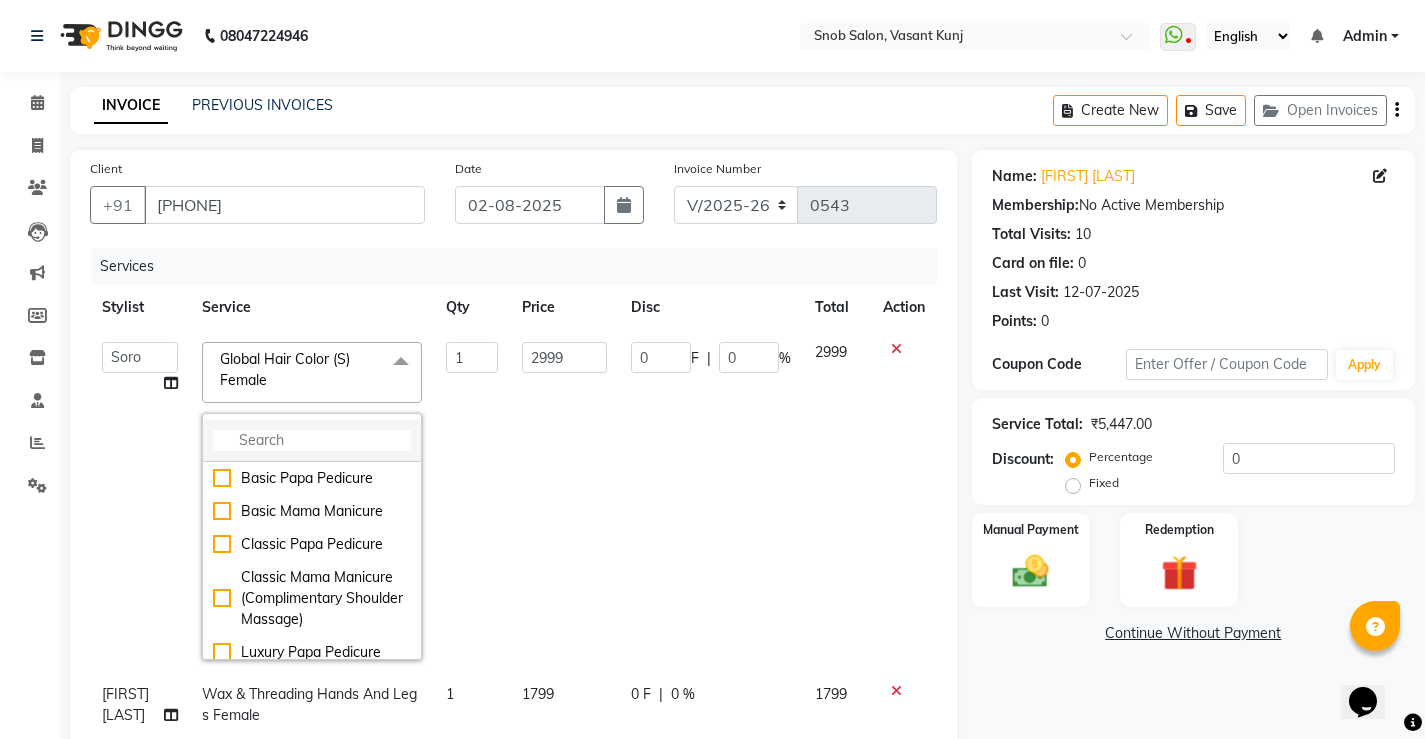 click 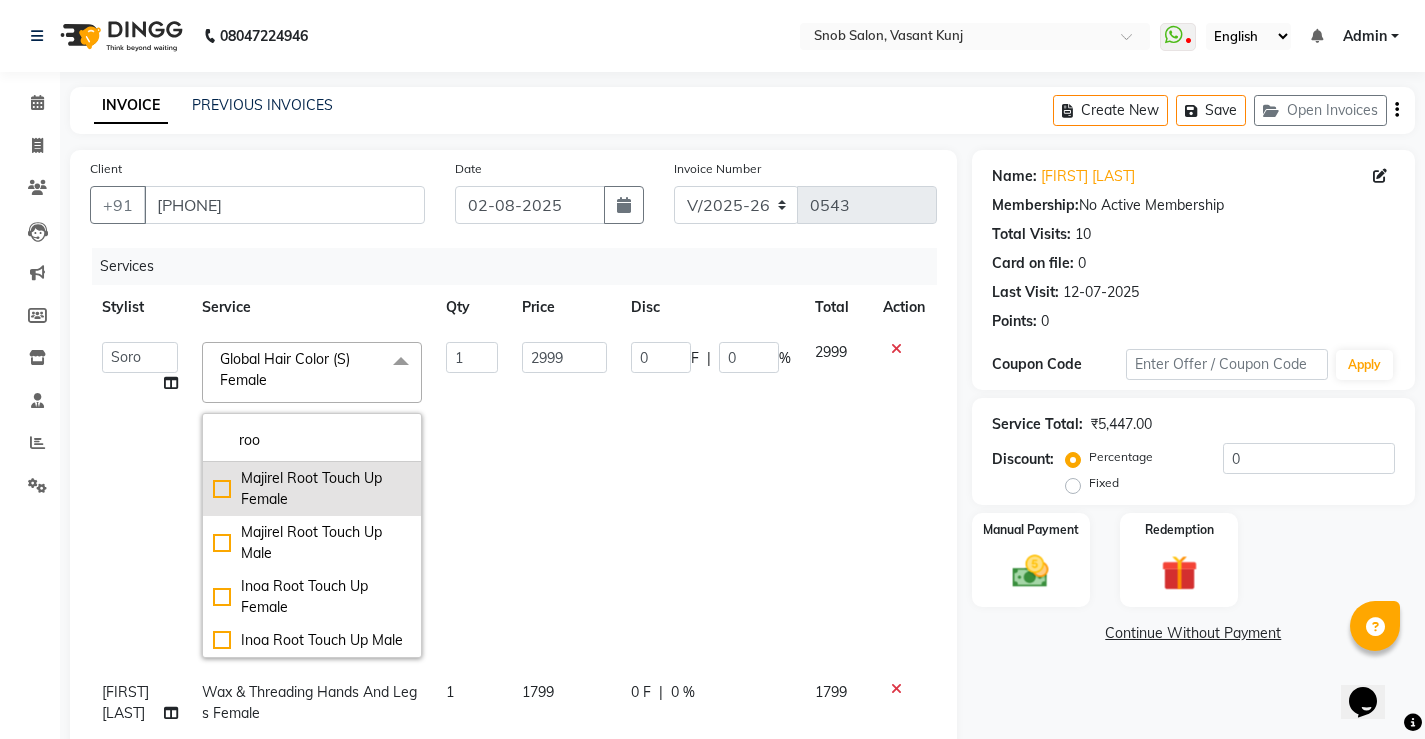type on "roo" 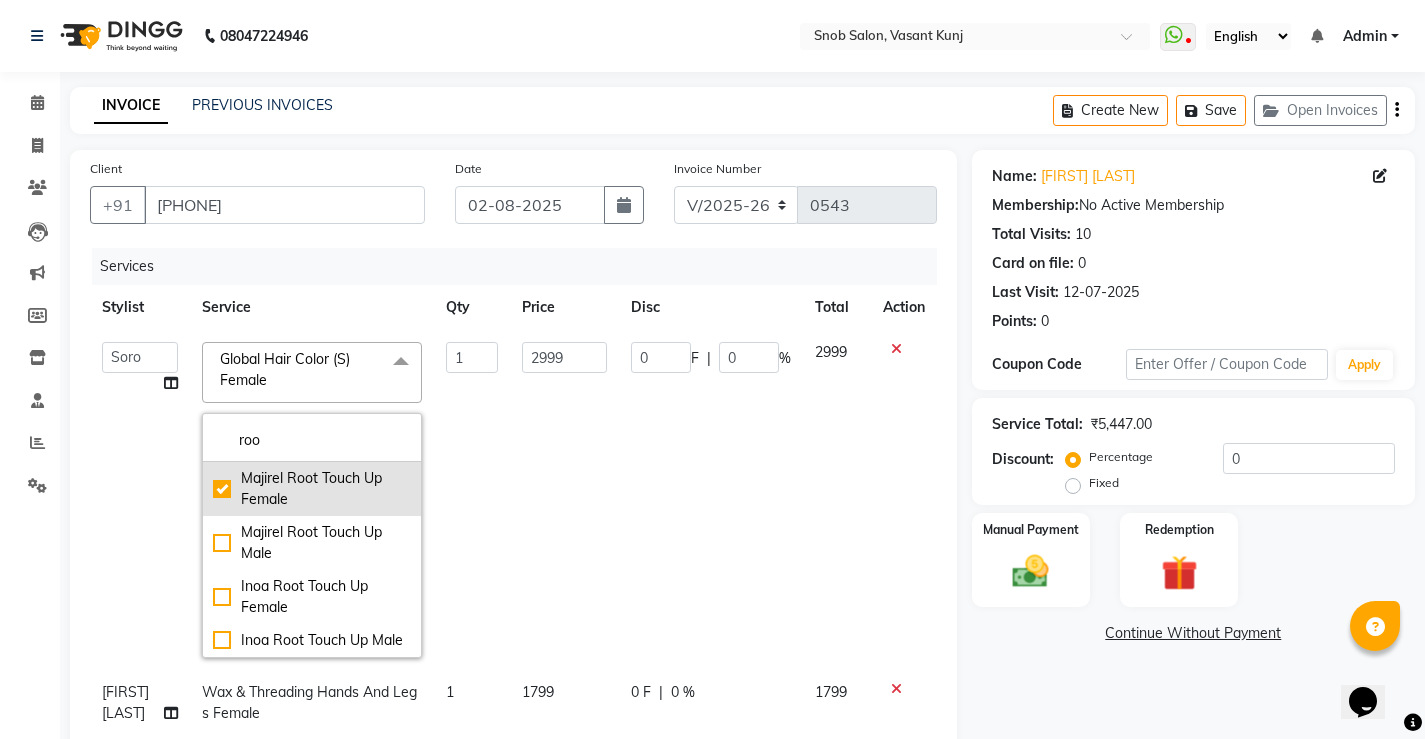checkbox on "true" 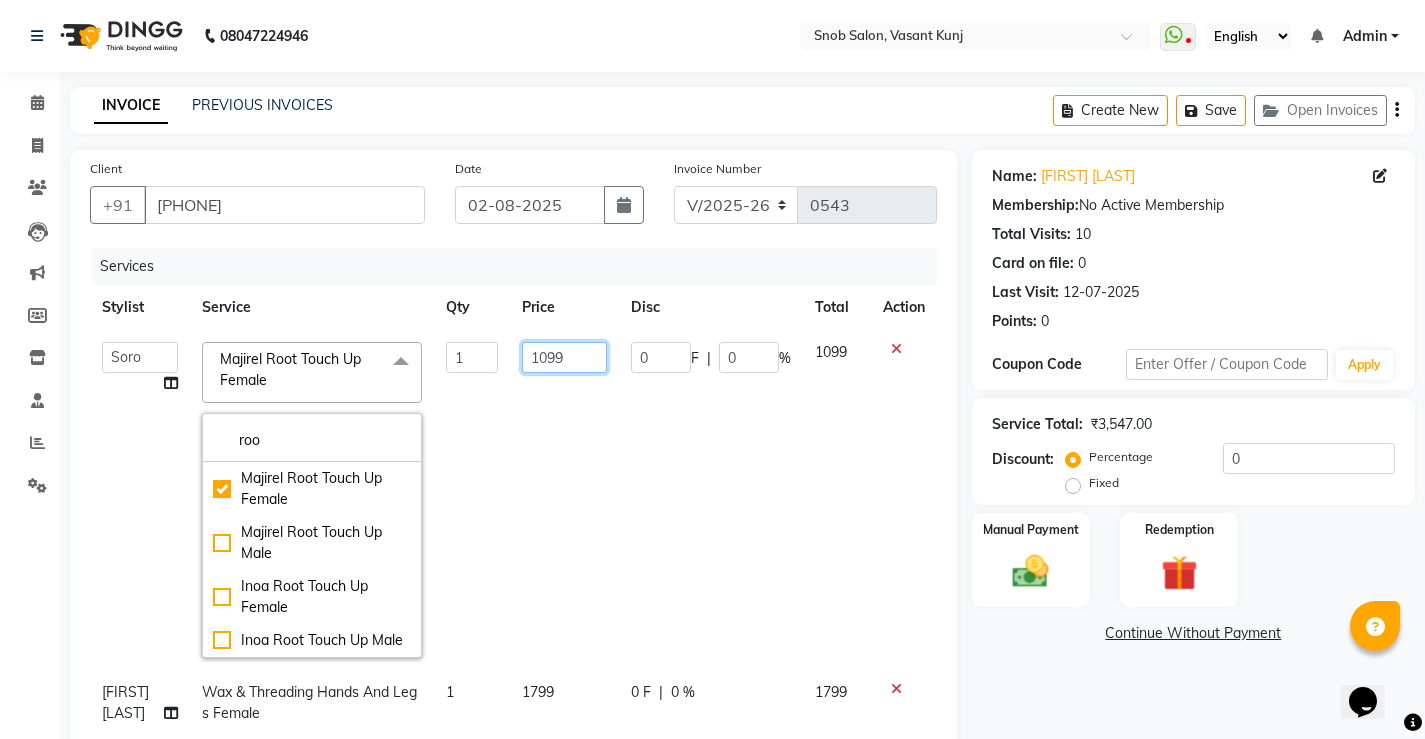 click on "1099" 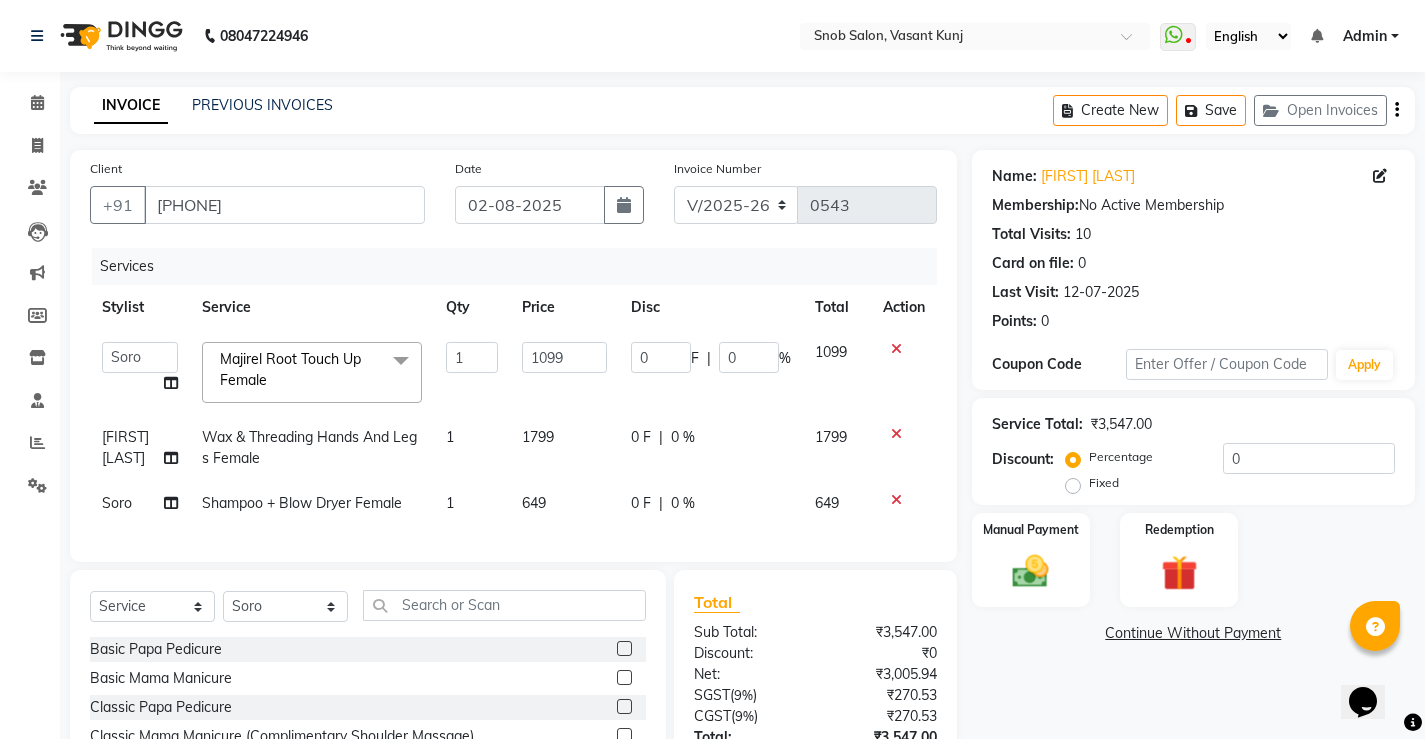 click on "Soro Shampoo + Blow Dryer Female 1 649 0 F | 0 % 649" 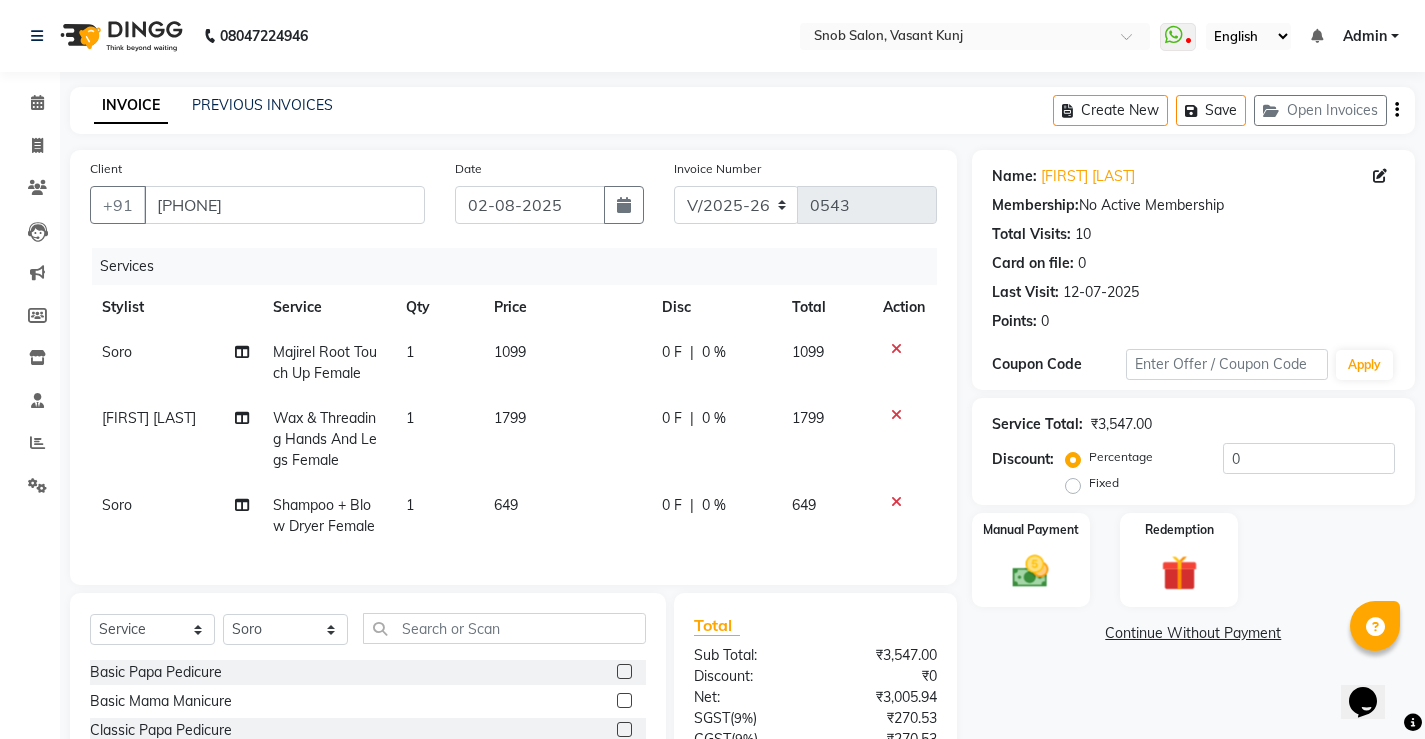 click on "Soro" 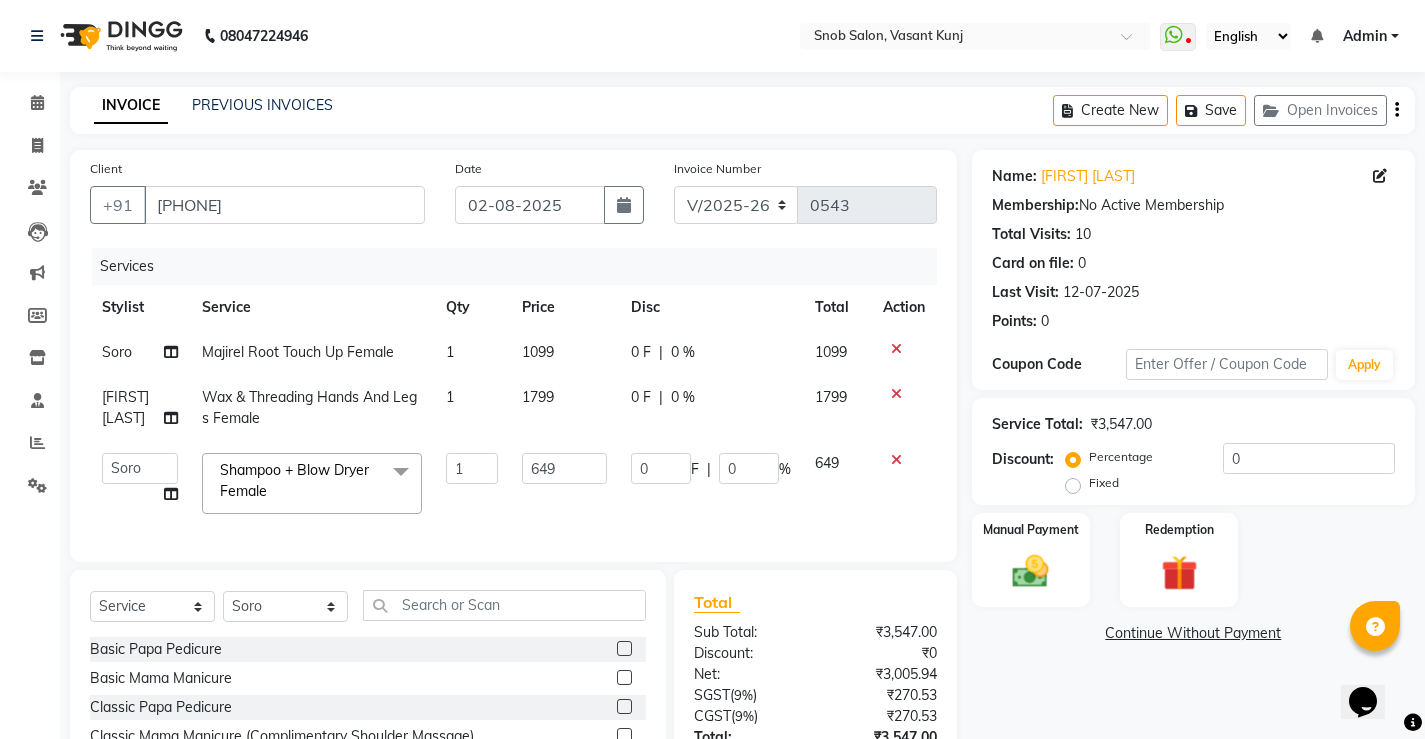 click 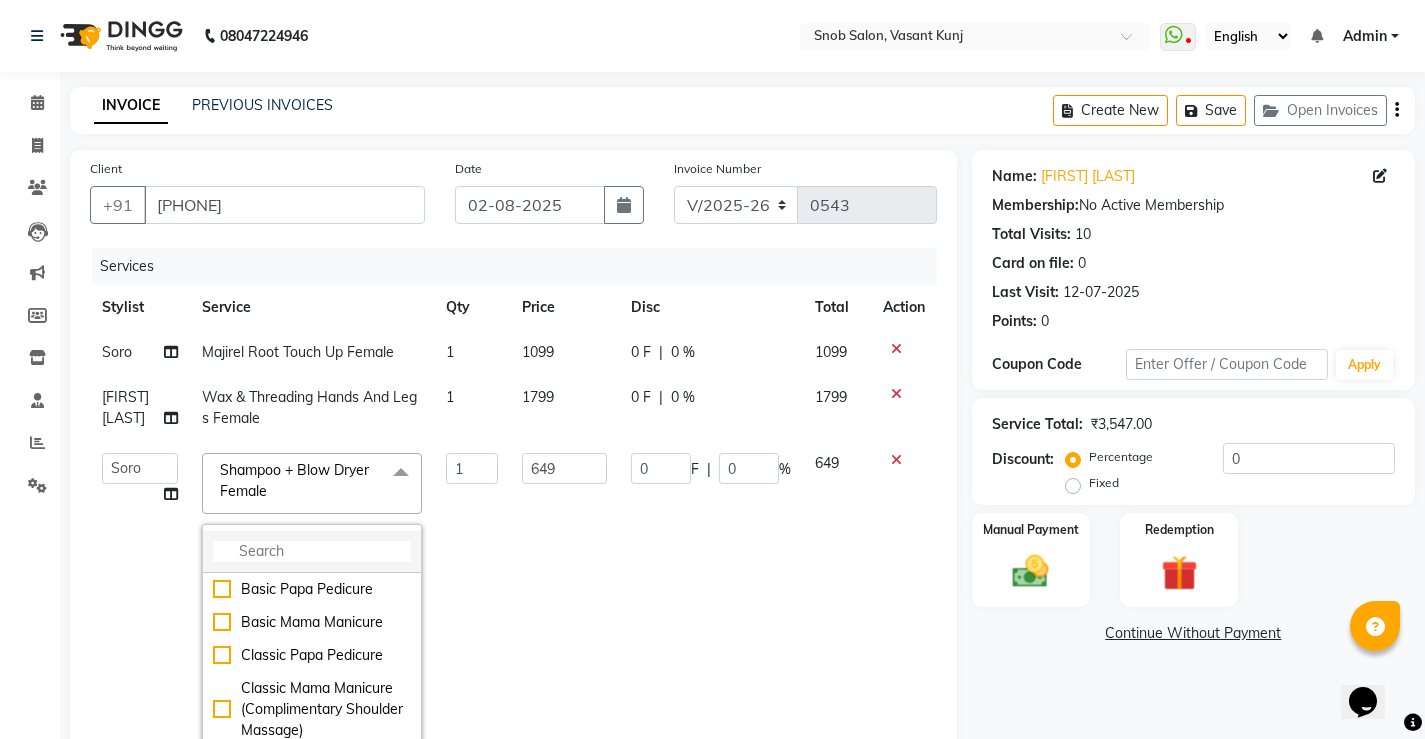 click 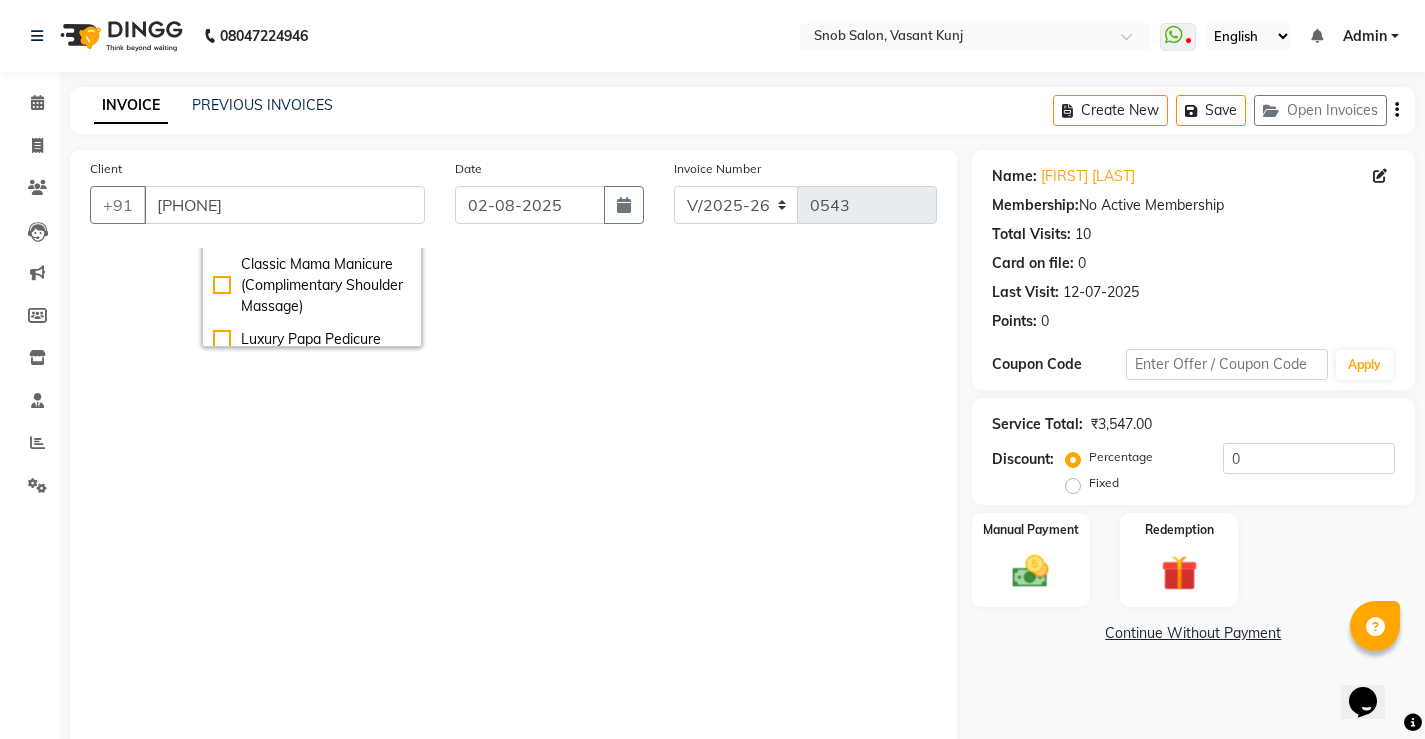 click on "1" 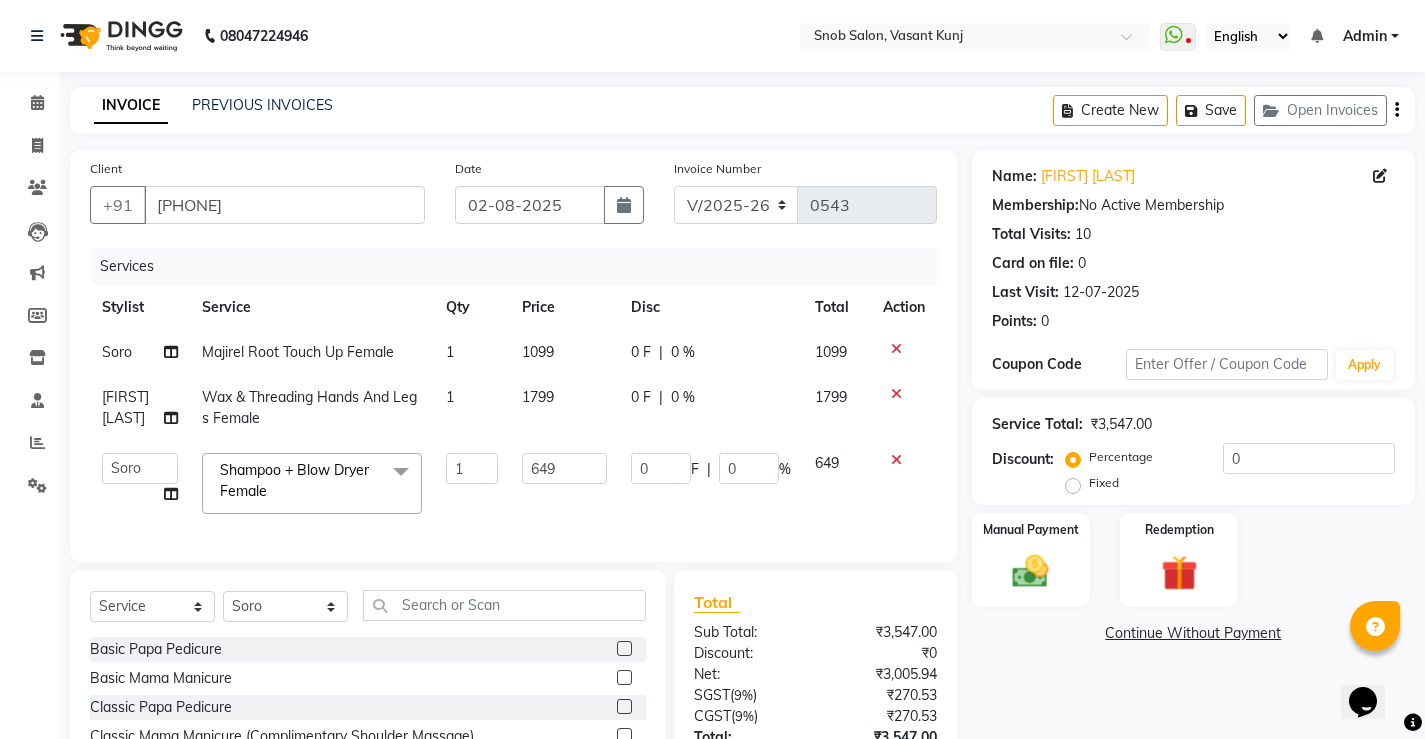 scroll, scrollTop: 0, scrollLeft: 0, axis: both 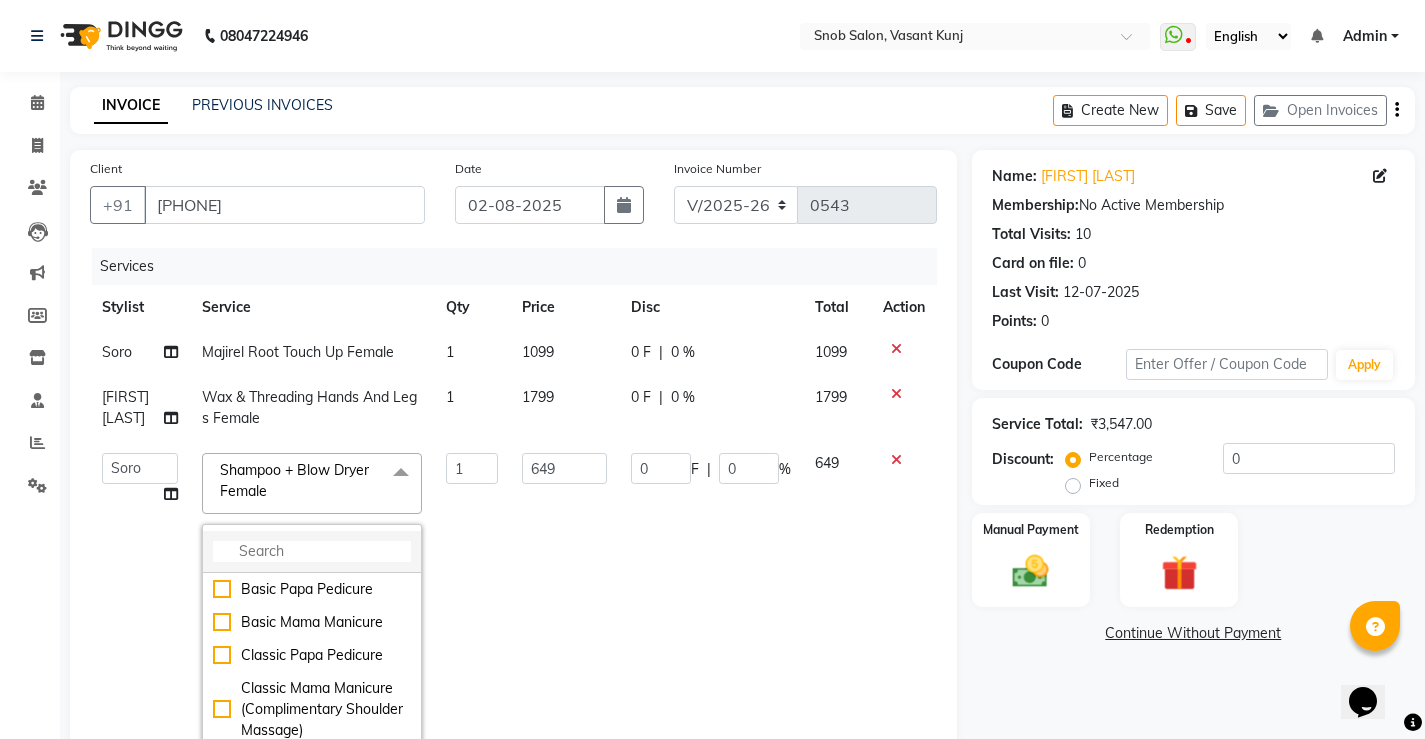 click 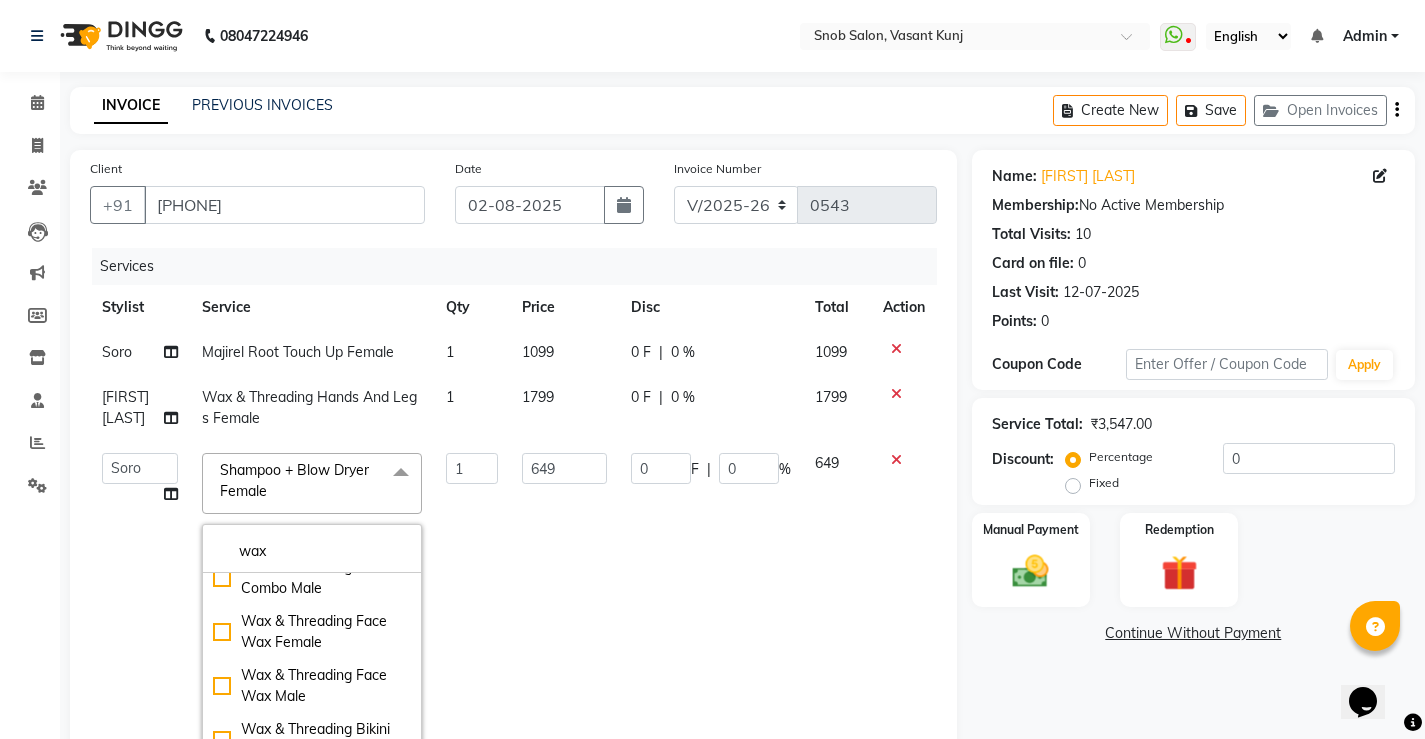 scroll, scrollTop: 500, scrollLeft: 0, axis: vertical 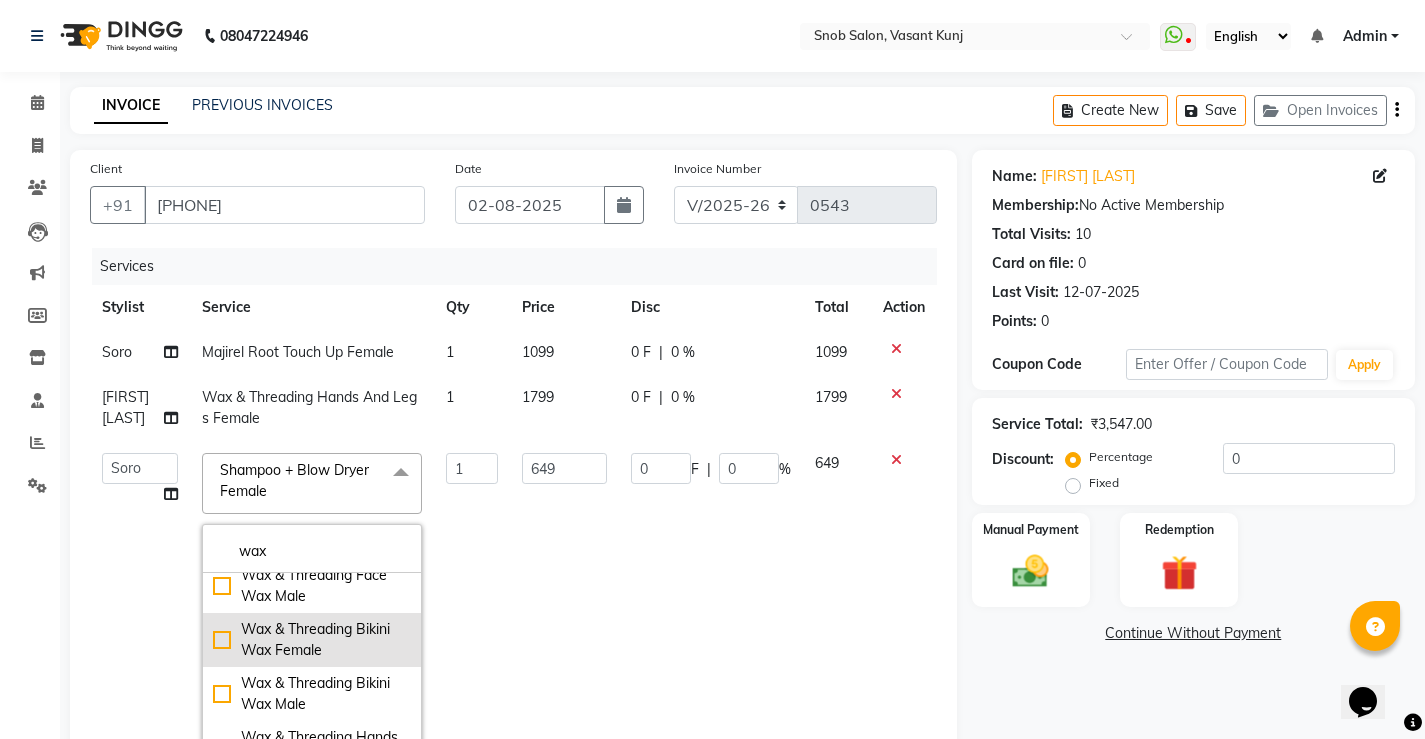 type on "wax" 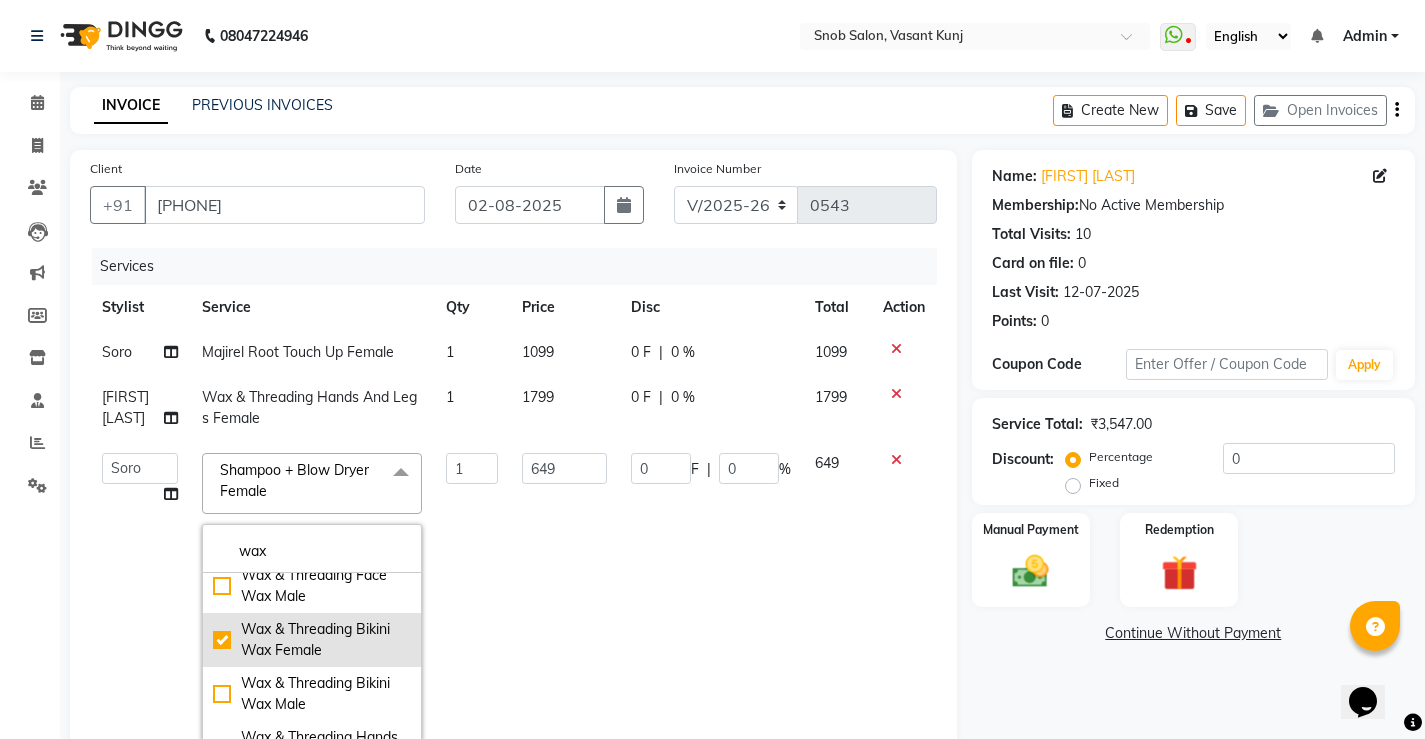checkbox on "true" 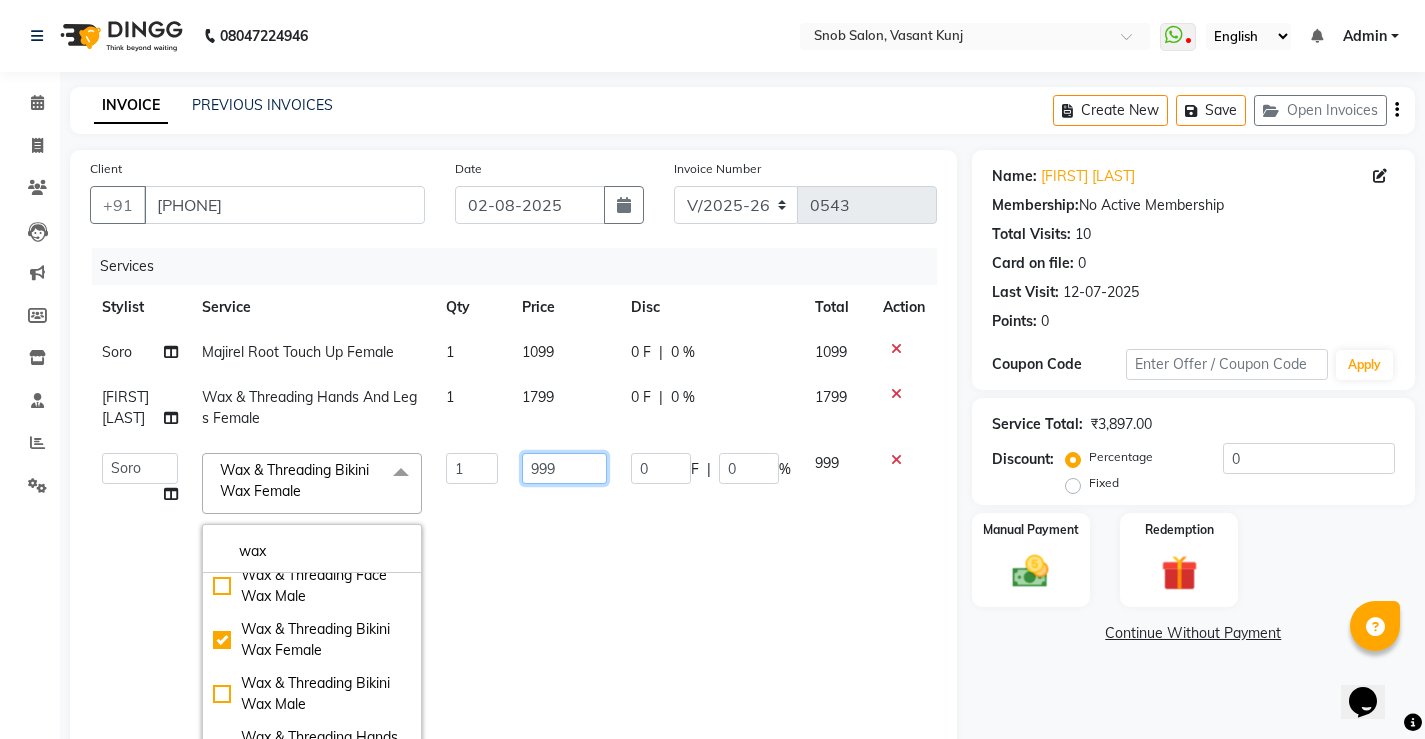 click on "999" 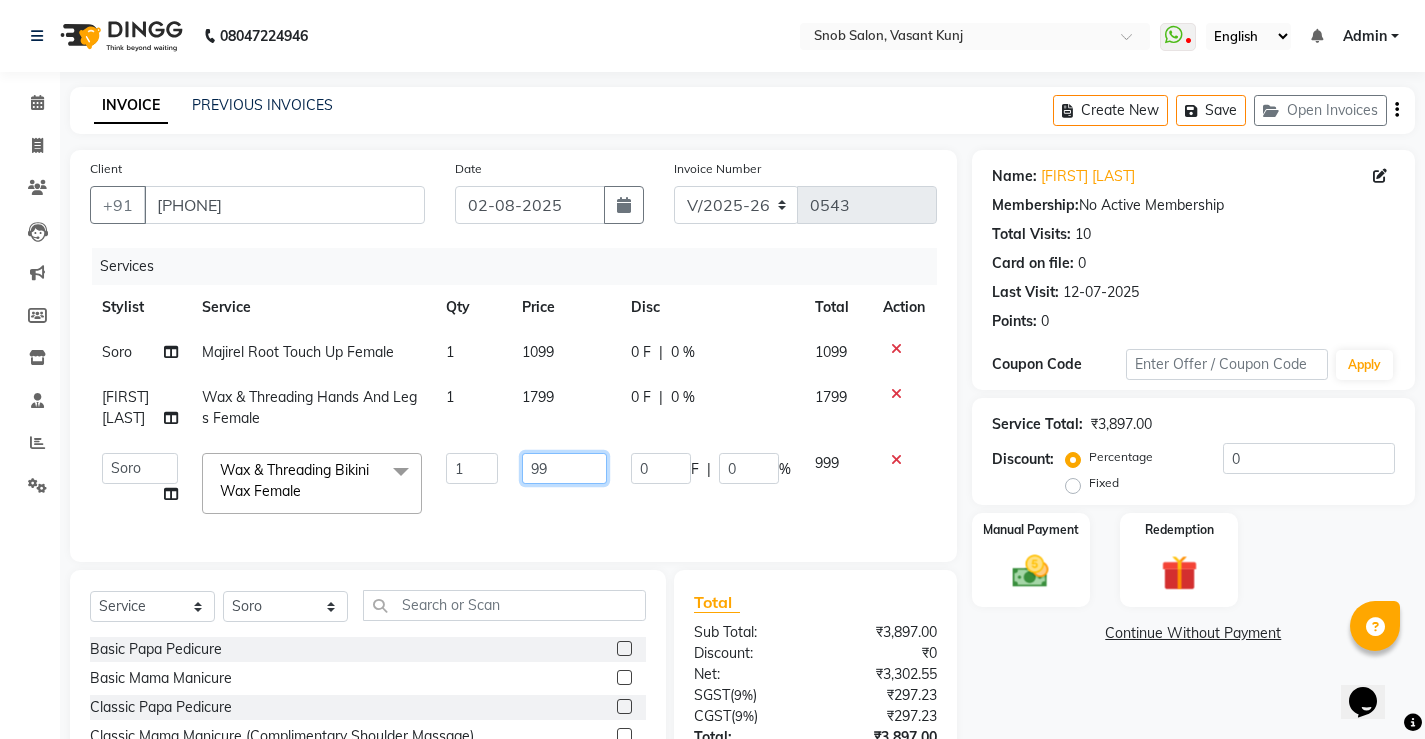type on "9" 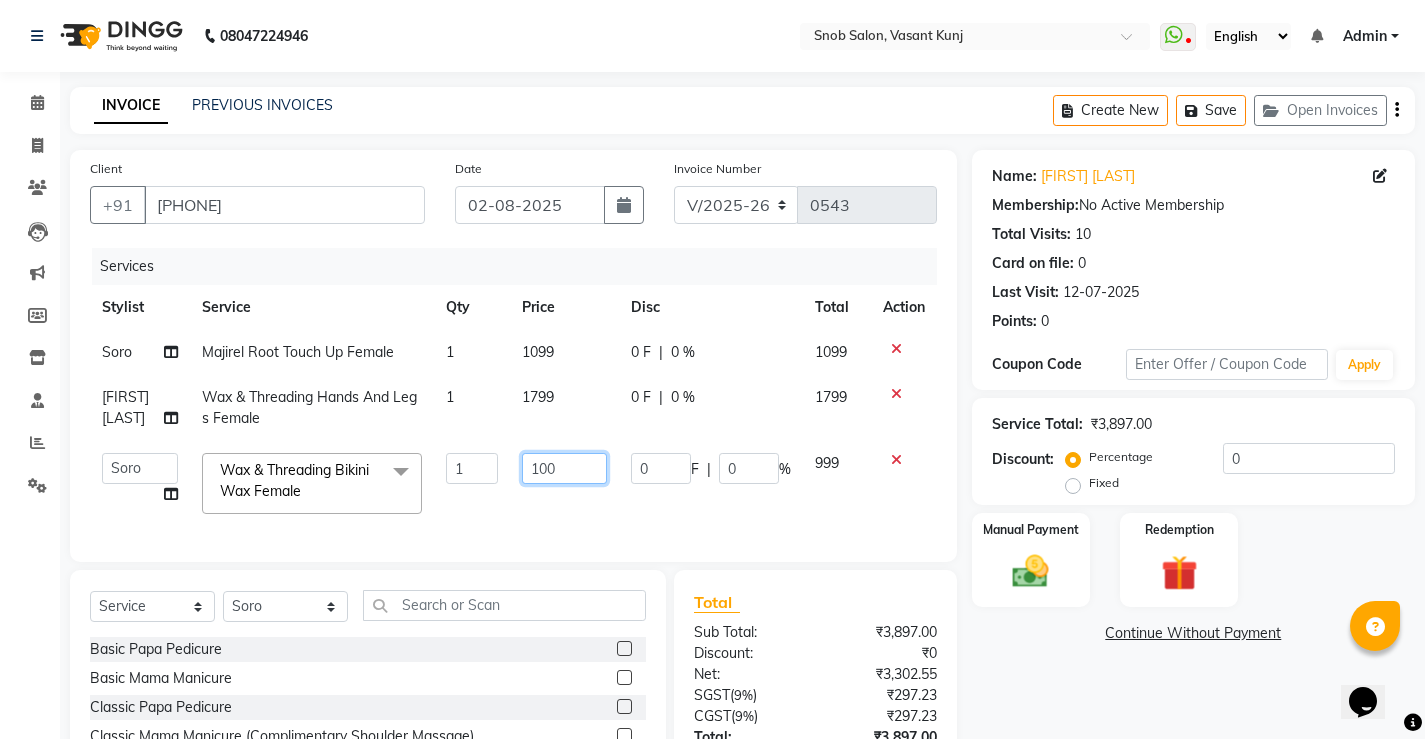 type on "1000" 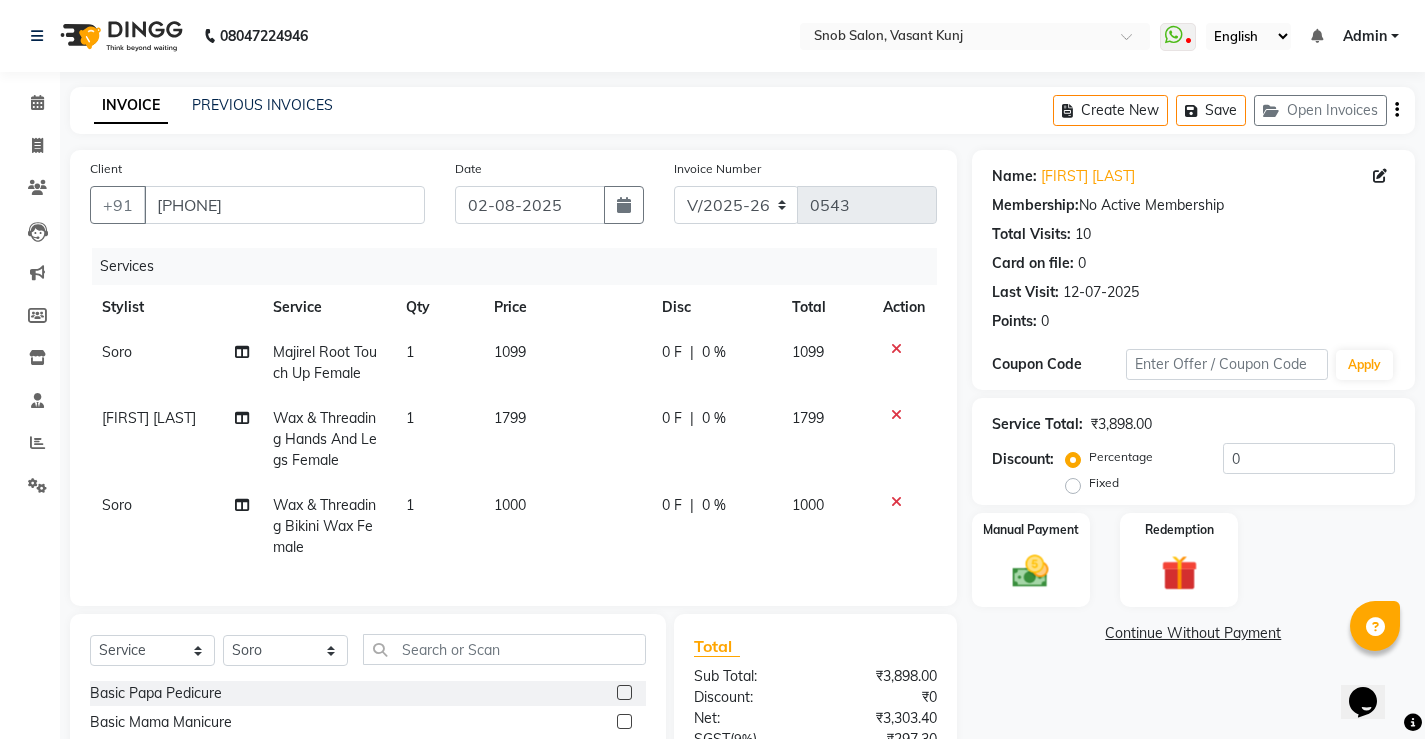 click on "1099" 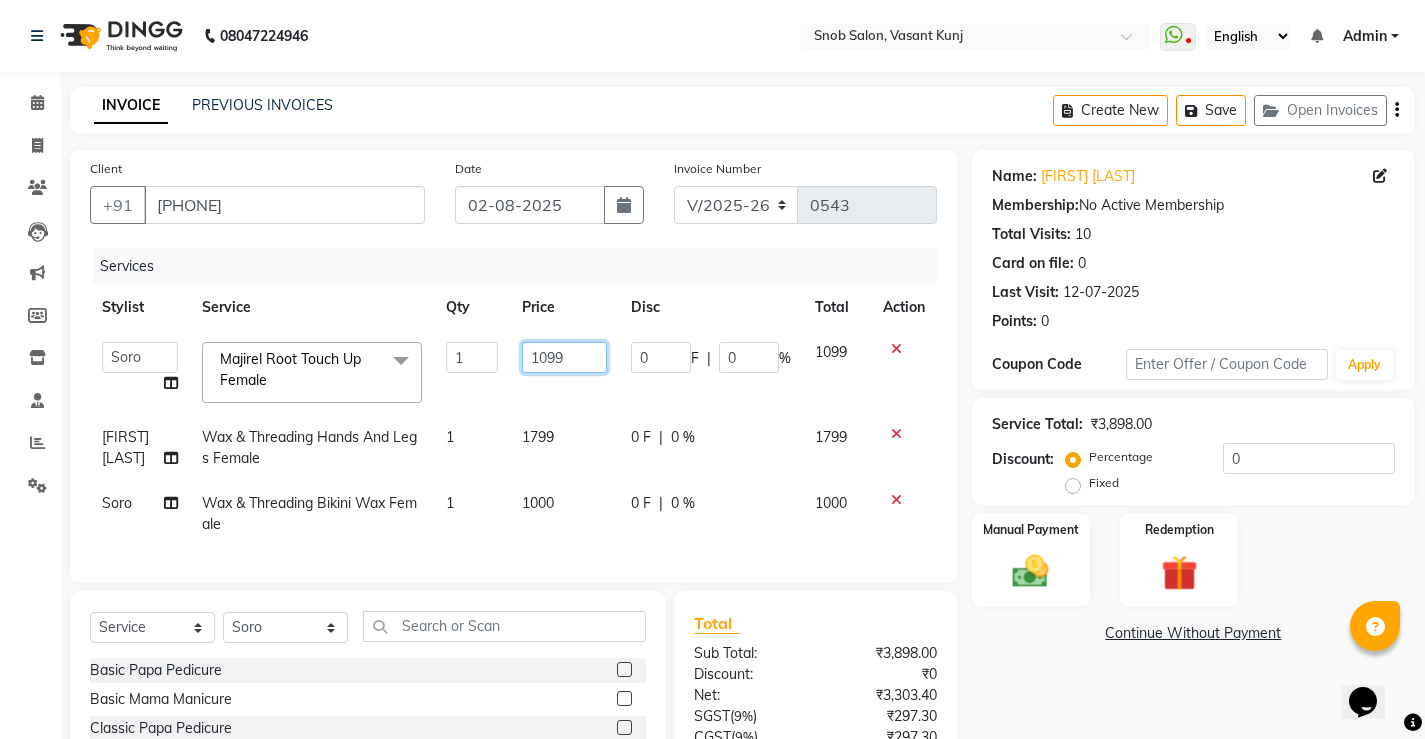 drag, startPoint x: 576, startPoint y: 356, endPoint x: 589, endPoint y: 363, distance: 14.764823 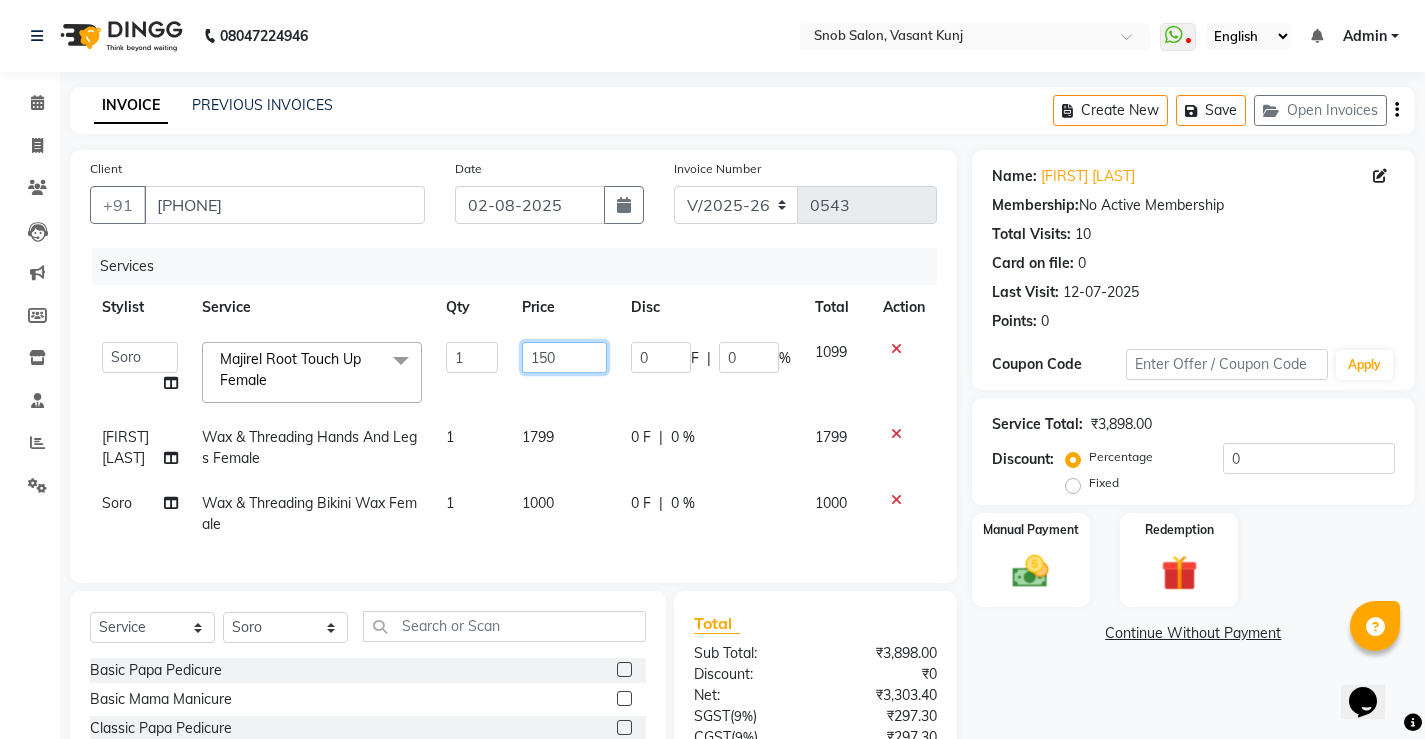 type on "1500" 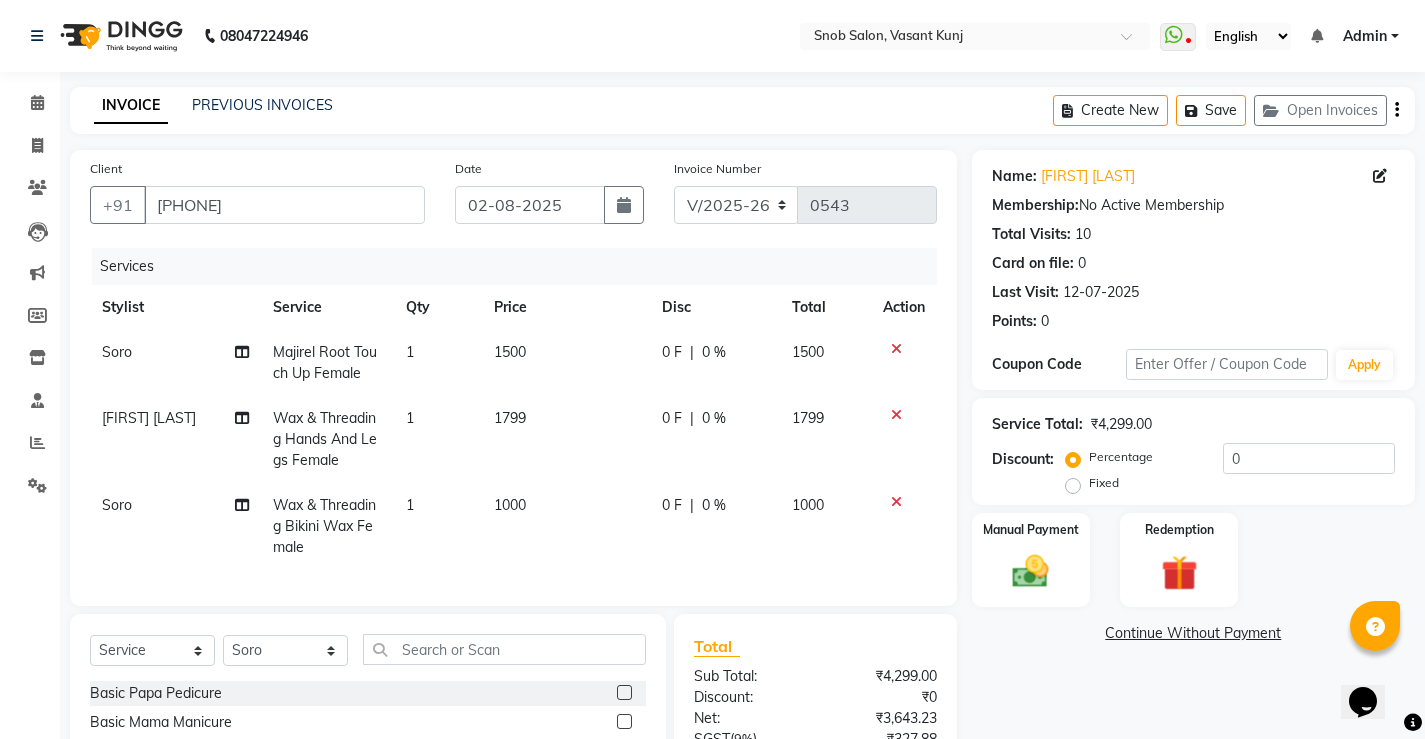 click on "1799" 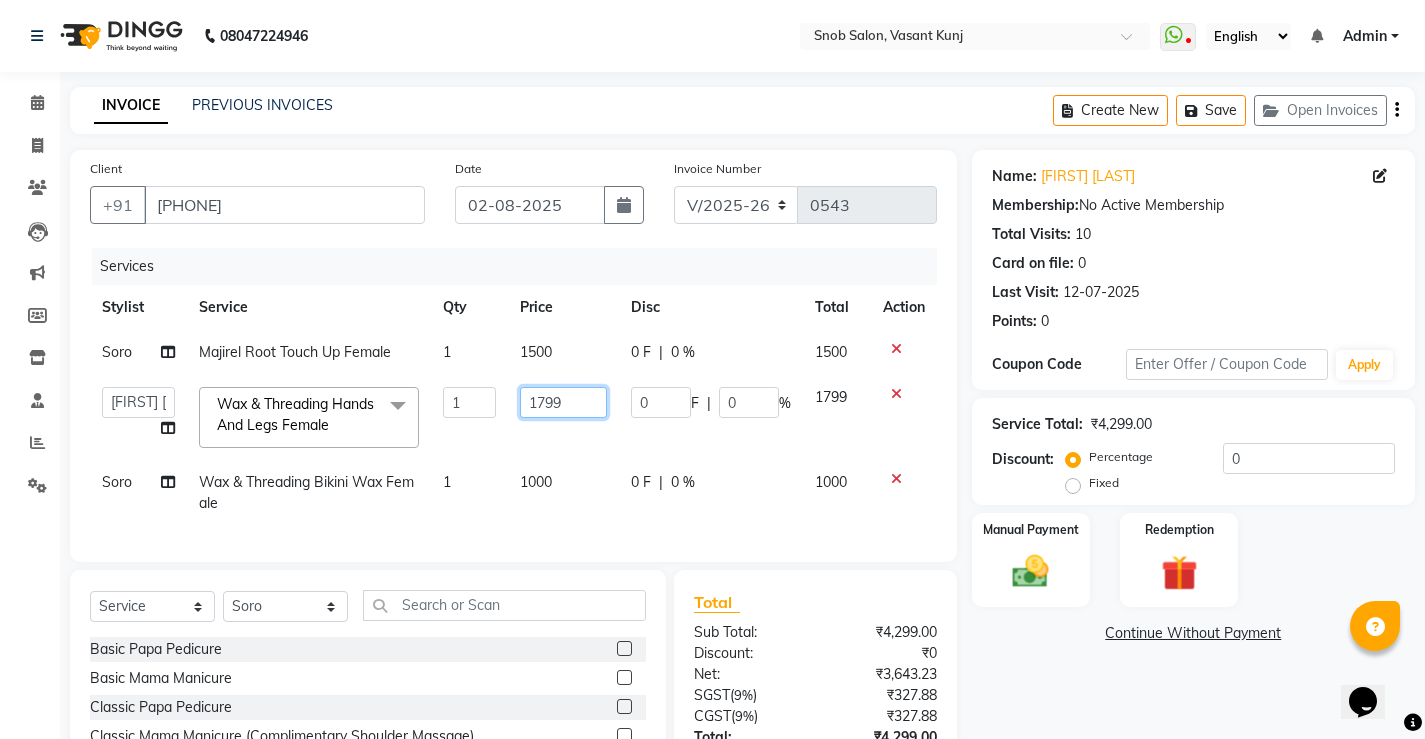 click on "1799" 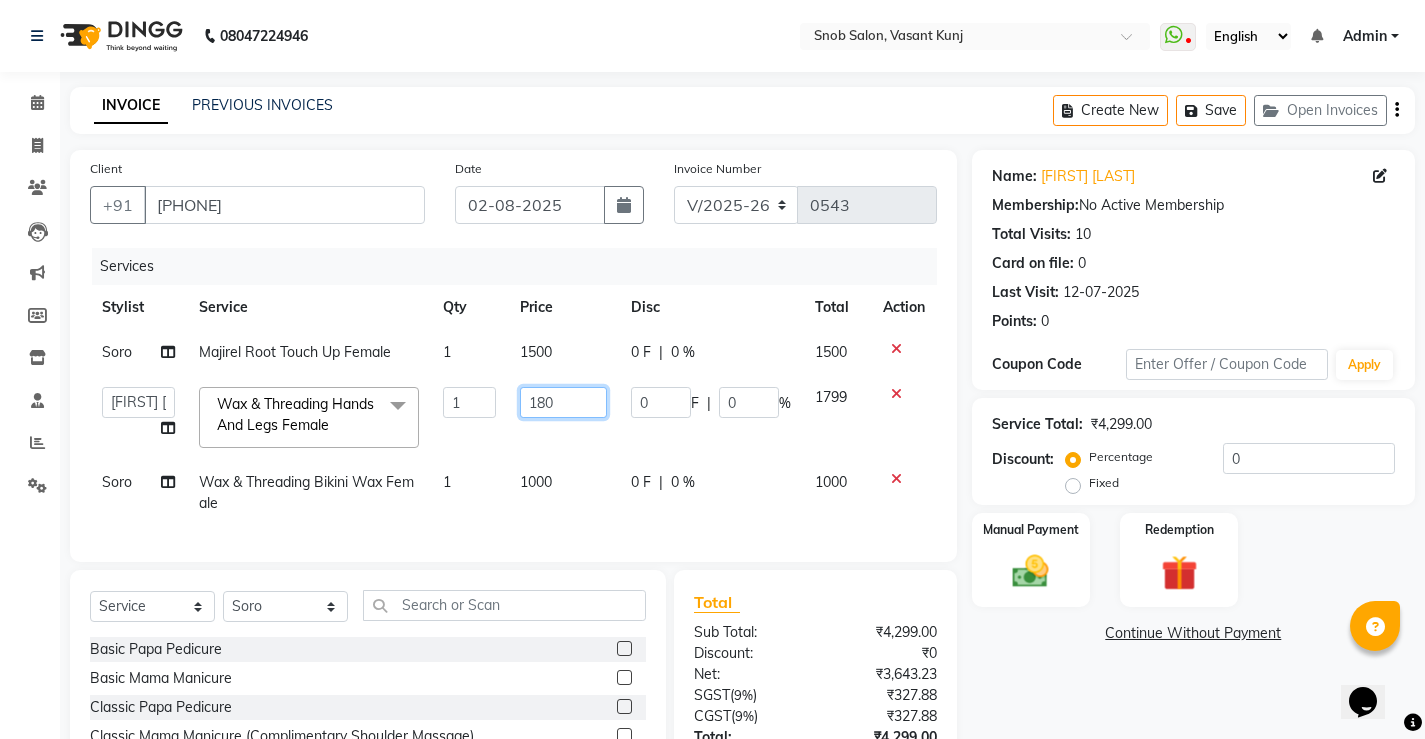 type on "1800" 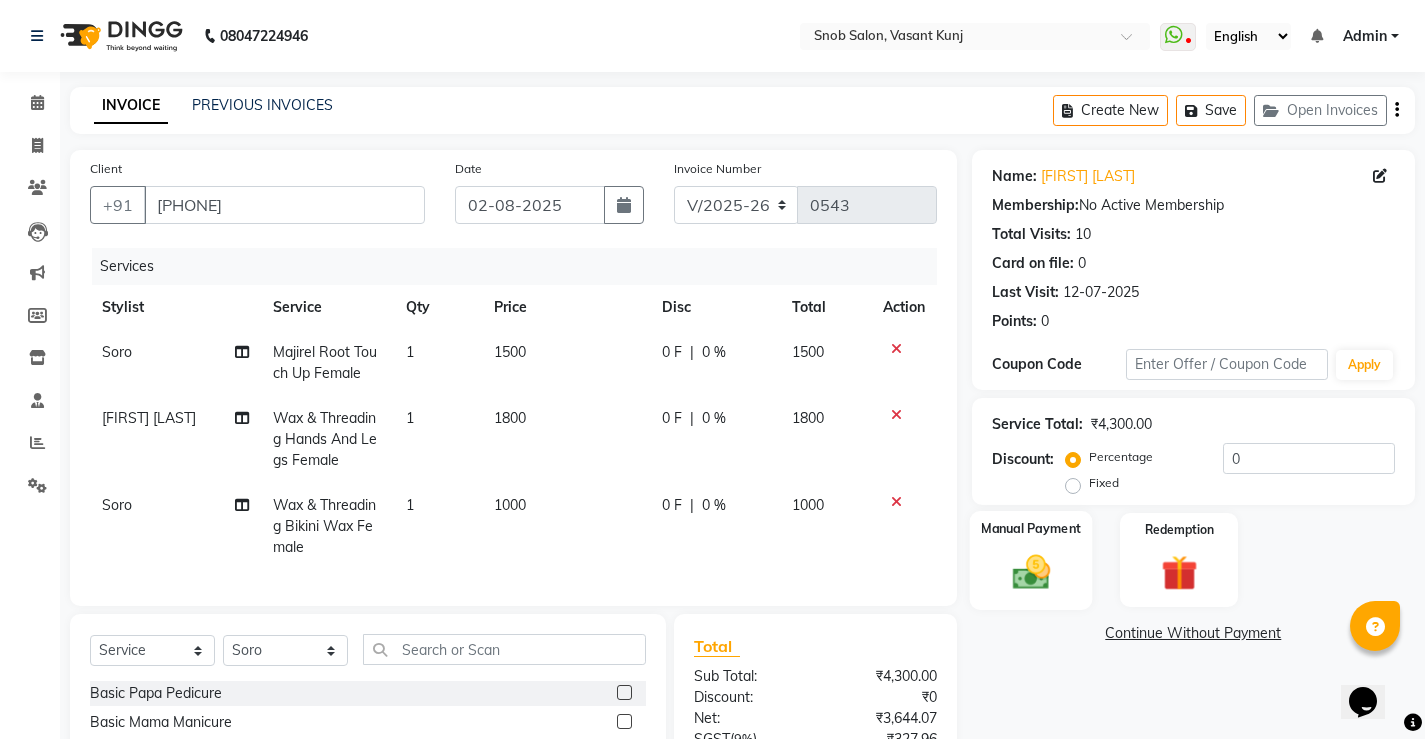 click 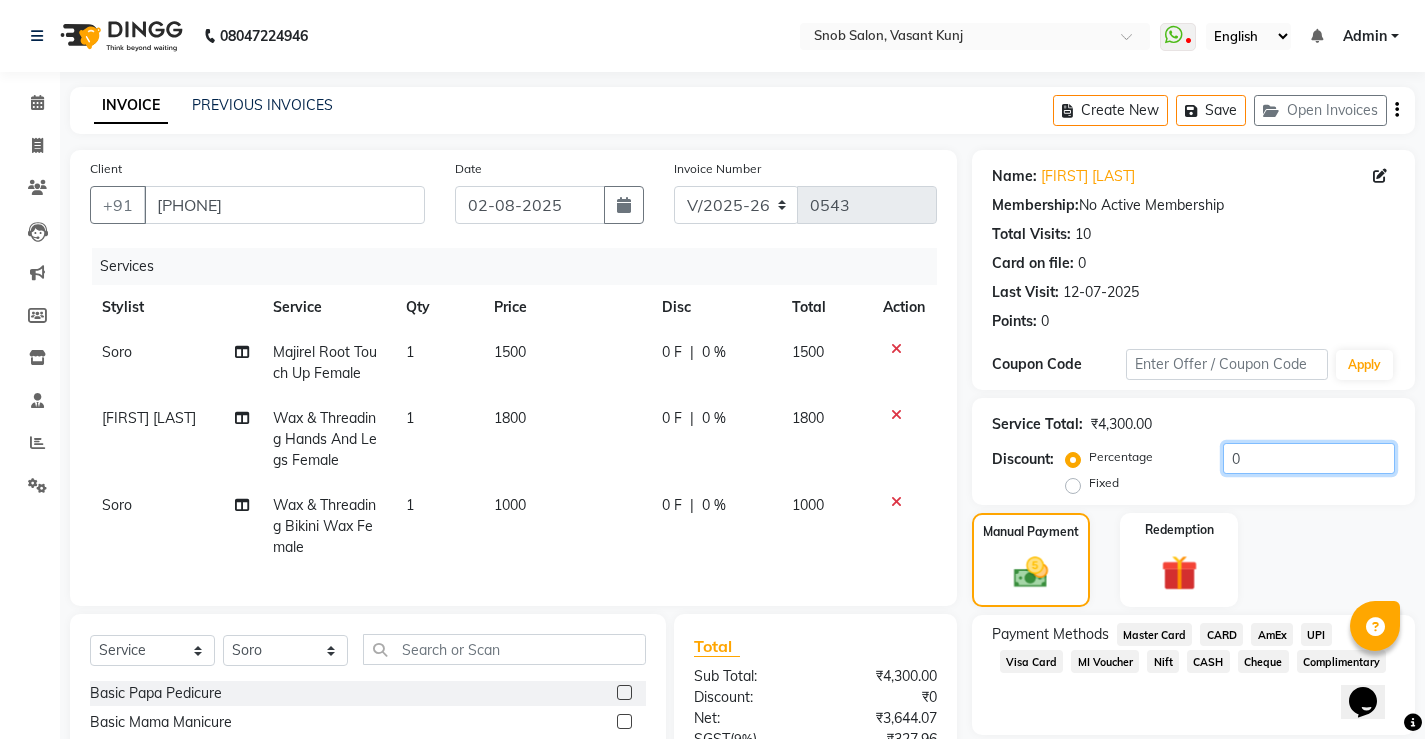 click on "0" 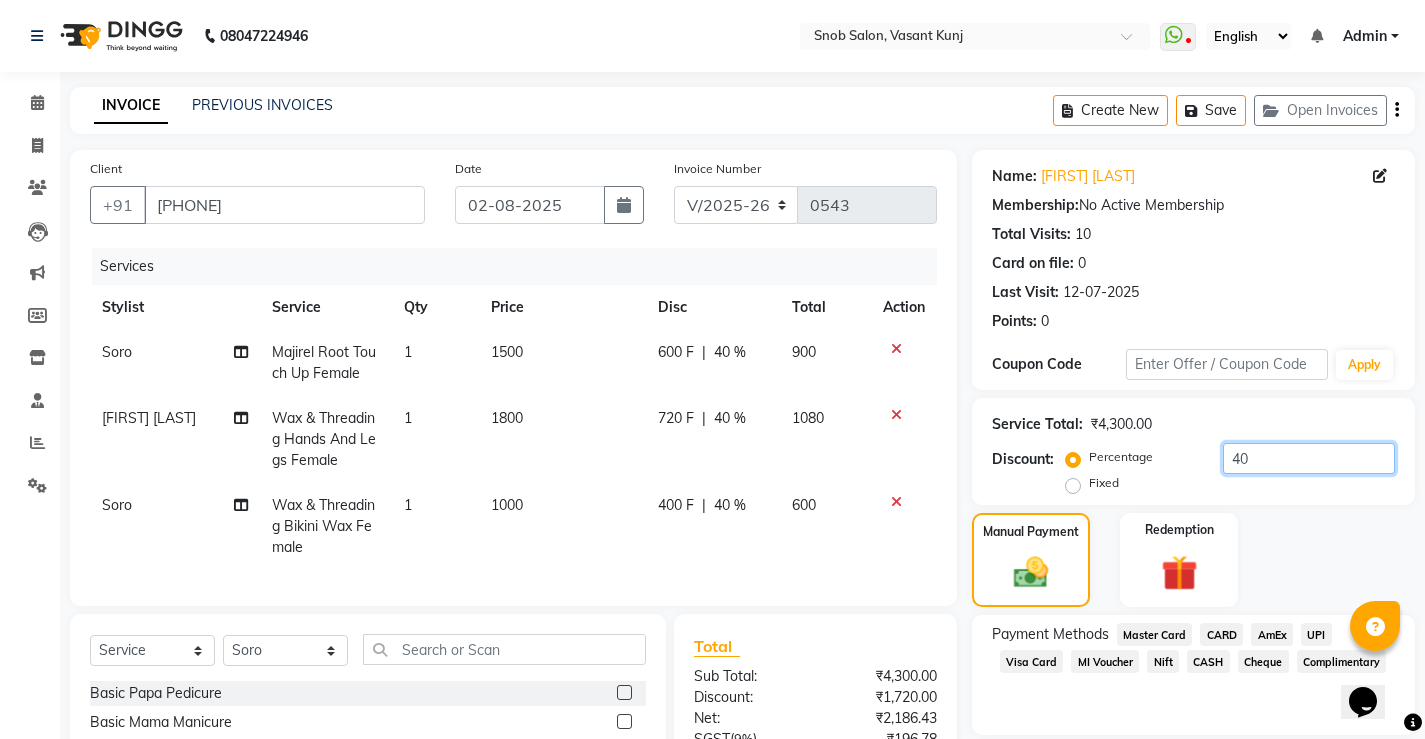 type on "40" 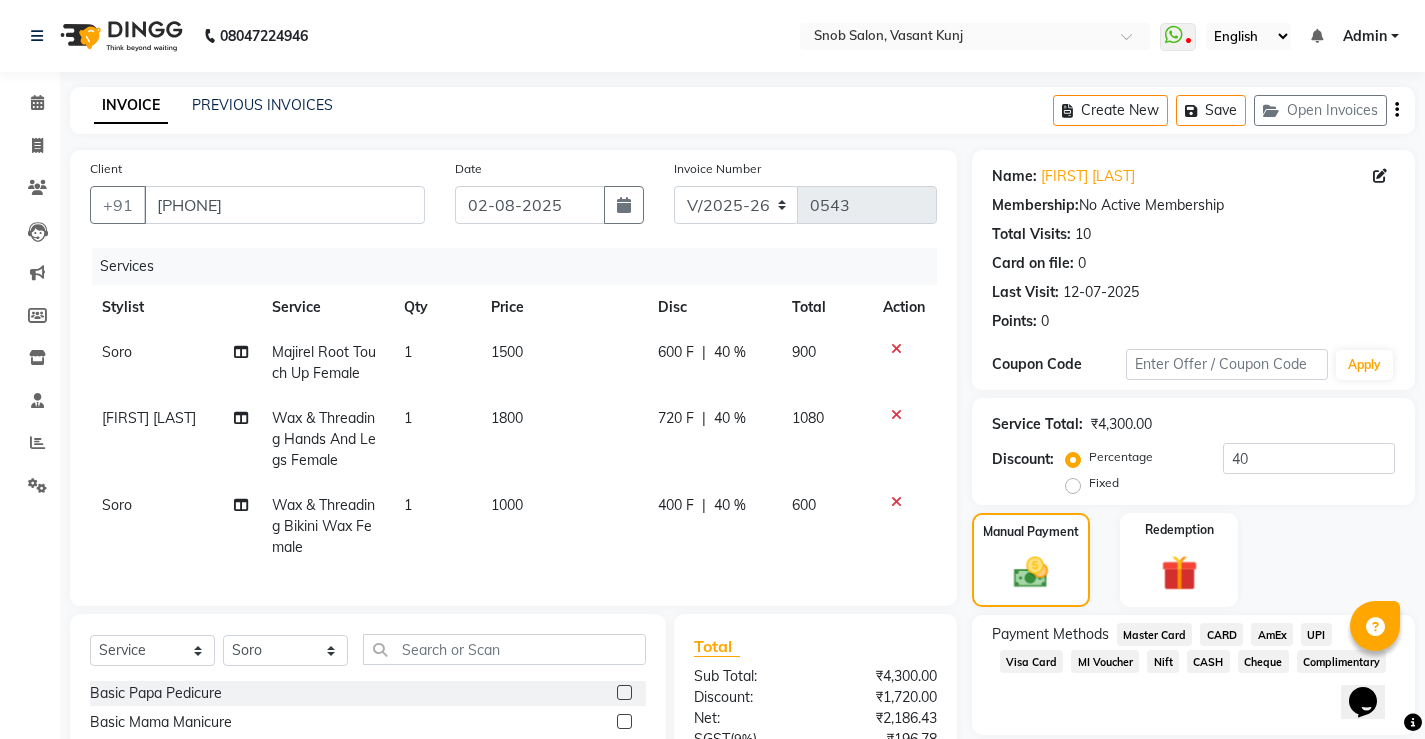 click on "MI Voucher" 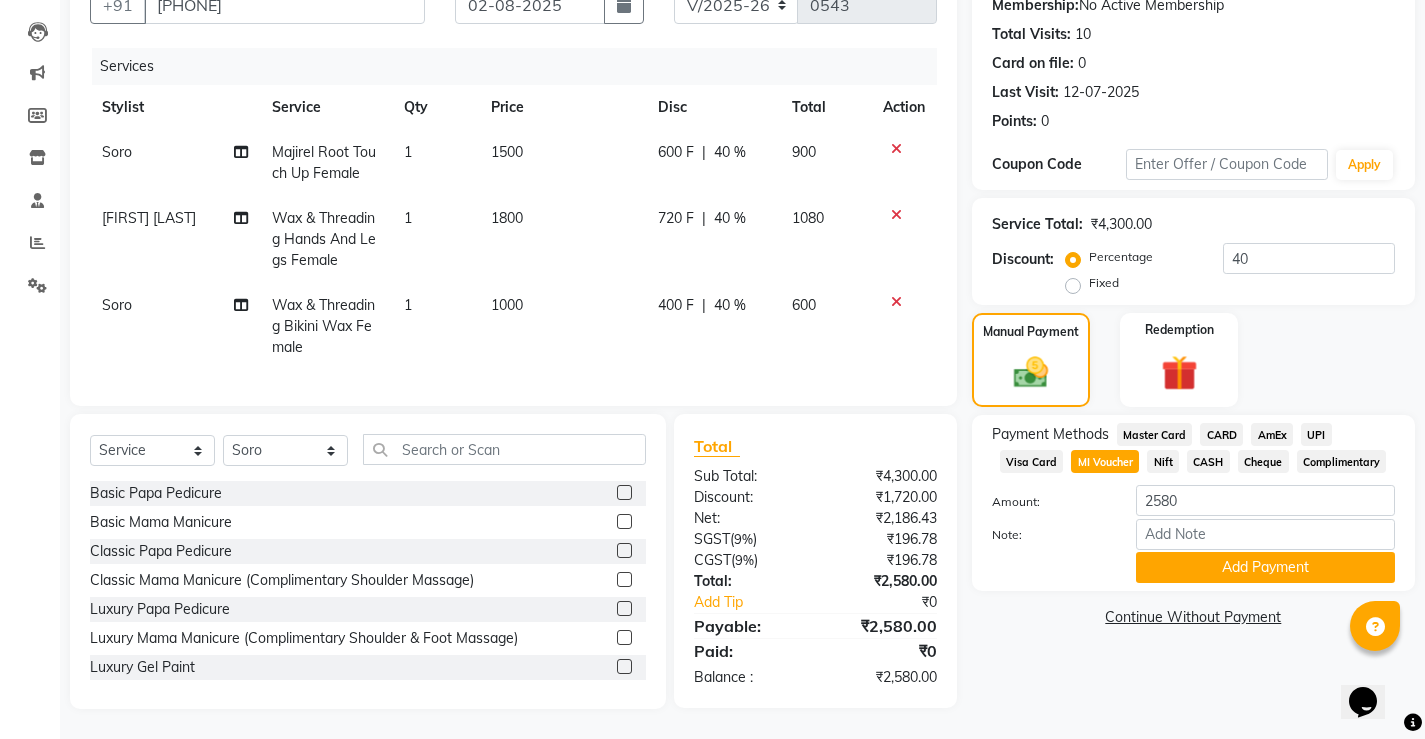 scroll, scrollTop: 215, scrollLeft: 0, axis: vertical 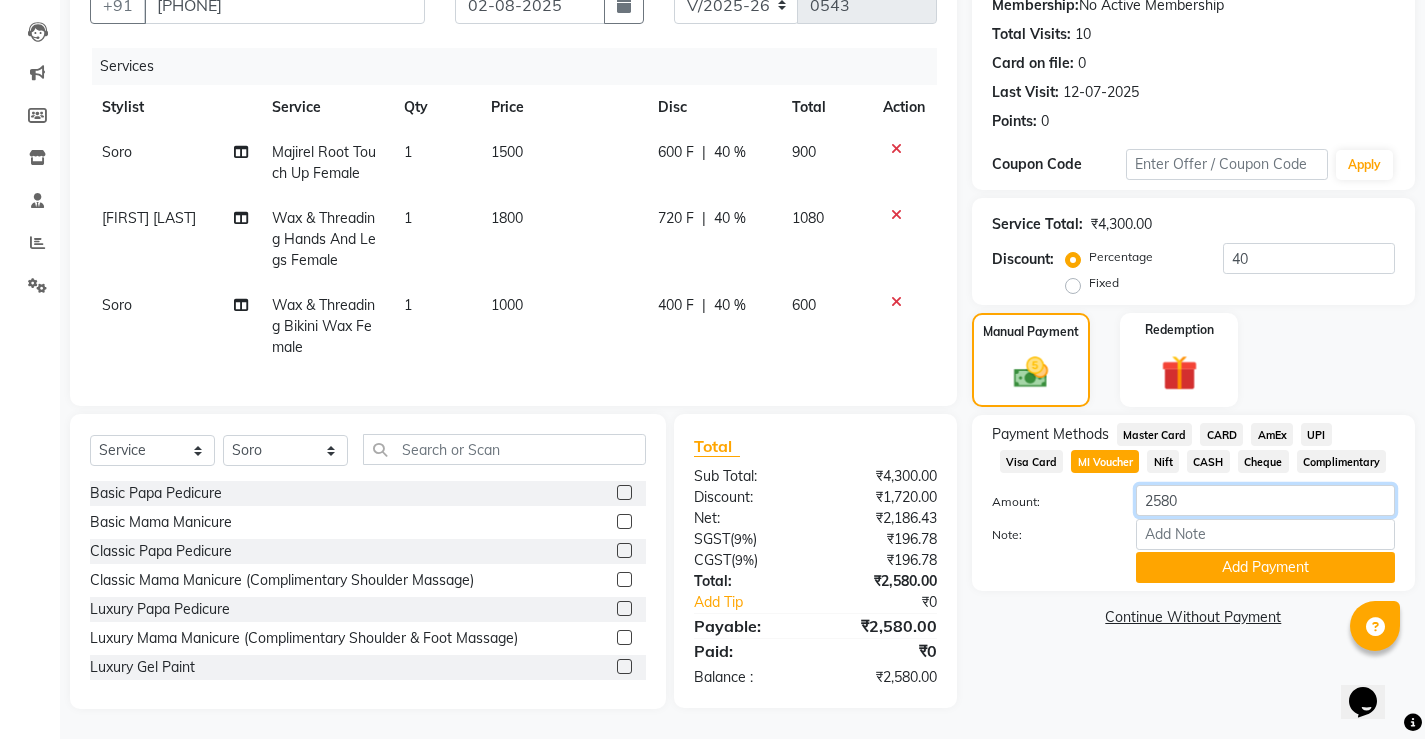 click on "2580" 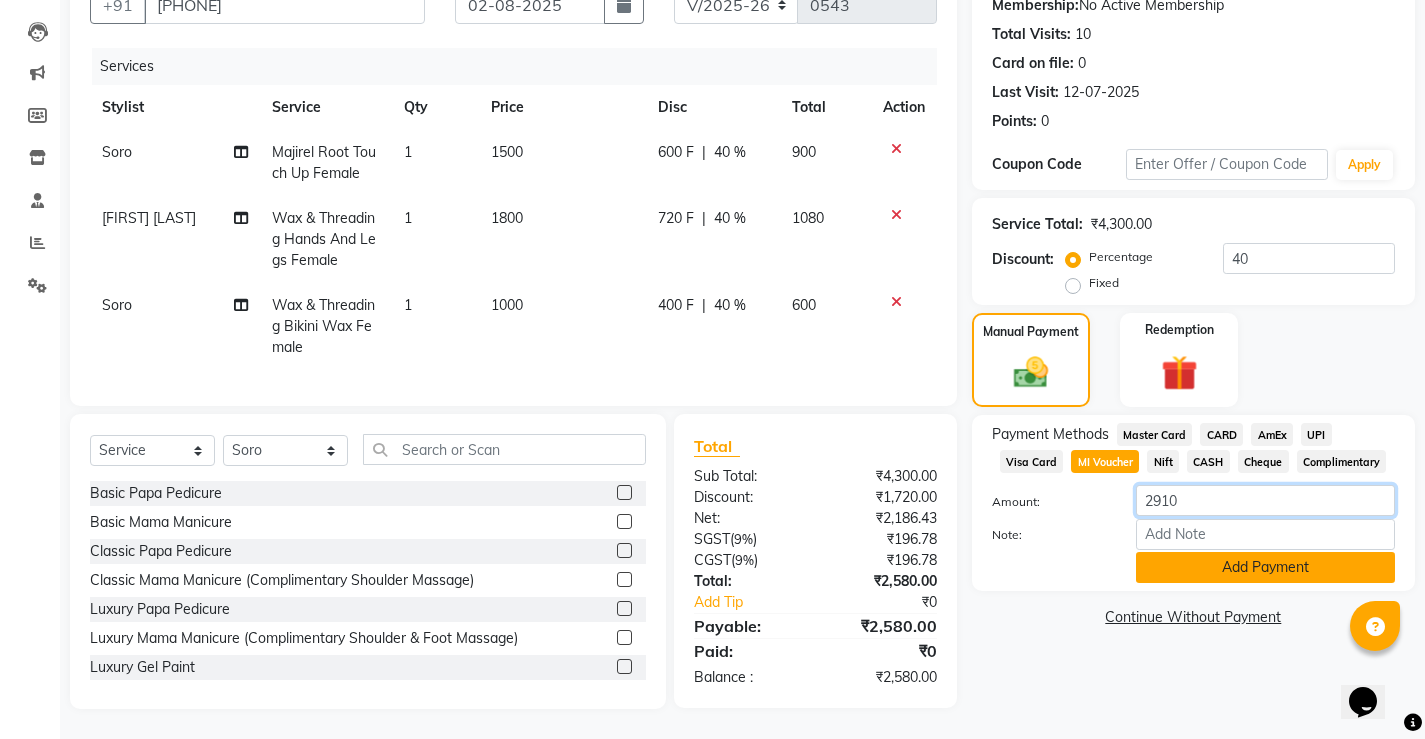 type on "2910" 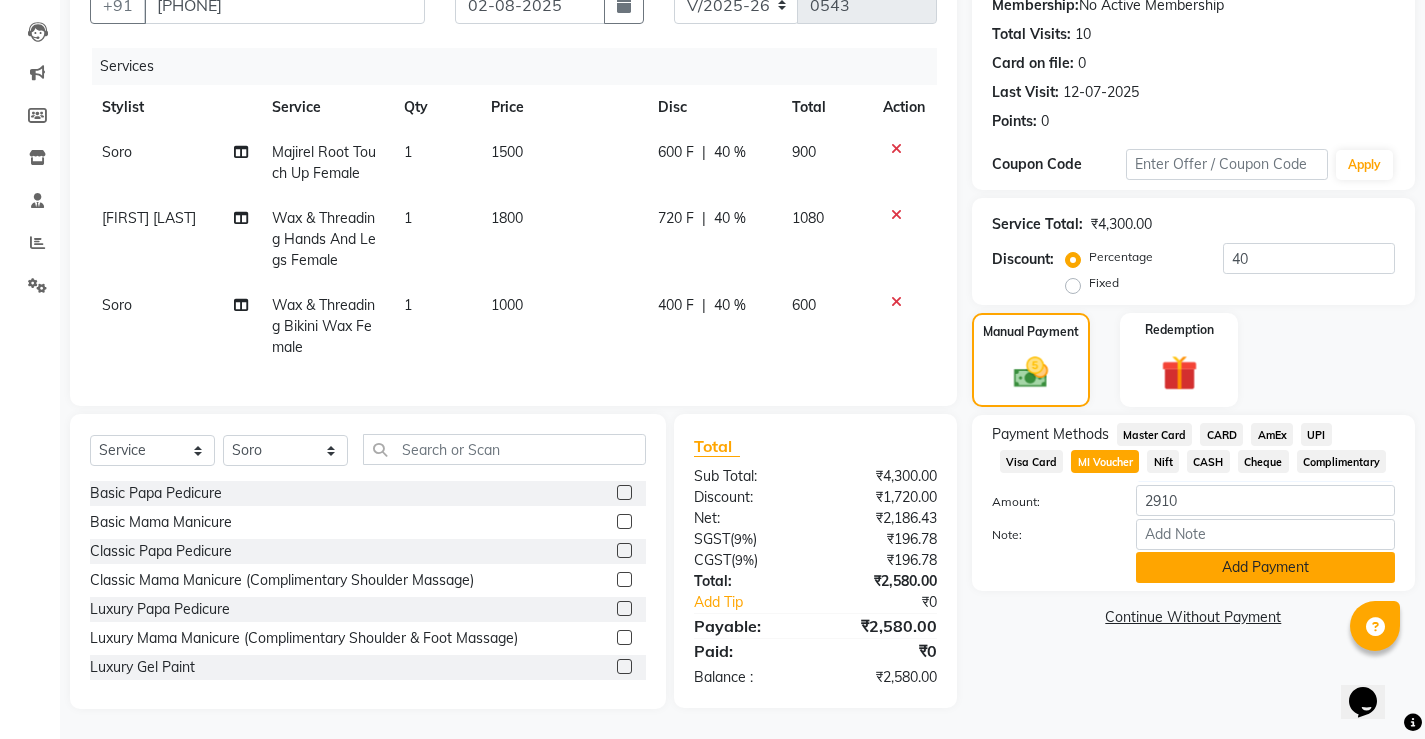click on "Add Payment" 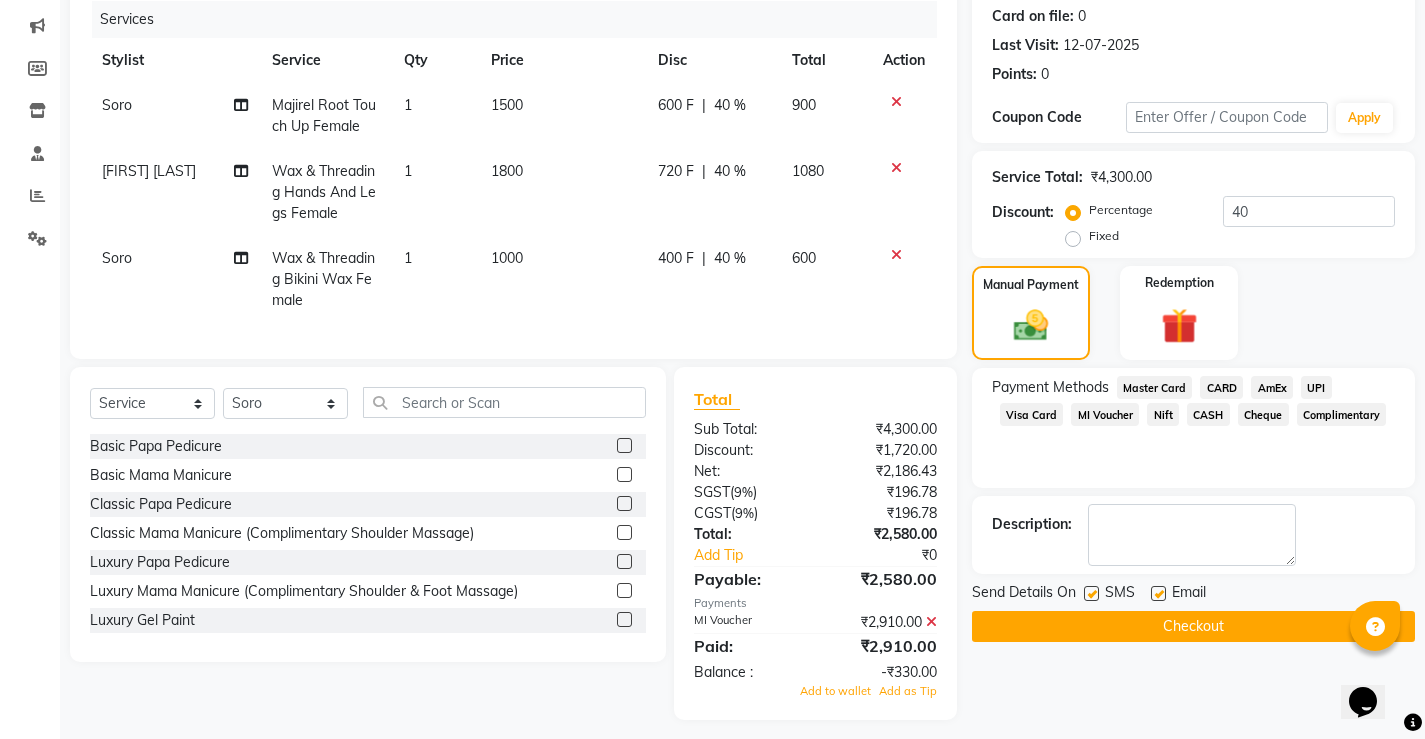 scroll, scrollTop: 273, scrollLeft: 0, axis: vertical 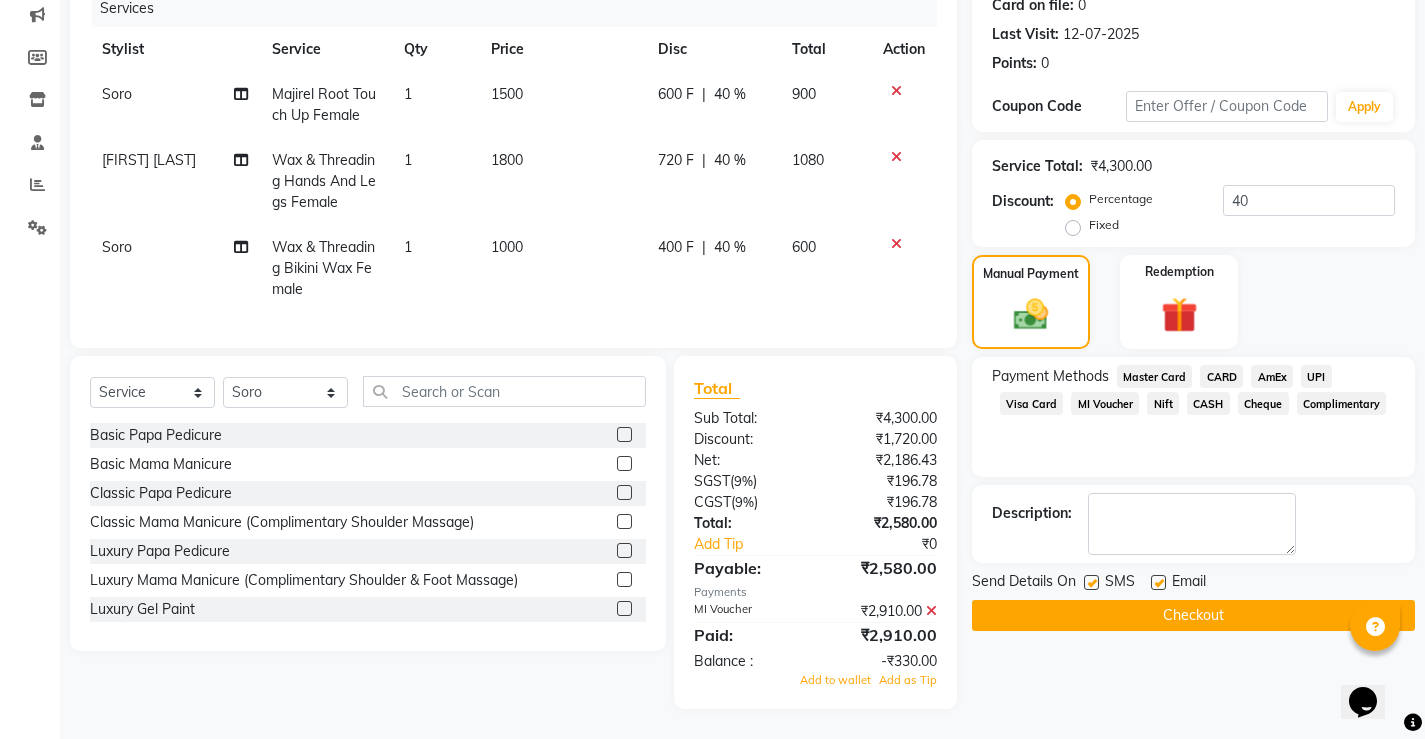 click on "Checkout" 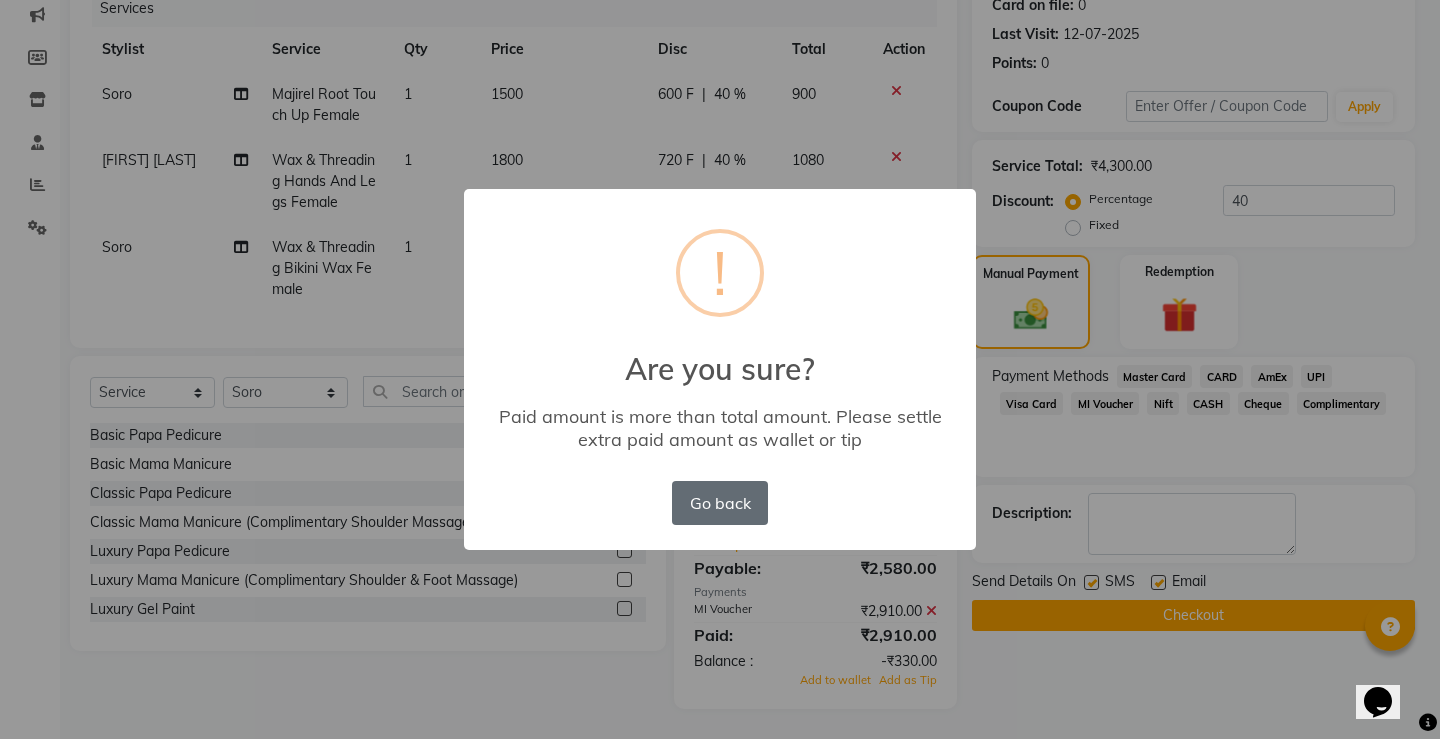 click on "Go back" at bounding box center (720, 503) 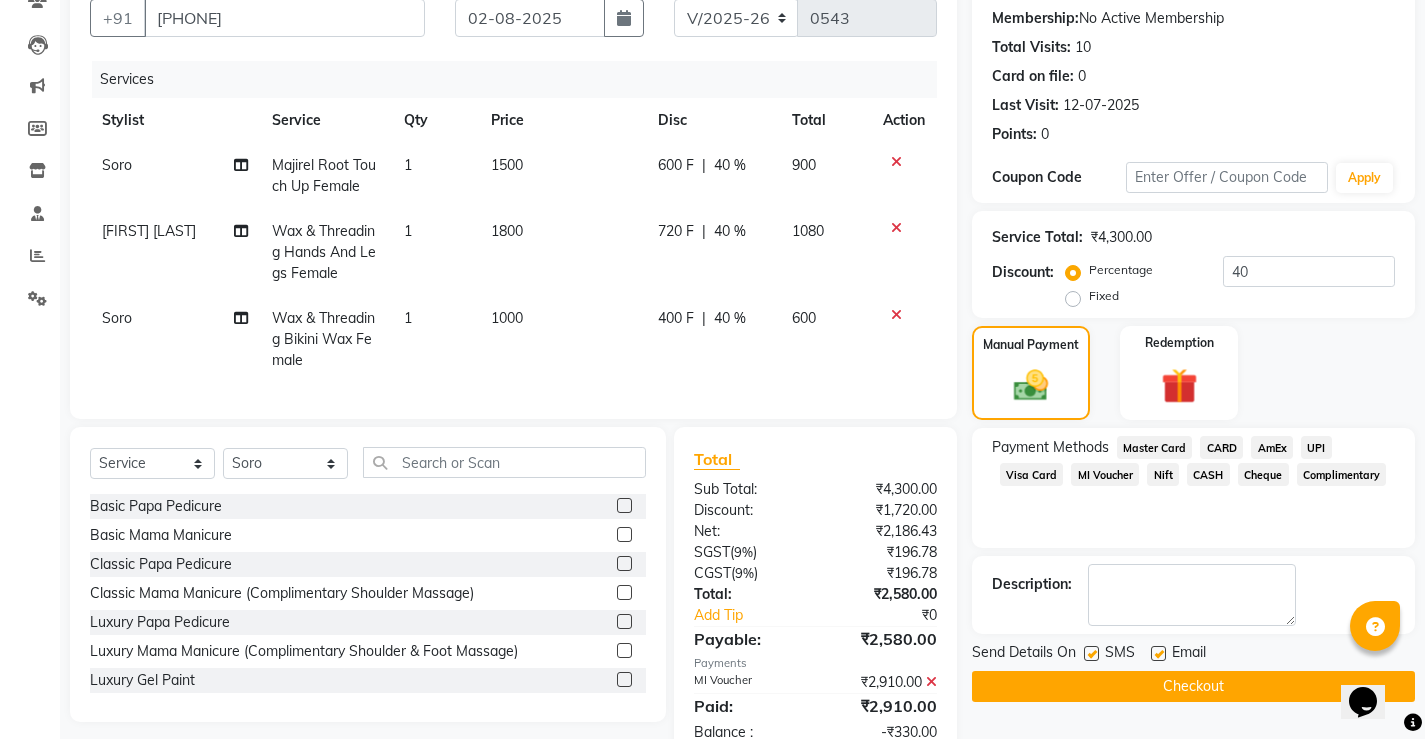 scroll, scrollTop: 73, scrollLeft: 0, axis: vertical 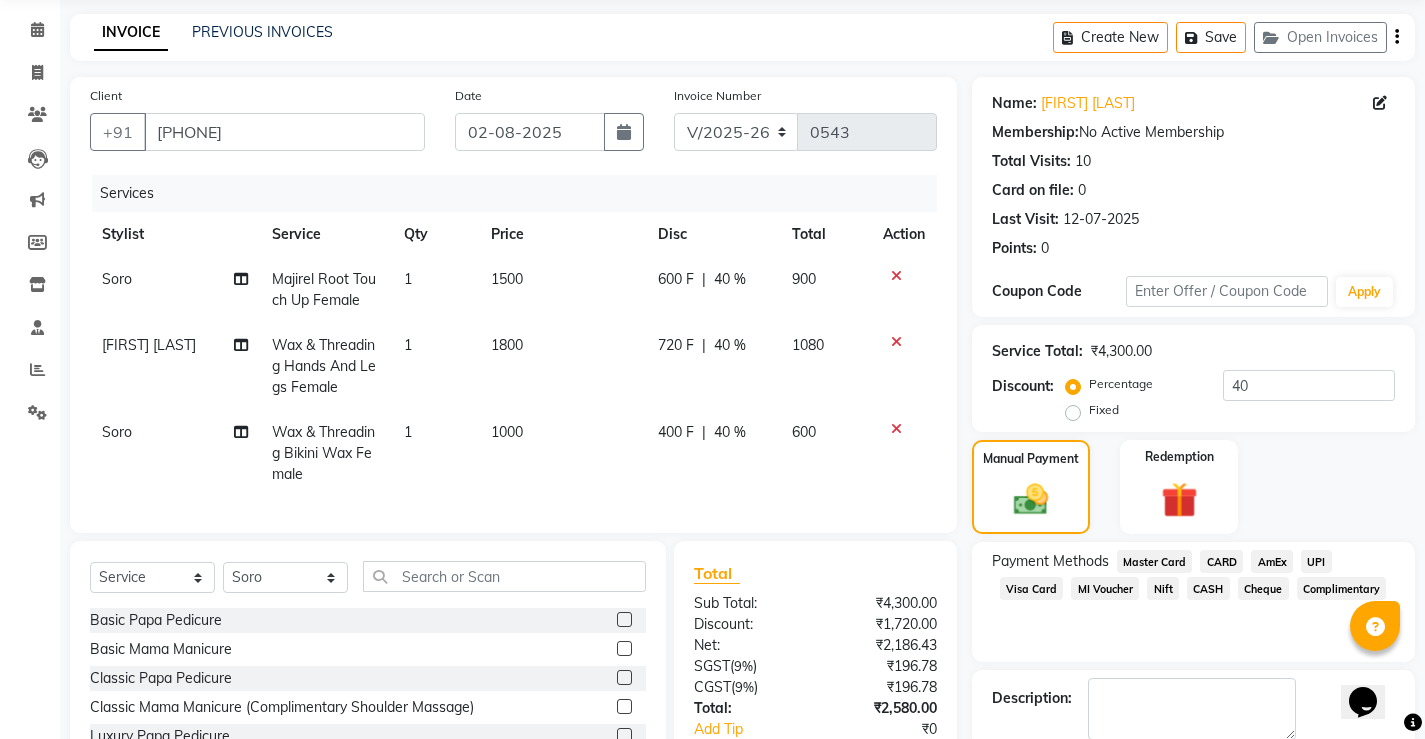 click on "1500" 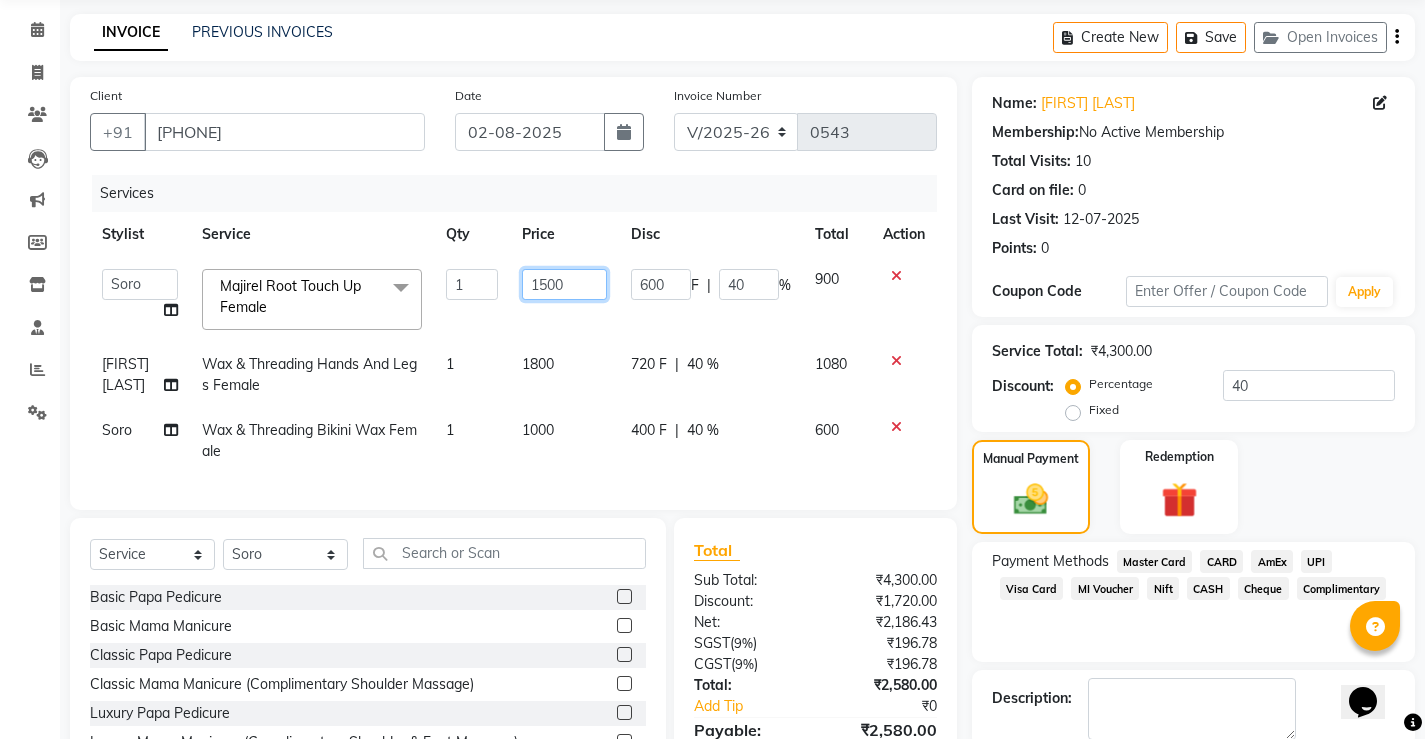 click on "1500" 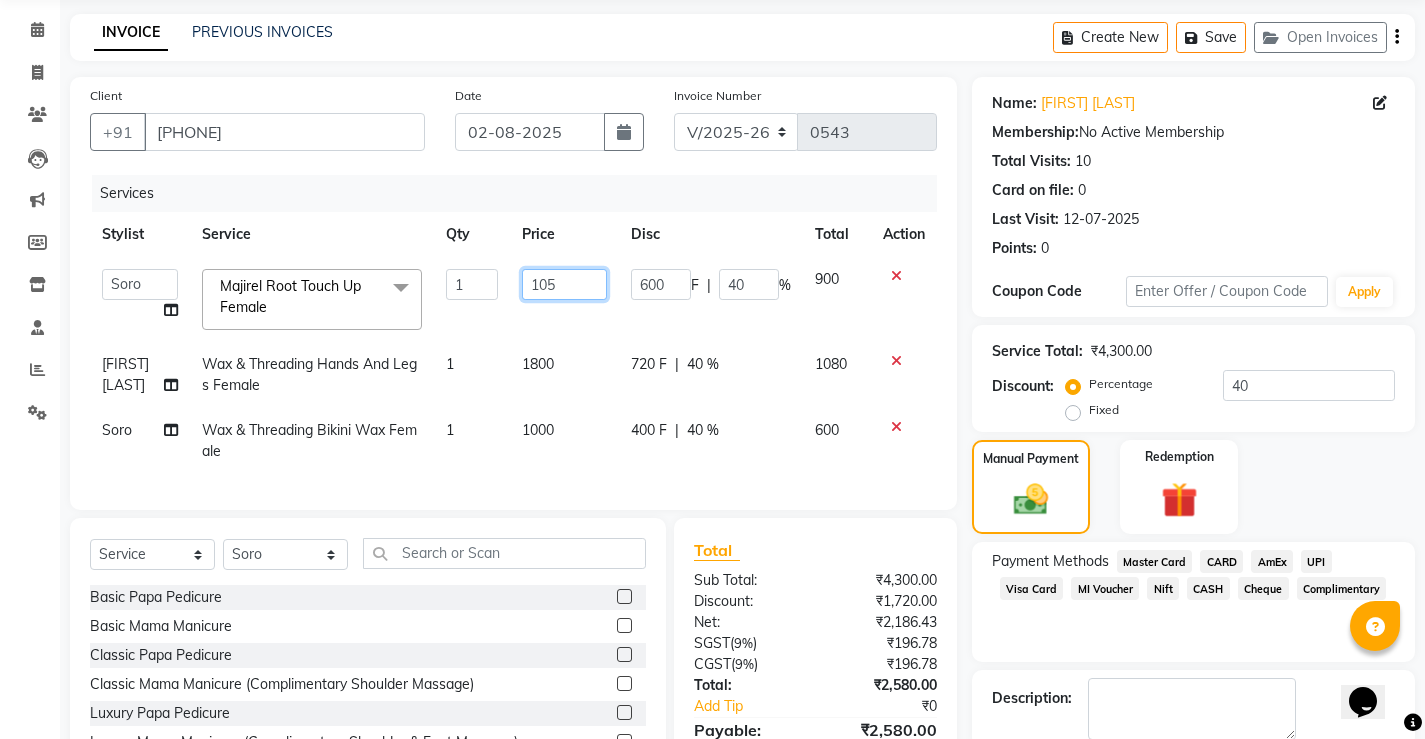 type on "1050" 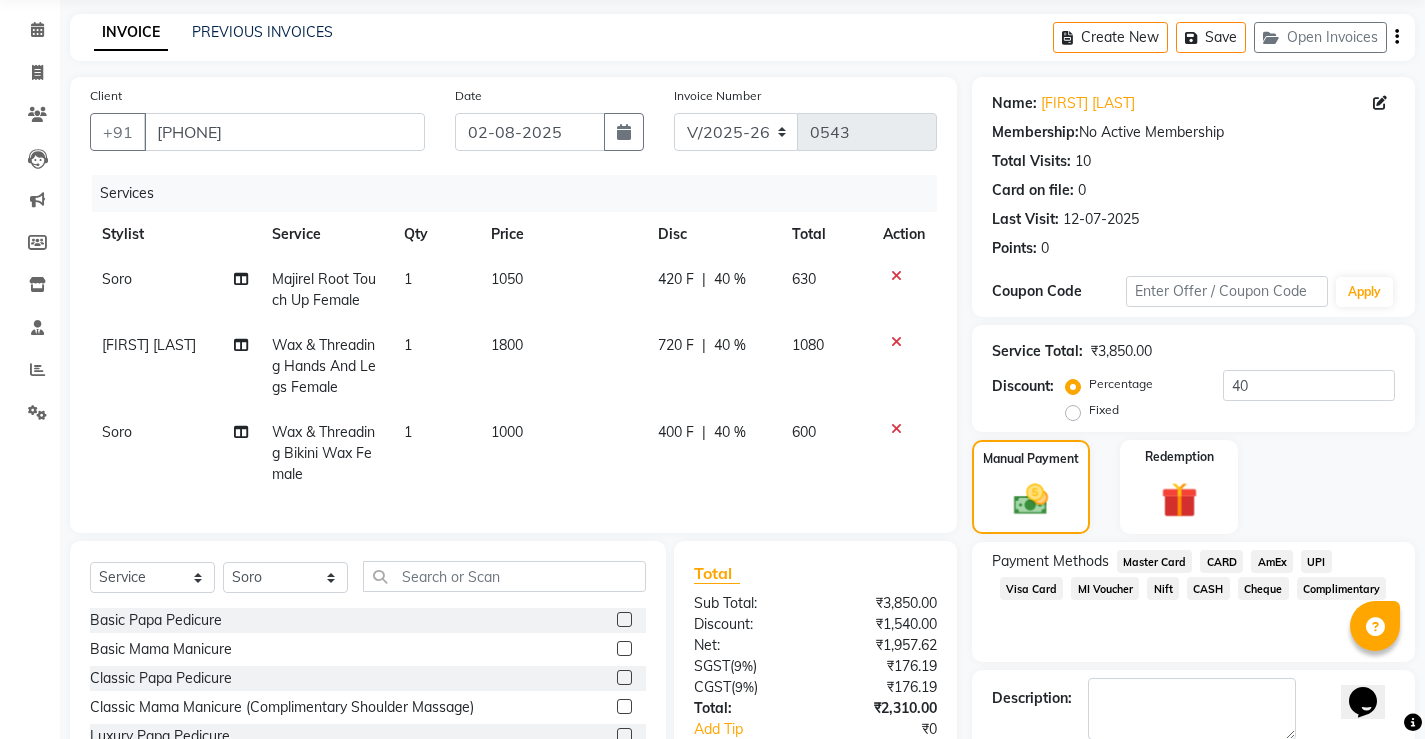 click on "MI Voucher" 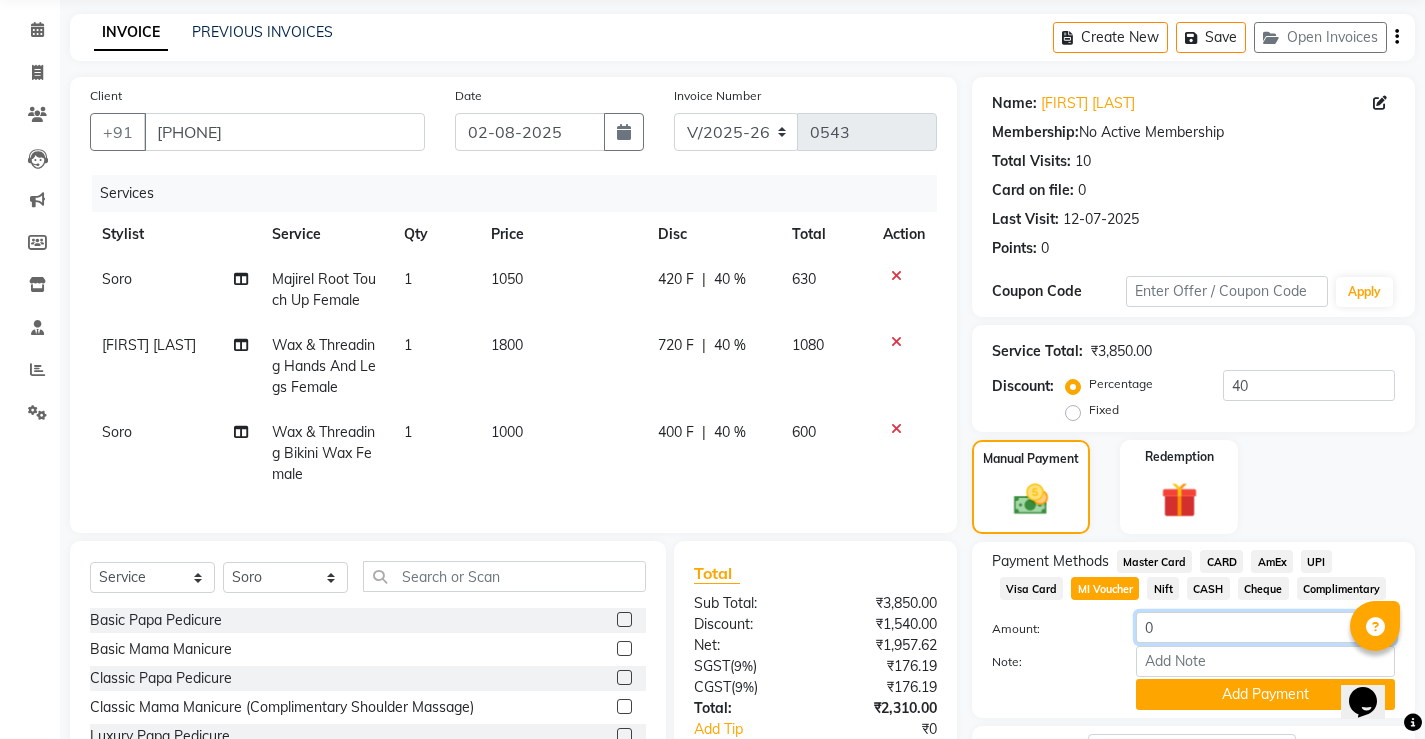 click on "0" 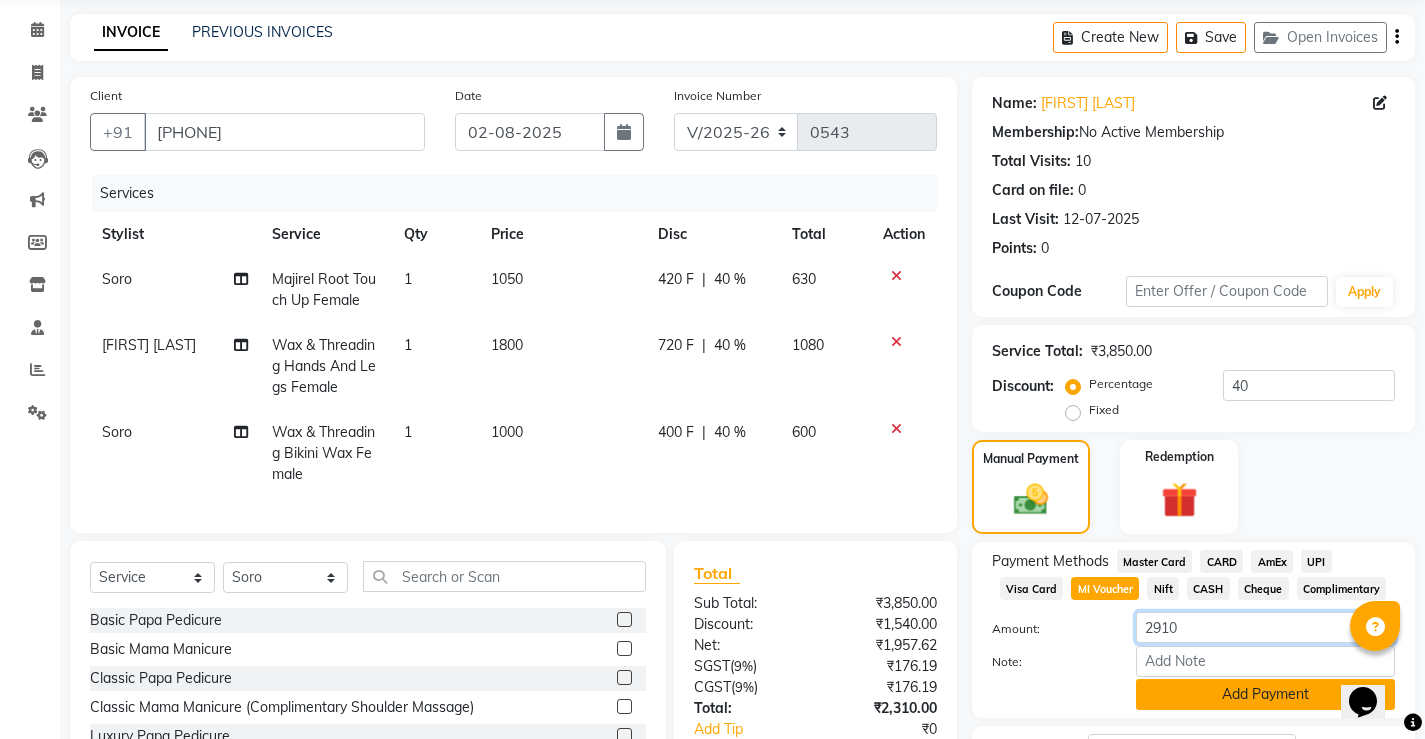 type on "2910" 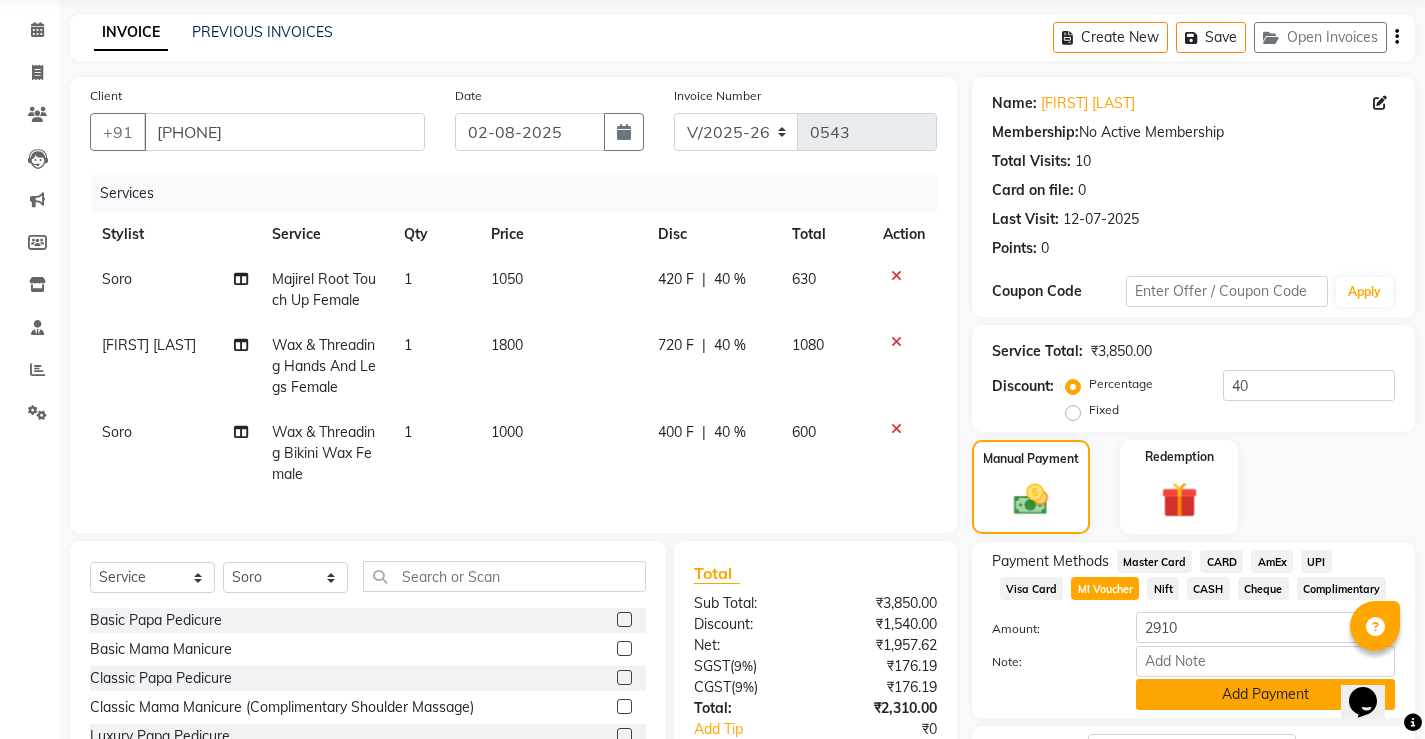 click on "Add Payment" 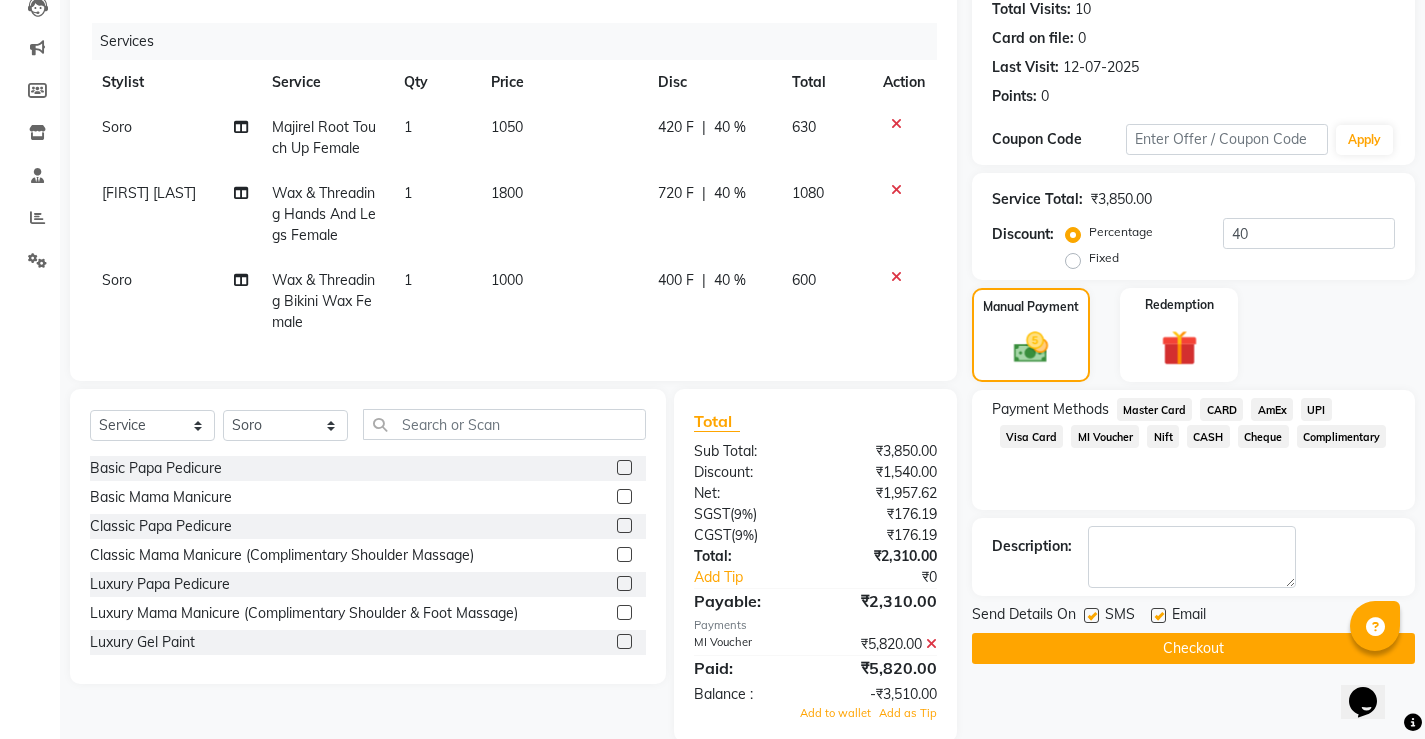 scroll, scrollTop: 273, scrollLeft: 0, axis: vertical 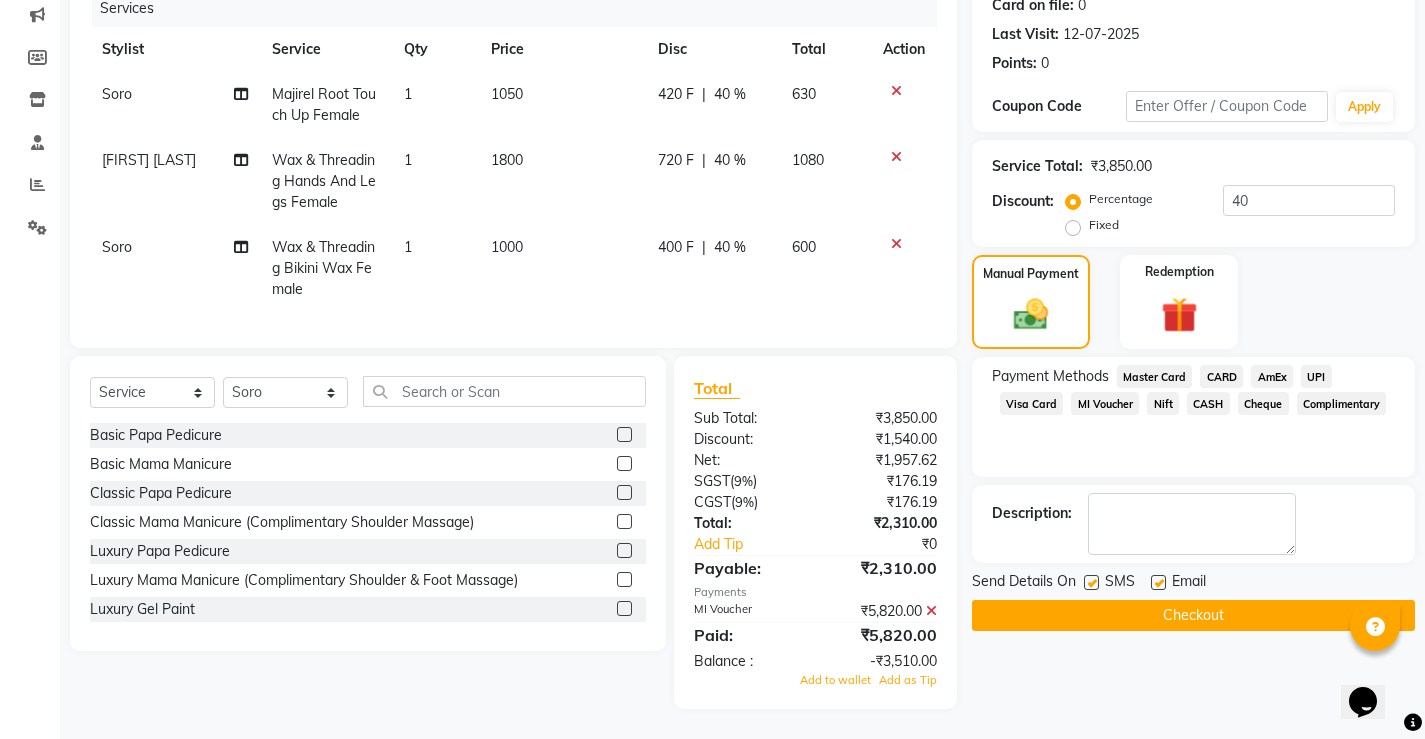 click on "Checkout" 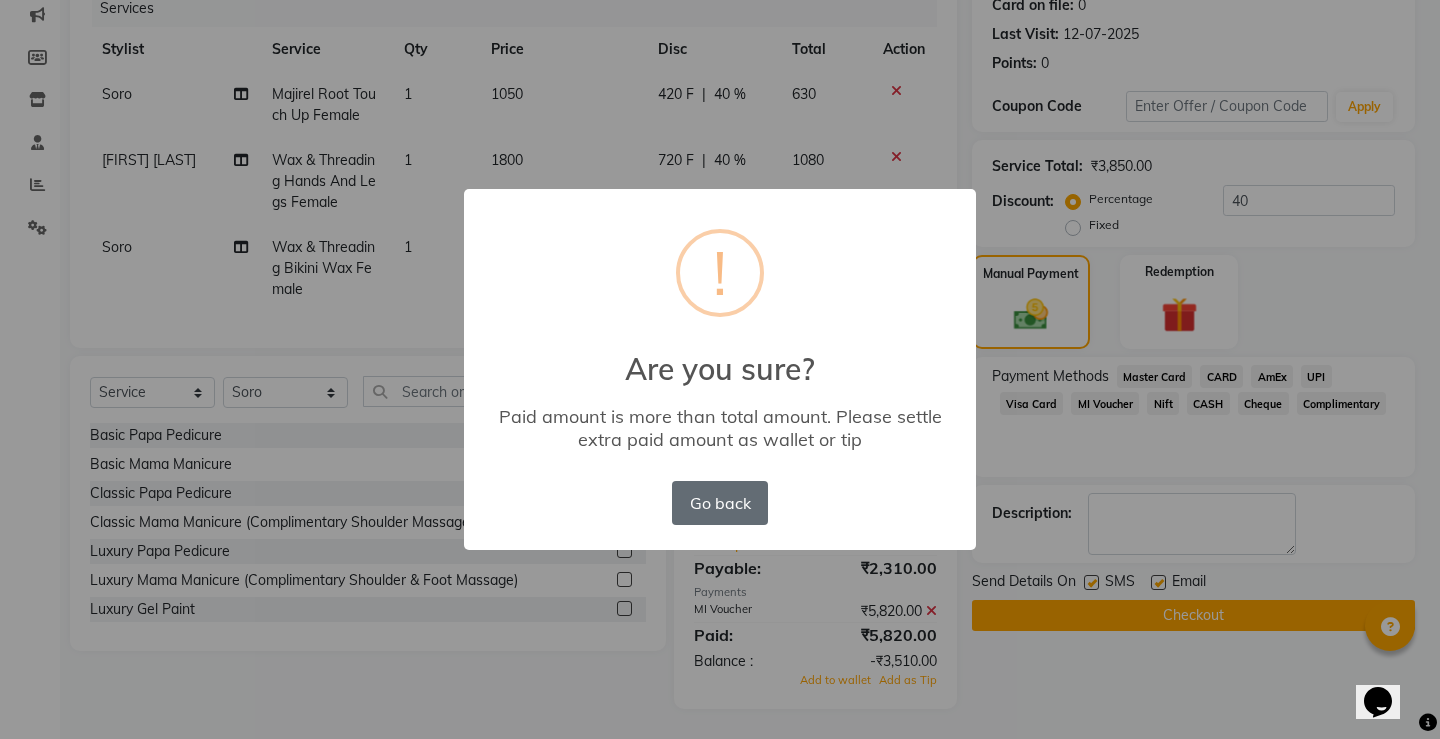 click on "Go back" at bounding box center (720, 503) 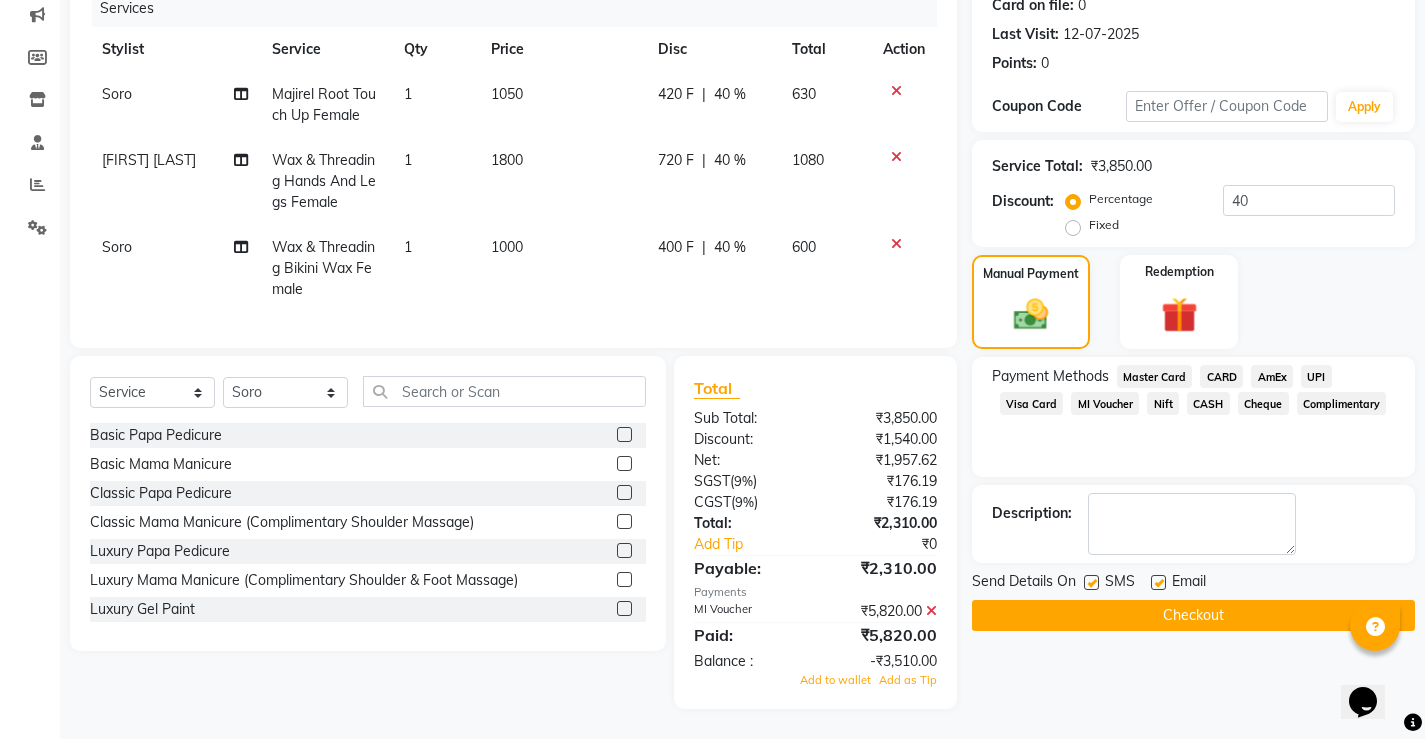 scroll, scrollTop: 73, scrollLeft: 0, axis: vertical 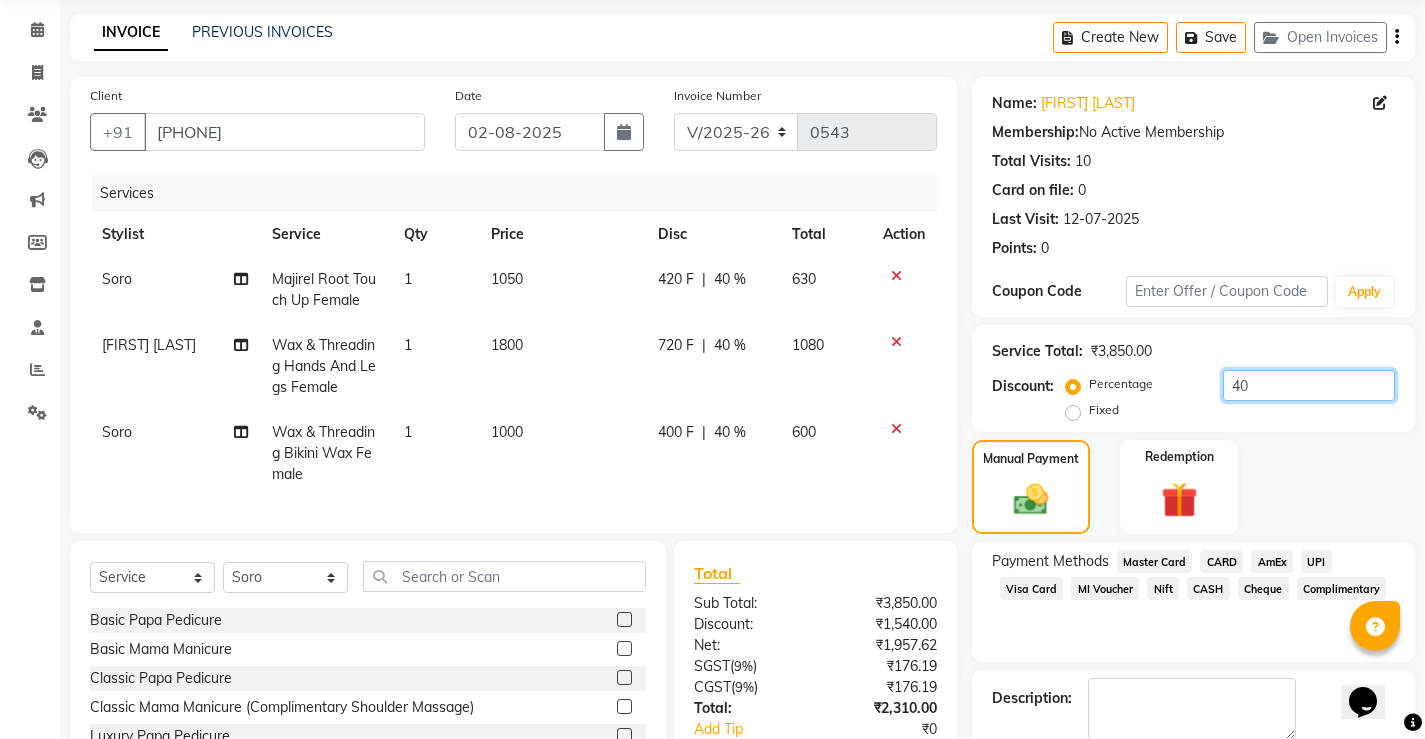 click on "40" 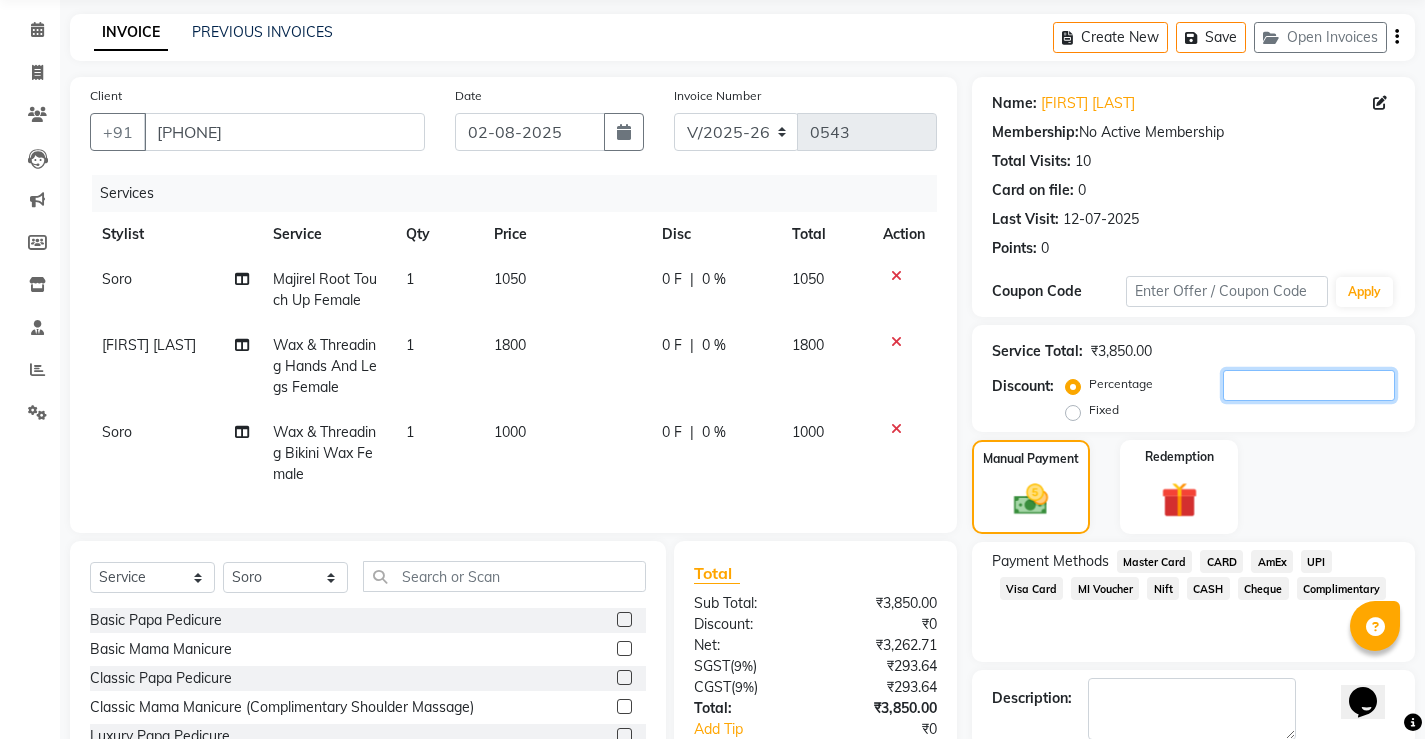 type 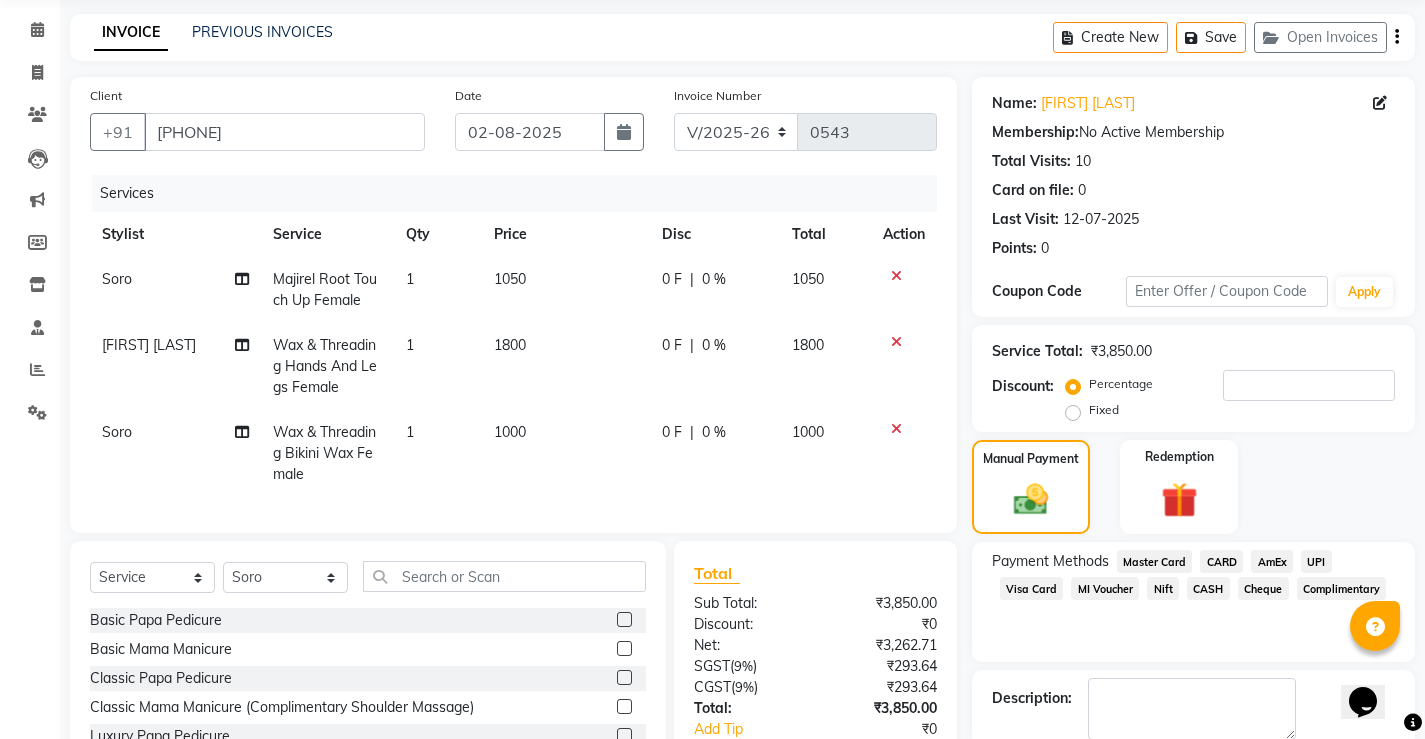 click on "1050" 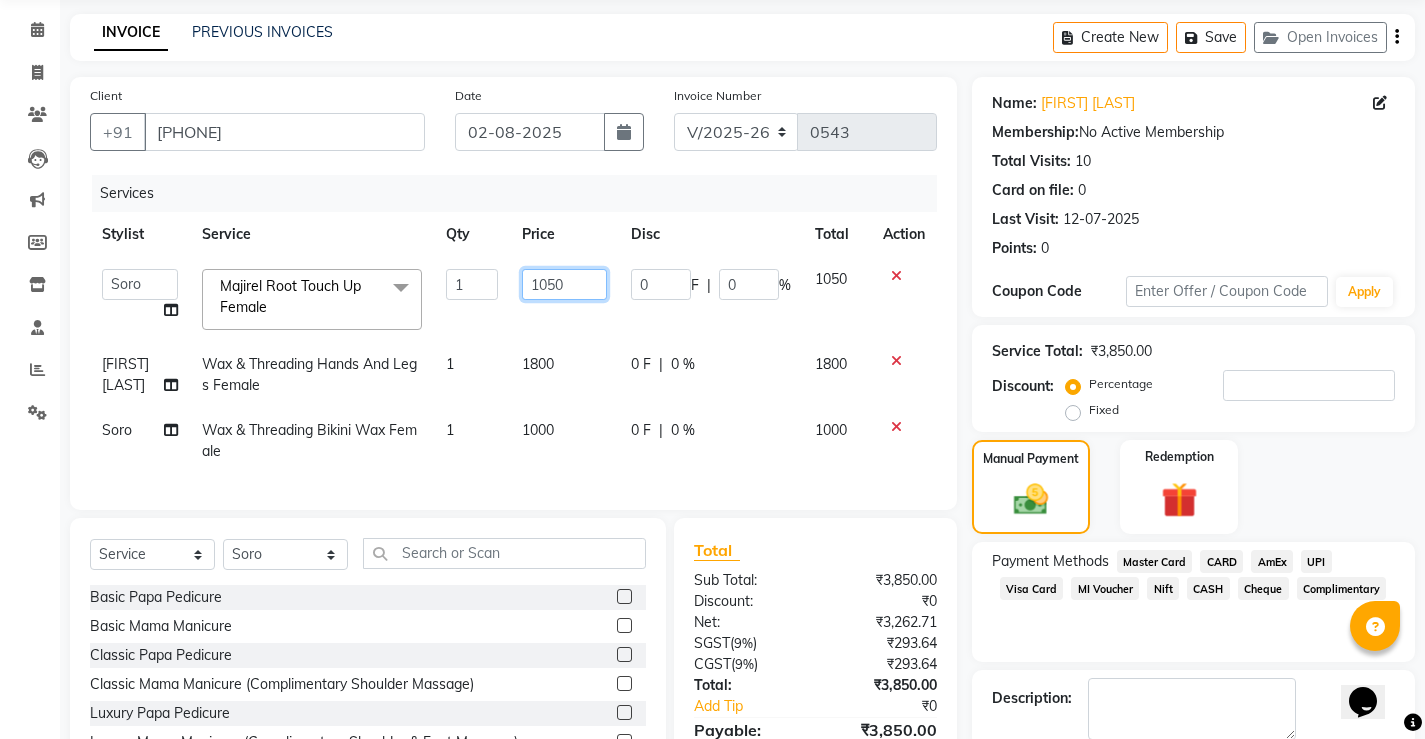 click on "1050" 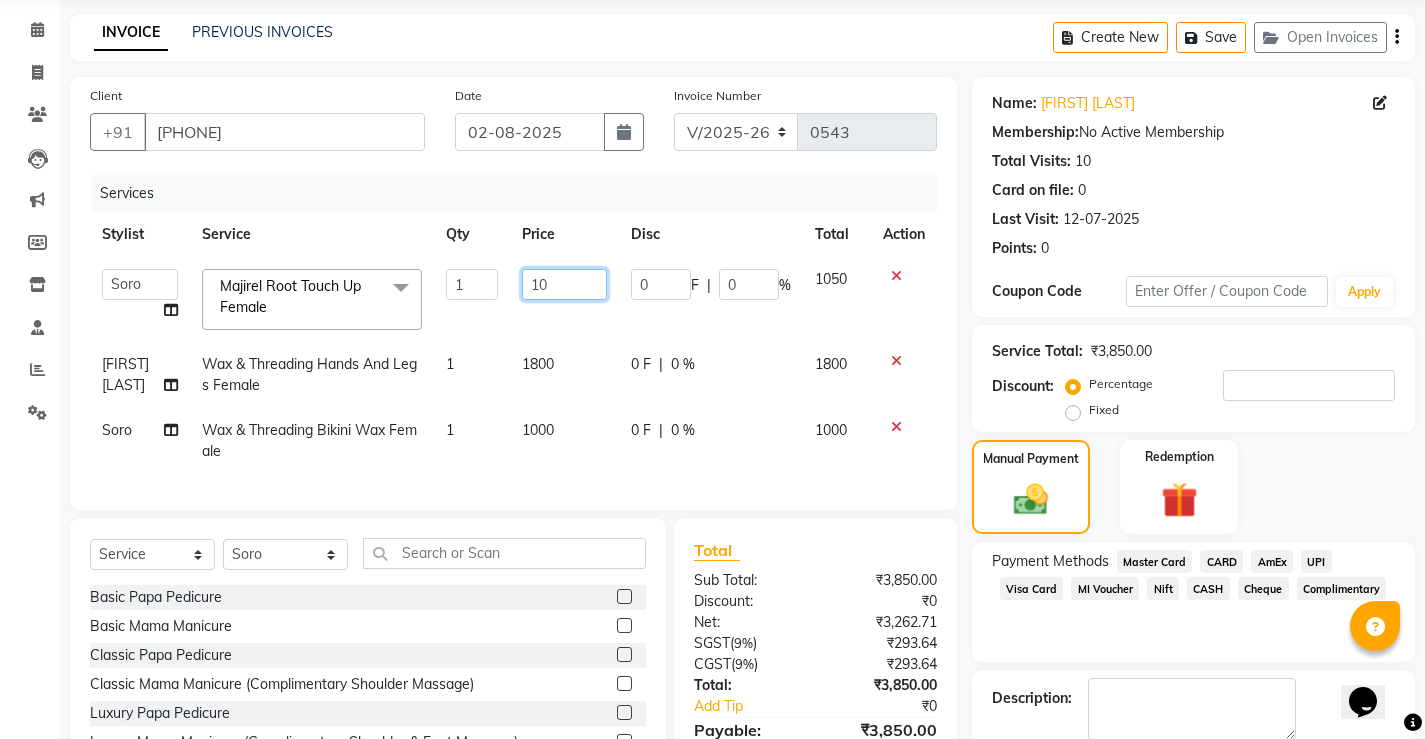 type on "1" 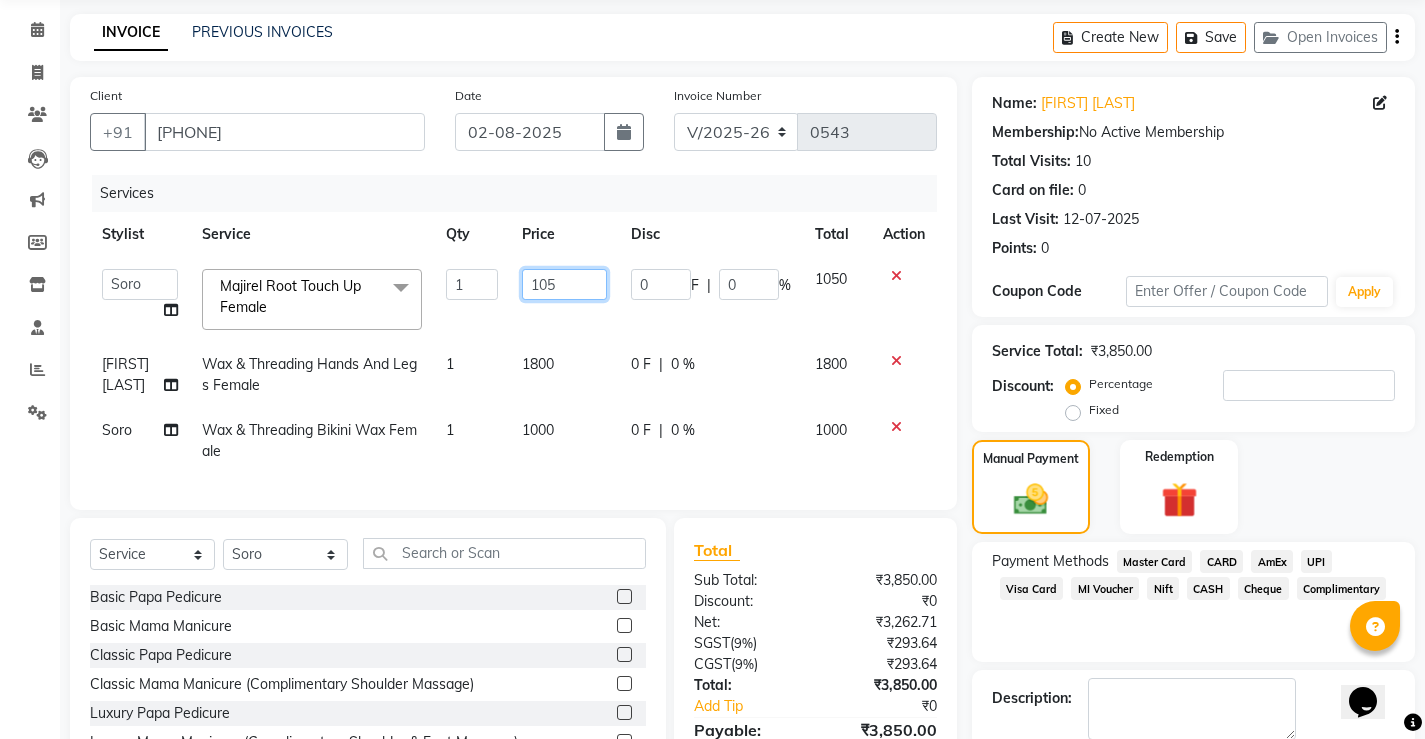 type on "1050" 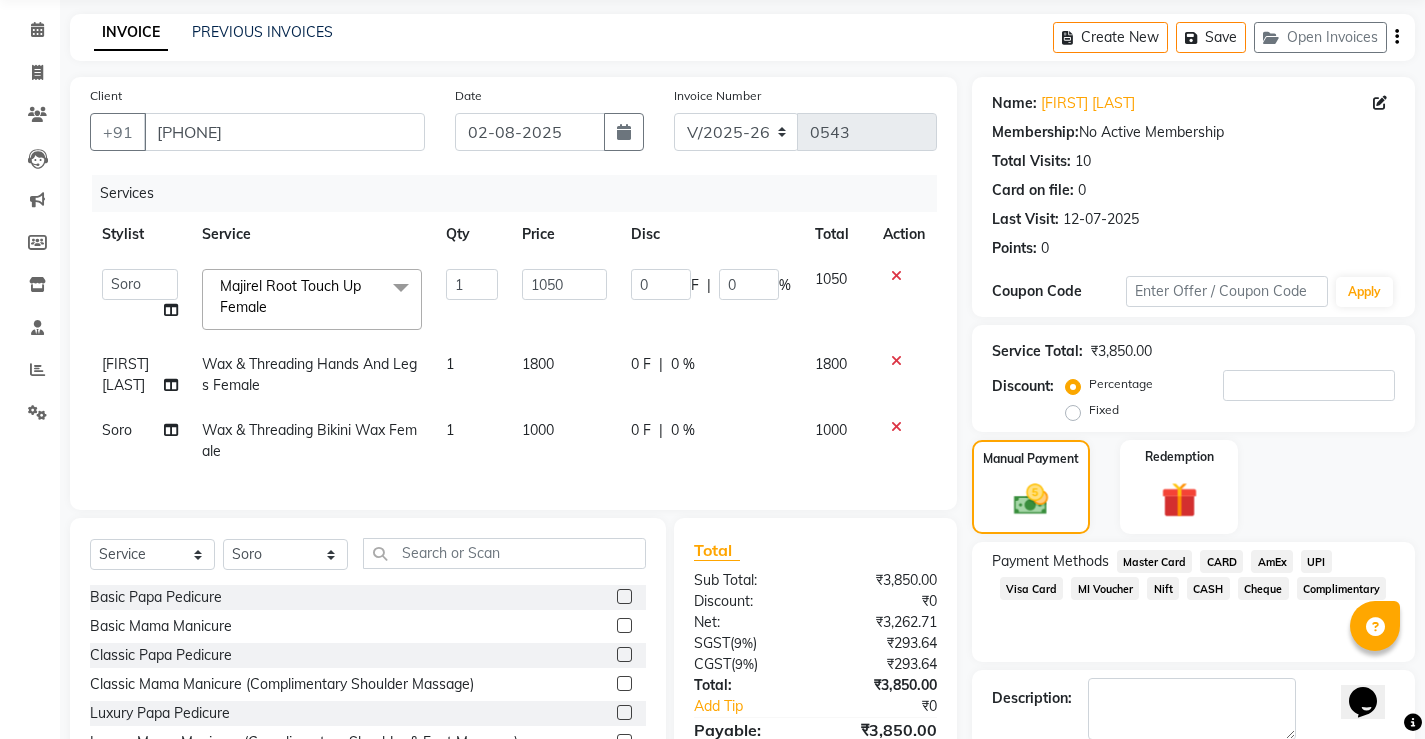 click on "1800" 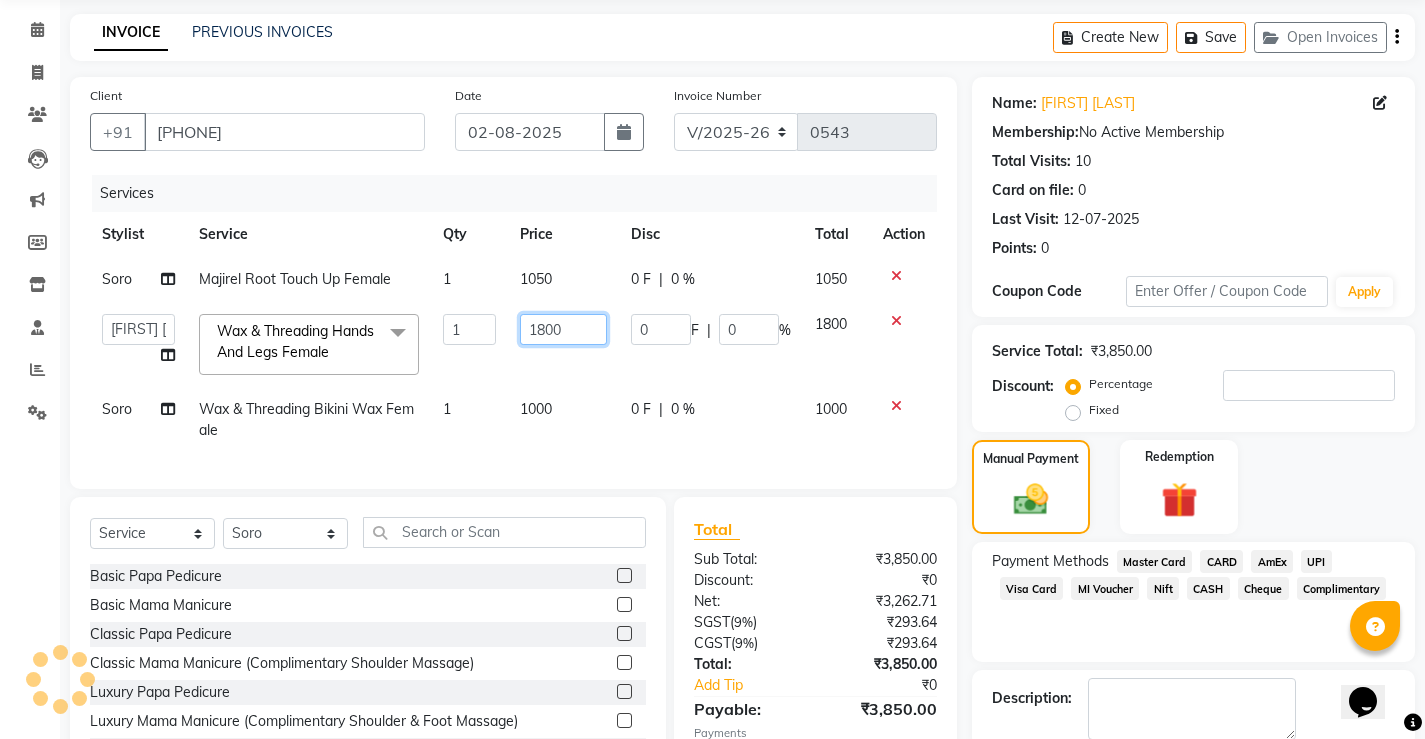 click on "1800" 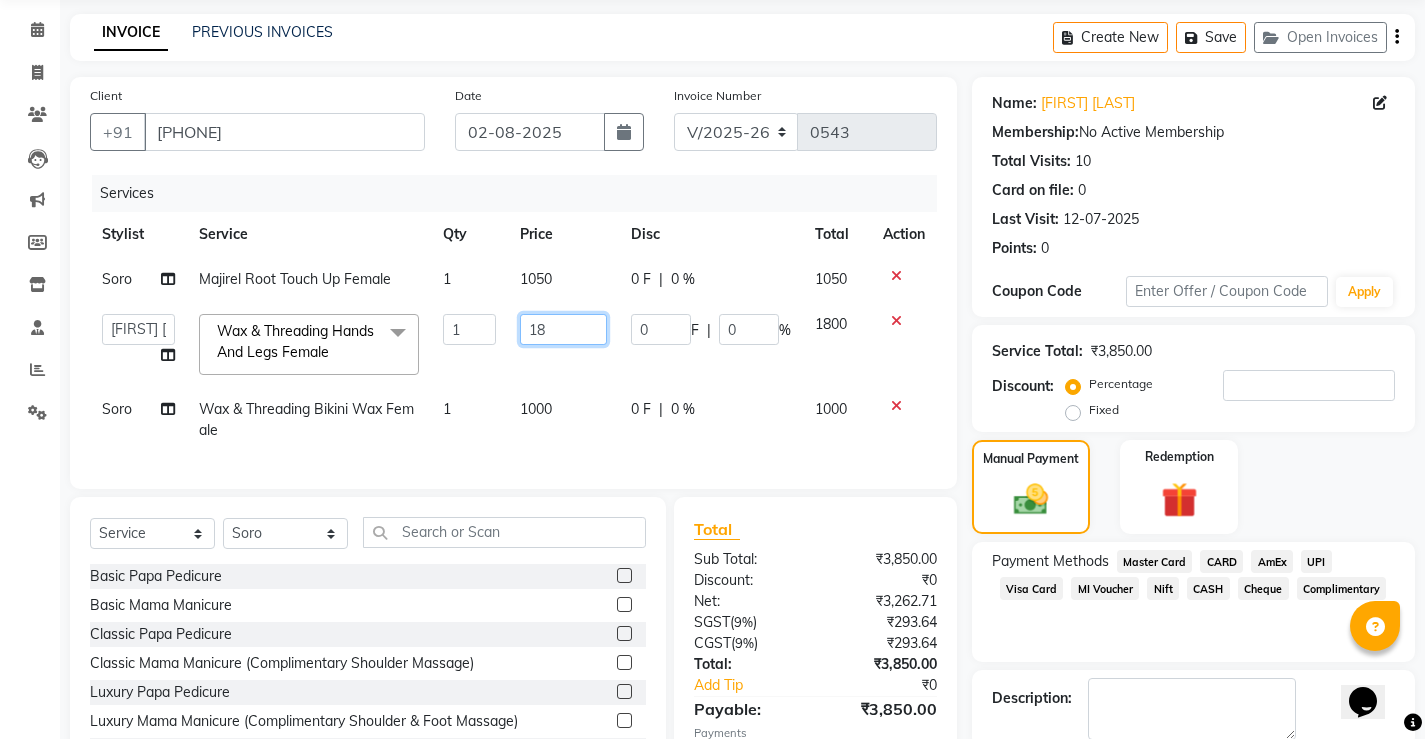type on "1" 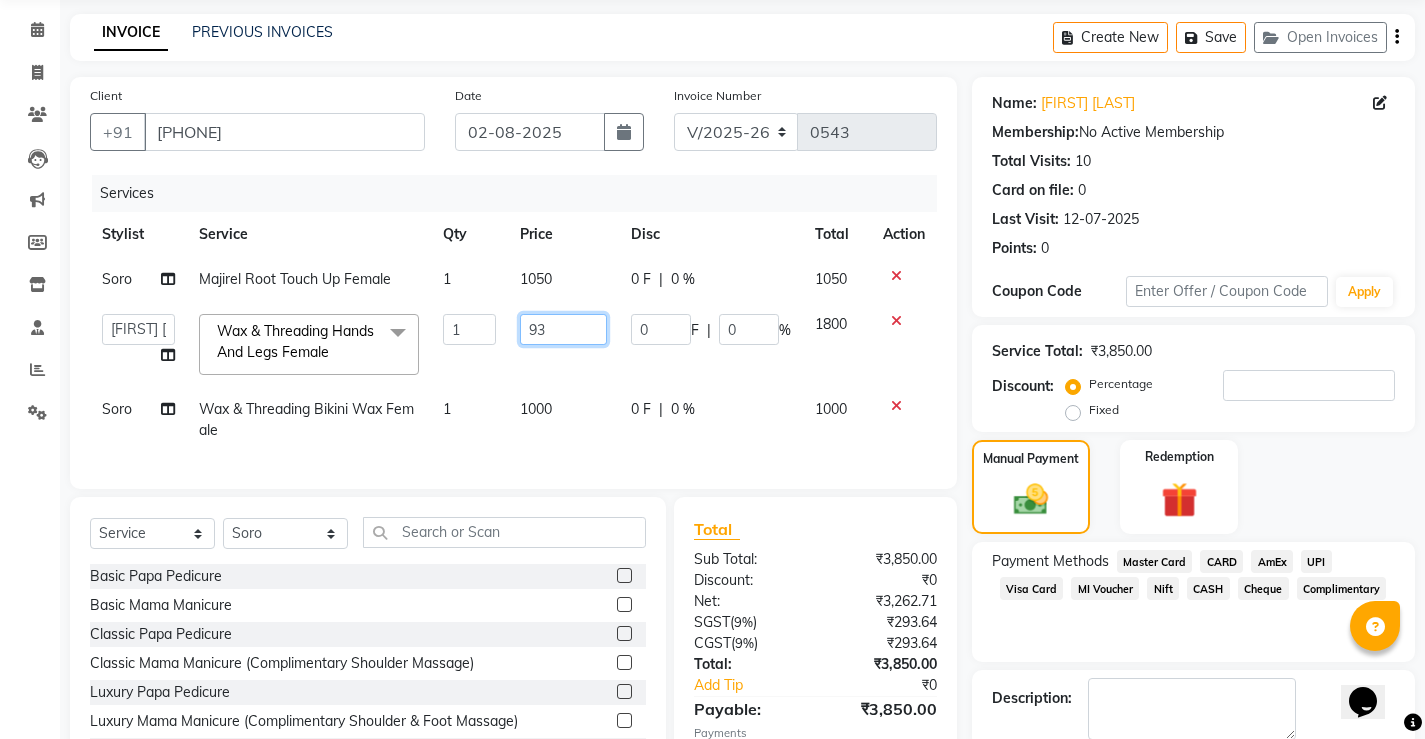 type on "930" 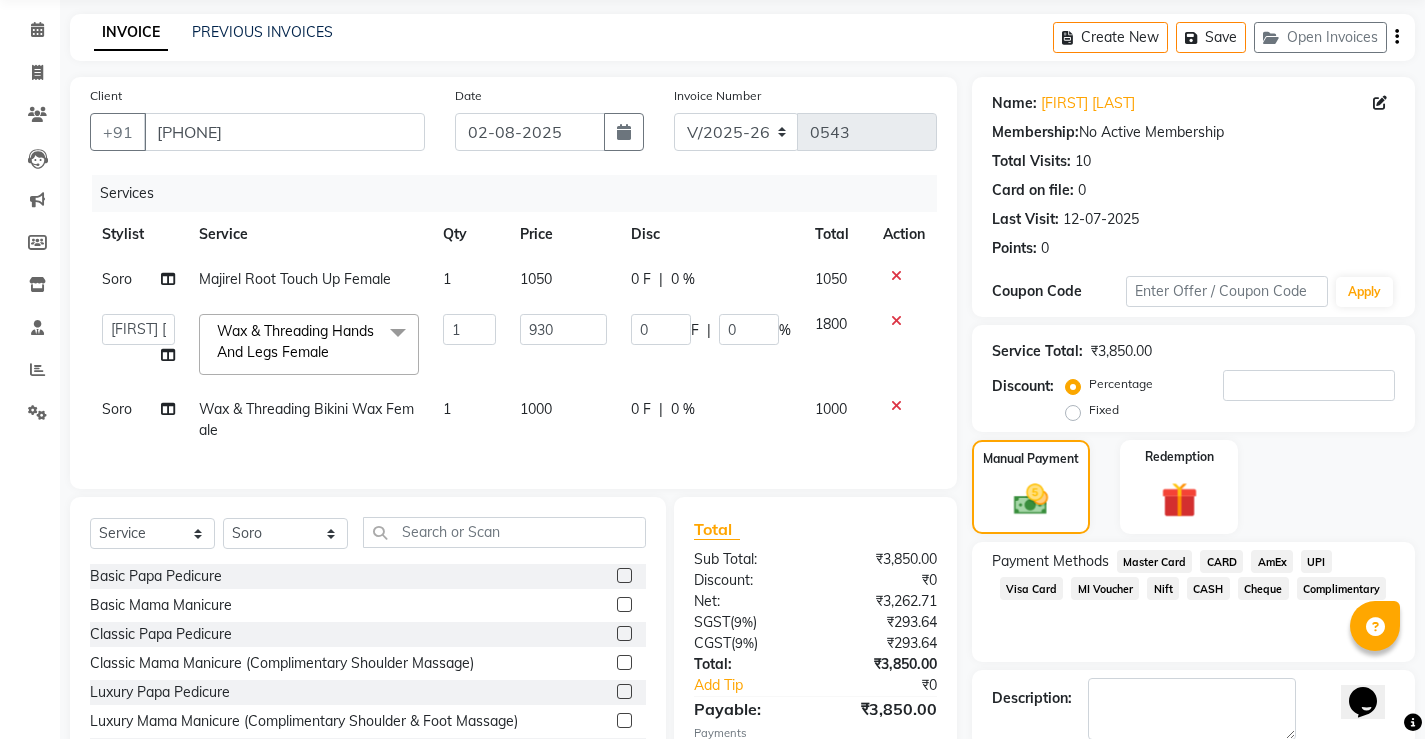 click on "Soro Majirel Root Touch Up Female 1 1050 0 F | 0 % 1050  [FIRST] [LAST] [FIRST] [LAST] [FIRST] [LAST] [FIRST] [LAST] [FIRST] [LAST] [FIRST] [LAST] [FIRST] [LAST]  Wax & Threading Hands And Legs Female  x Basic Papa Pedicure Basic Mama Manicure Classic Papa Pedicure Classic Mama Manicure (Complimentary Shoulder Massage) Luxury Papa Pedicure Luxury Mama Manicure (Complimentary Shoulder & Foot Massage) Luxury Gel Paint Luxury Nail Extensions With Gel Paint Luxury Nail Extensions With Gel Paint And Glitter Luxury Nail Extensions With Stones And Bow'S Hair Cut Female Hair Cut Male Beard Male Shampoo Female Shampoo Male Shampoo + Dryer Female Shampoo + Dryer Male Shampoo + Blow Dryer Female Shampoo + Blow Dryer Male Styling Straights Female Styling Straights Male Styling Curls Female Styling Curls Male Styling Crumps Female Styling Crumps Male Styling Female Styling Male Normal Hair Spa Female Normal Hair Spa Male Hair Spa Treatment Female Hair Spa Treatment Male Advance Spa Treatment Male Kera Treatment Male" 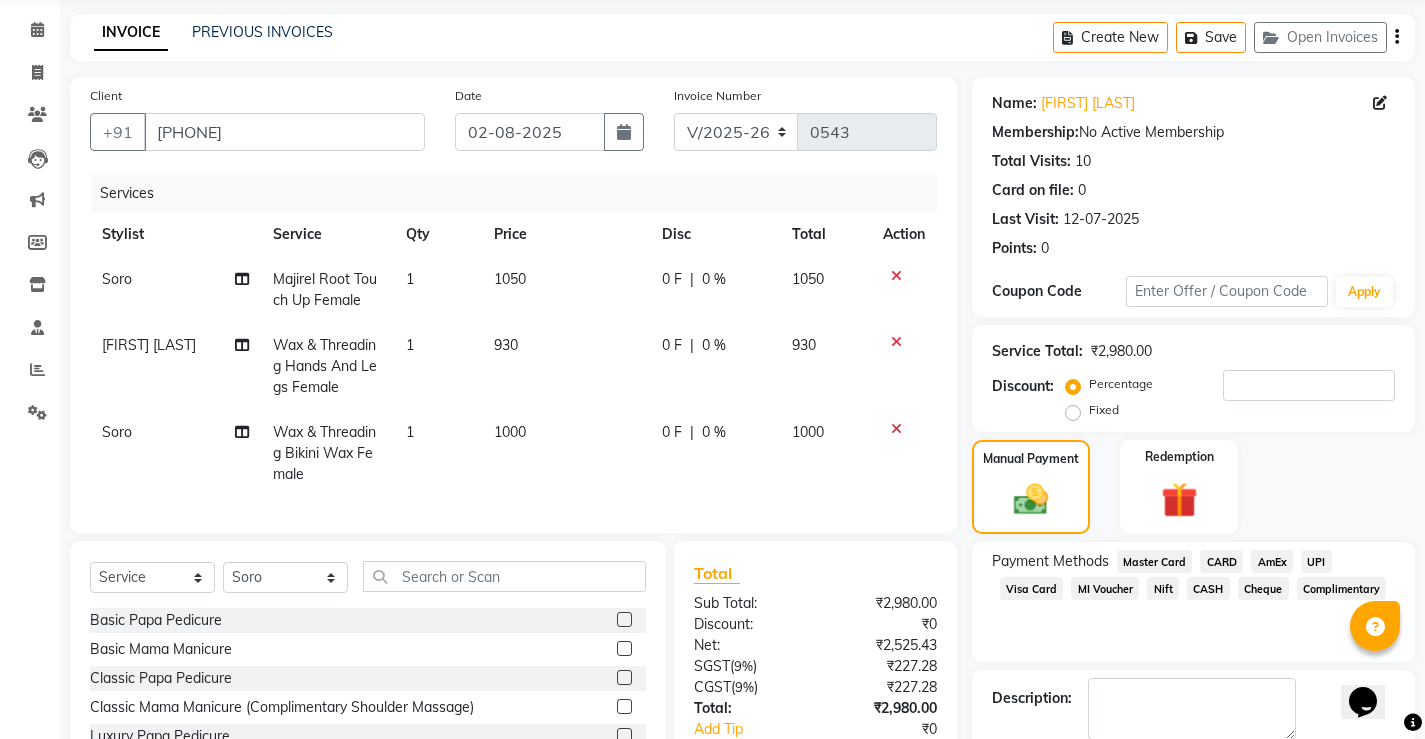 drag, startPoint x: 525, startPoint y: 433, endPoint x: 542, endPoint y: 431, distance: 17.117243 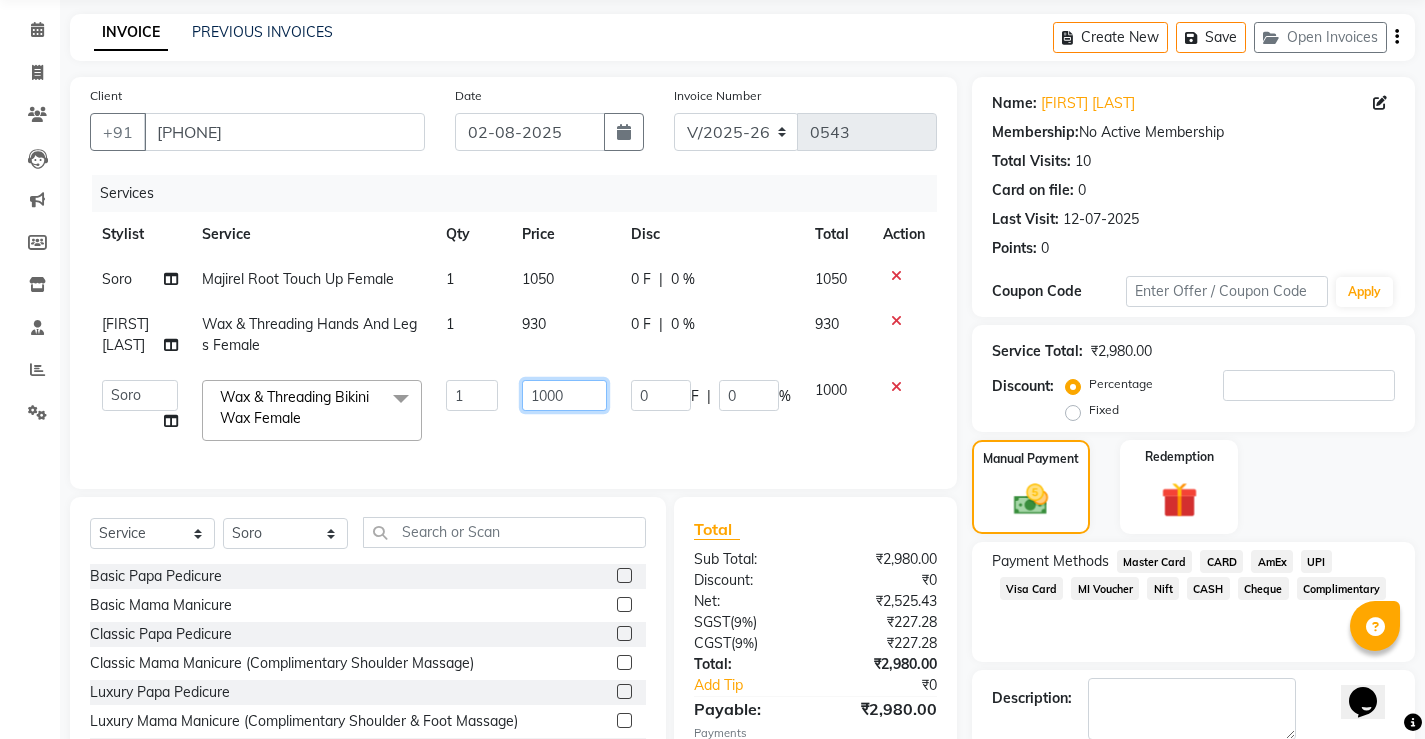 click on "1000" 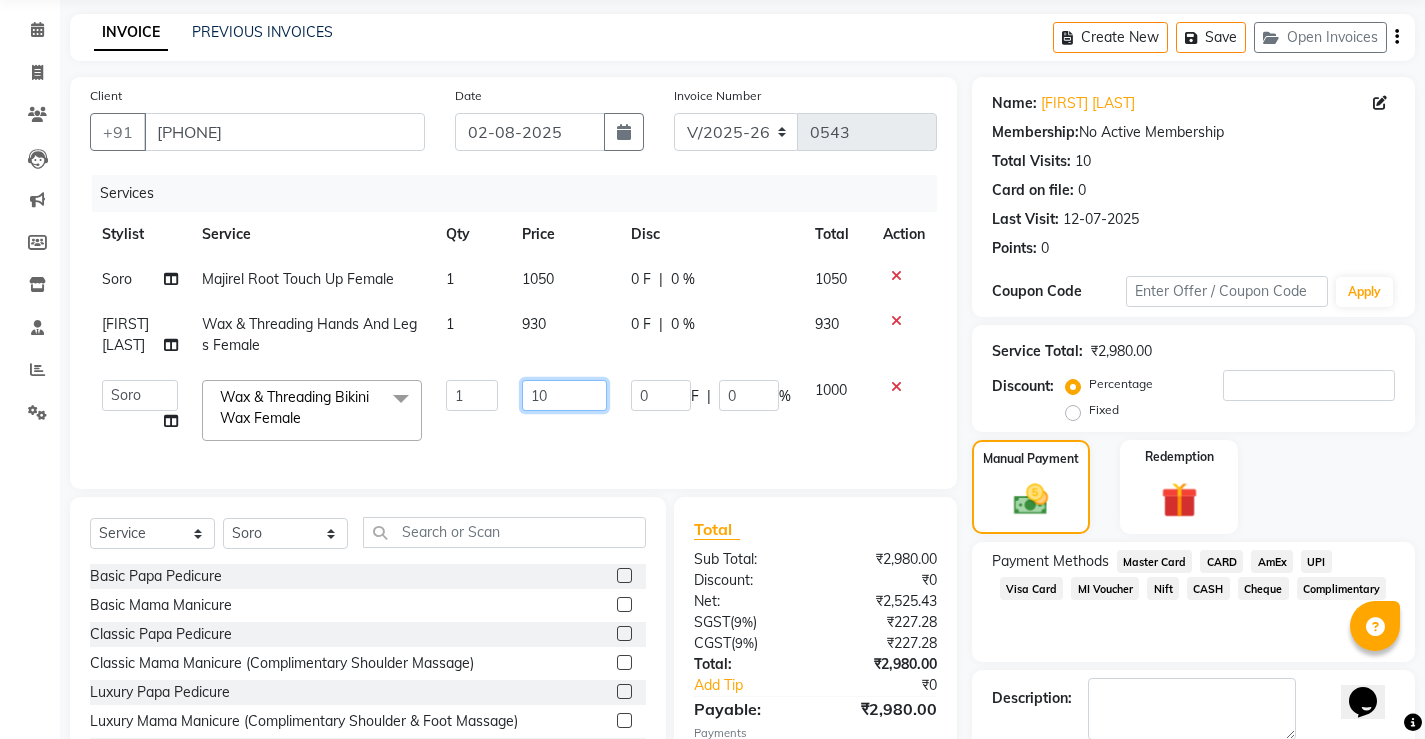 type on "1" 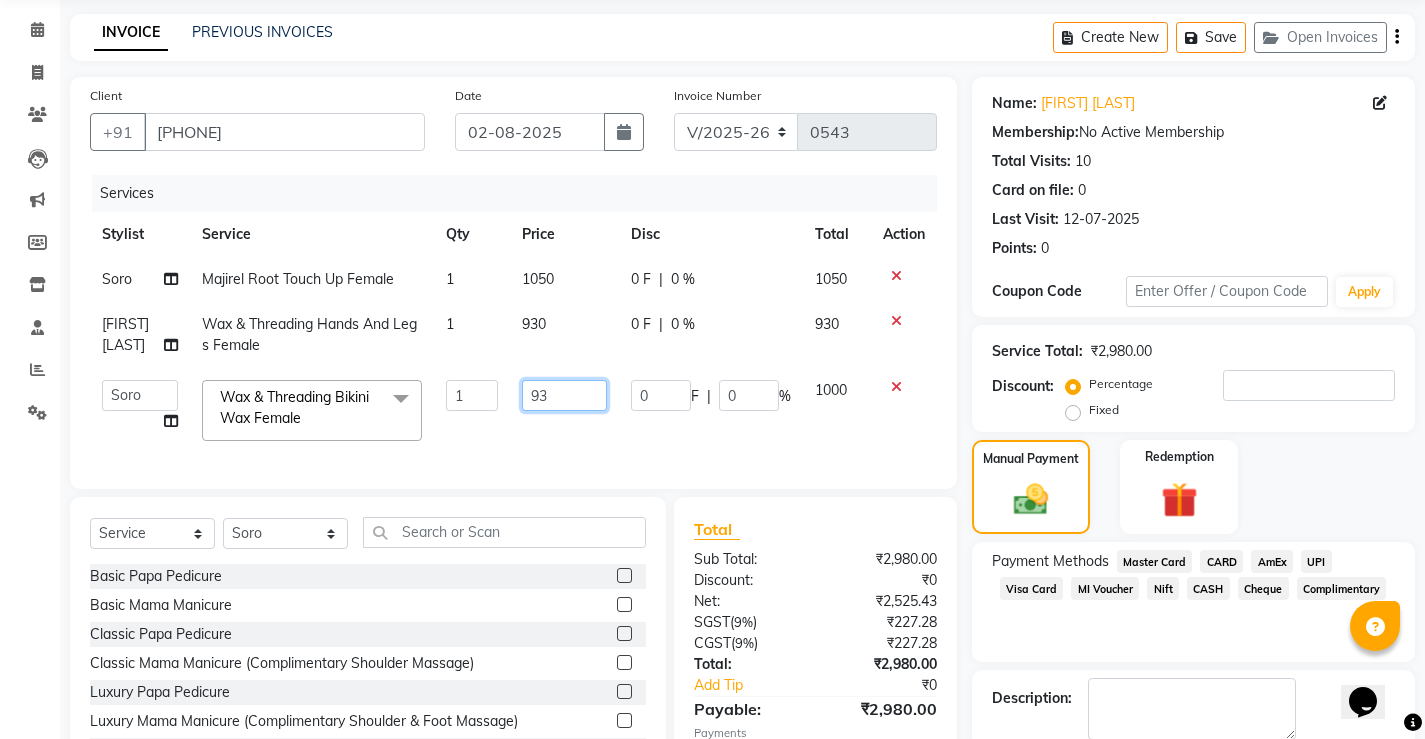 type on "930" 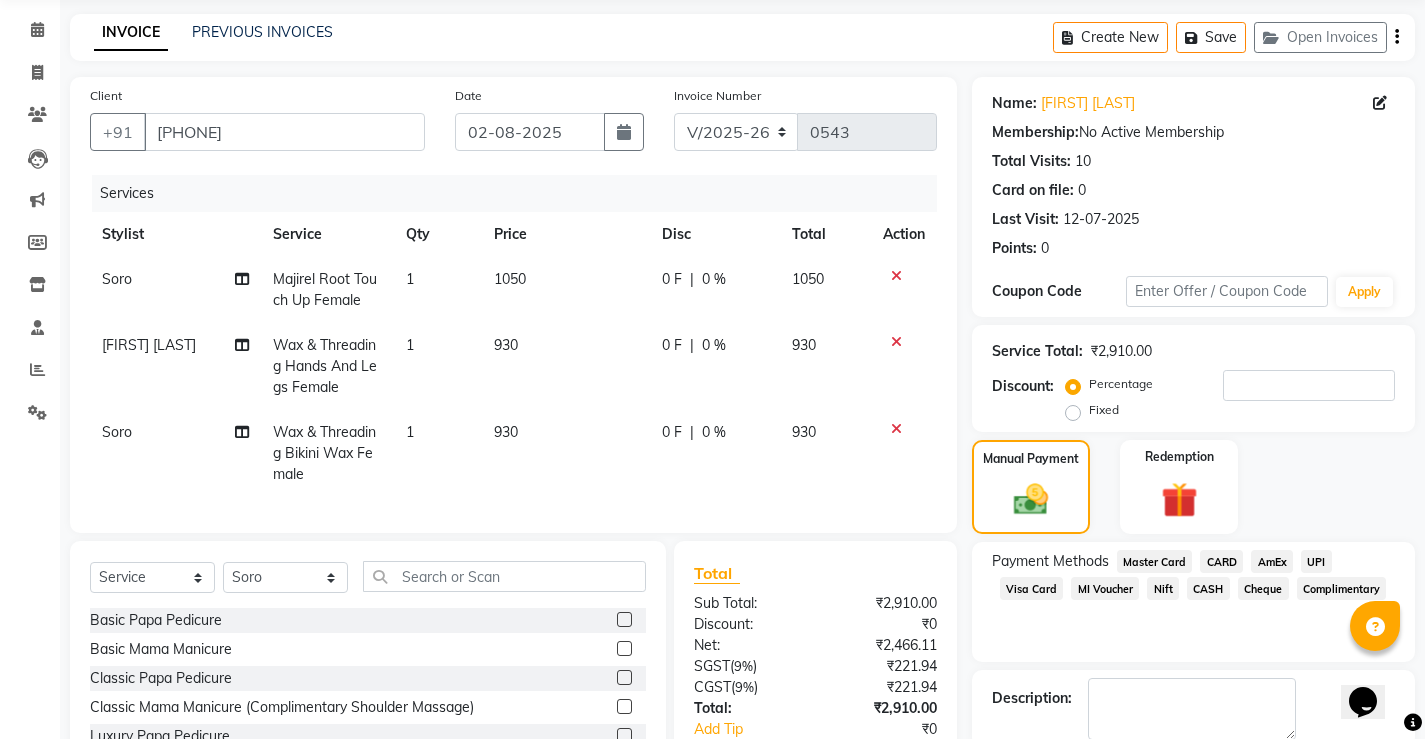 click on "MI Voucher" 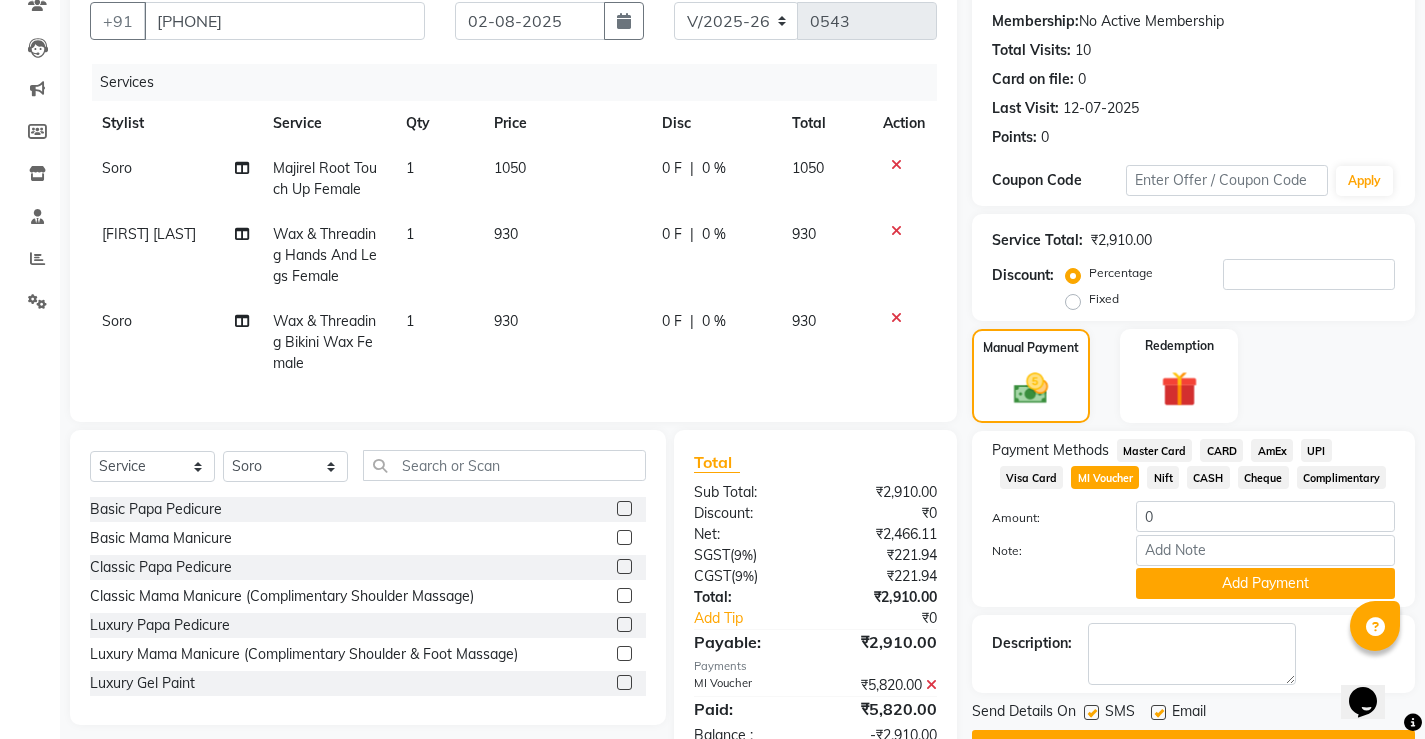 scroll, scrollTop: 273, scrollLeft: 0, axis: vertical 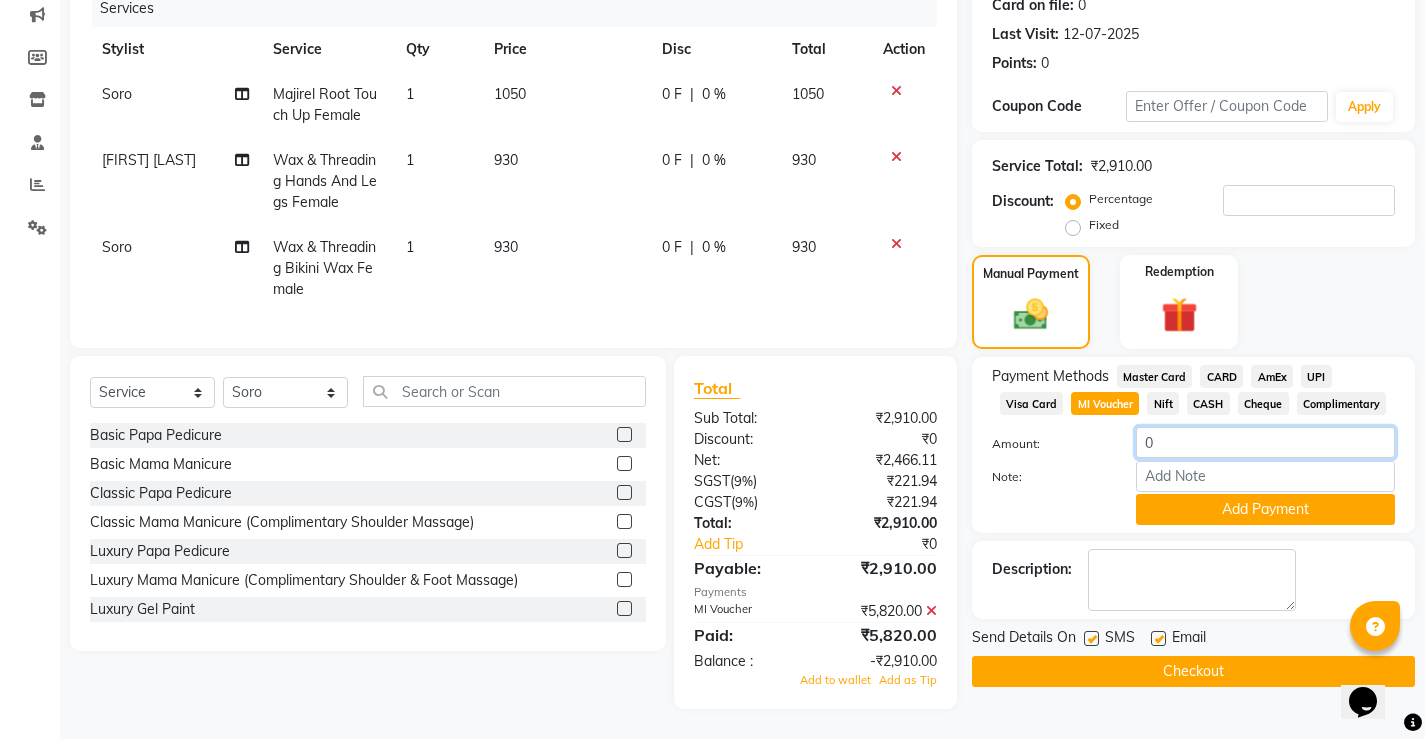 click on "0" 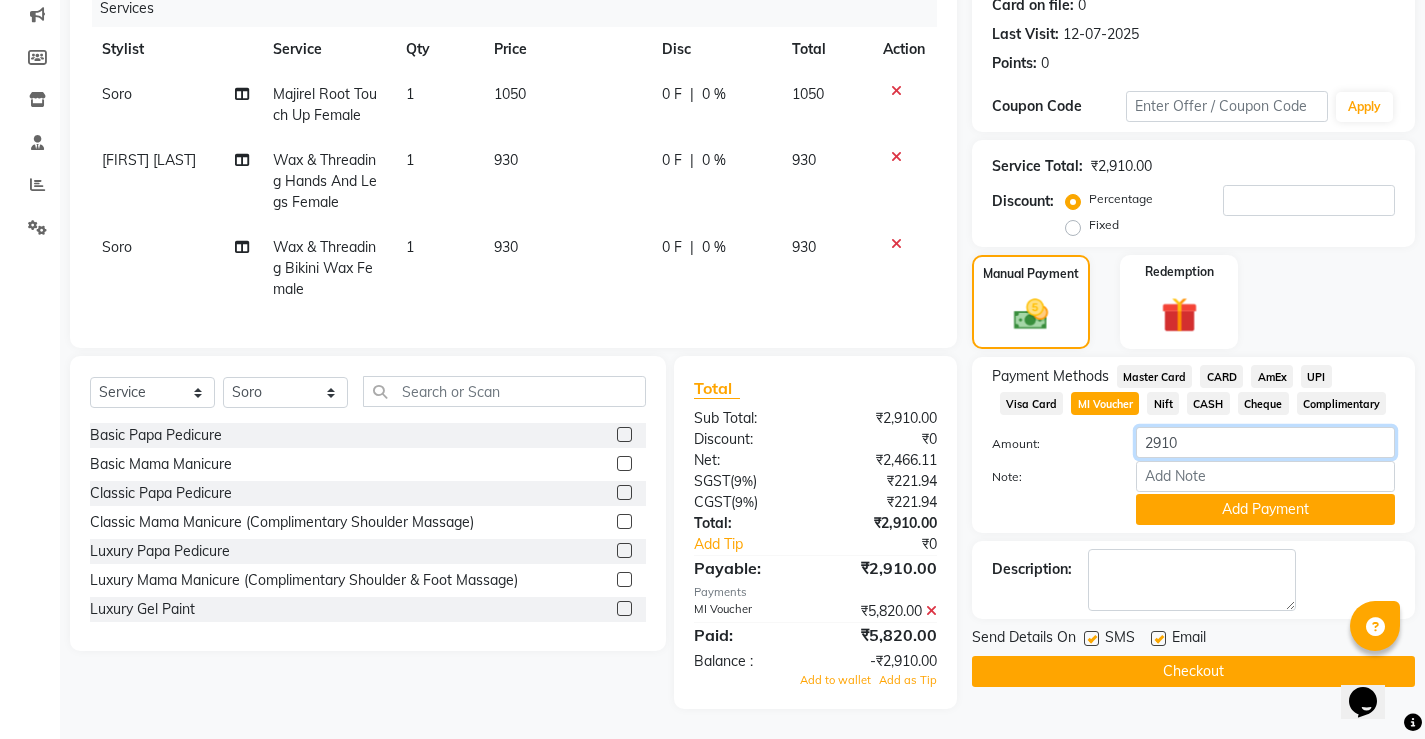 type on "2910" 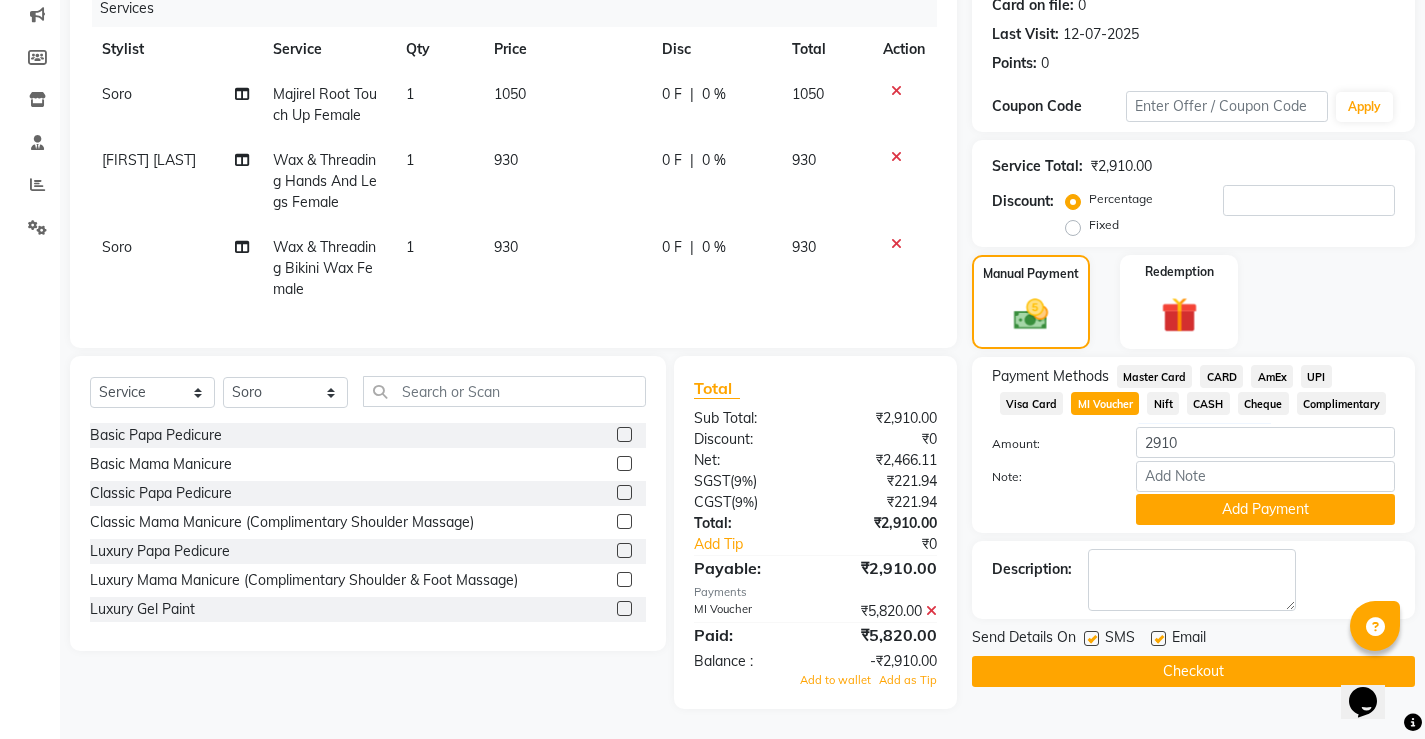 click on "Checkout" 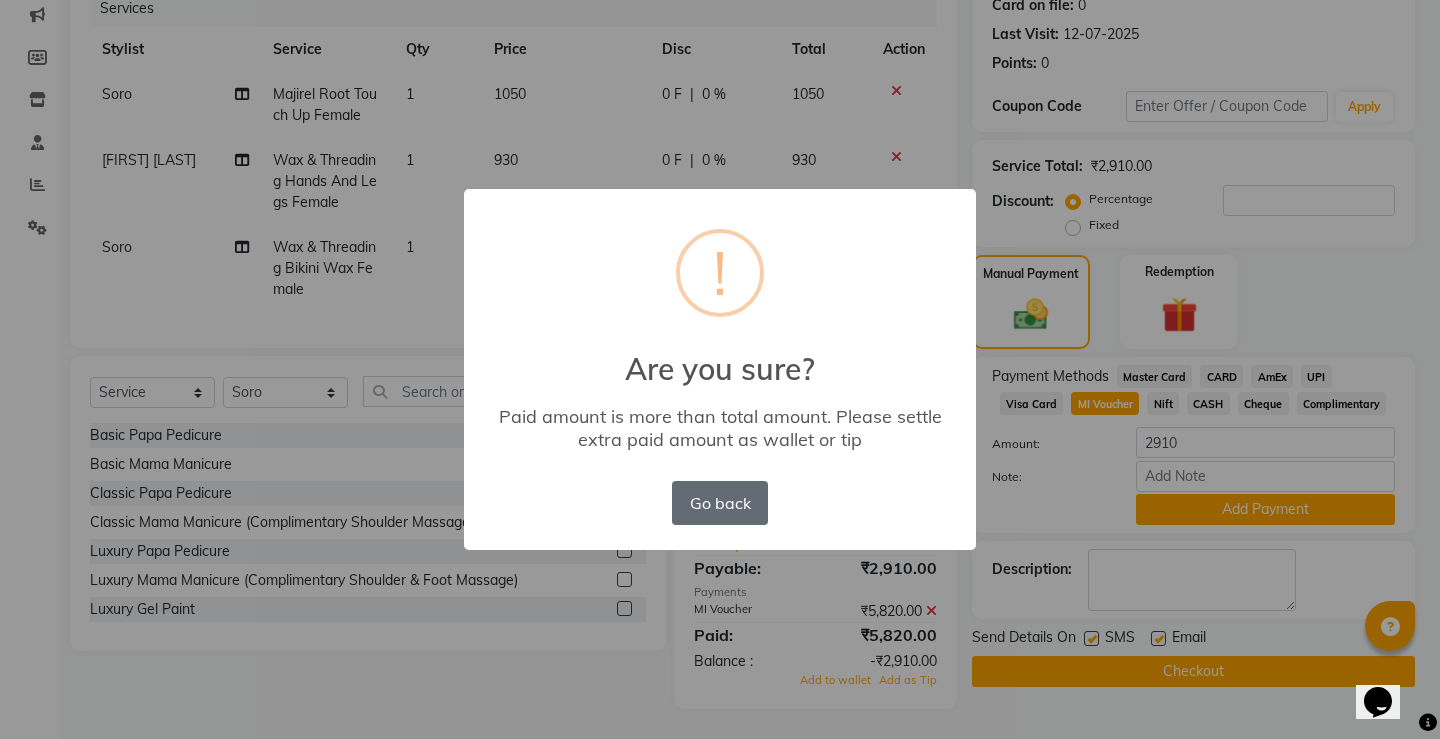 click on "Go back" at bounding box center [720, 503] 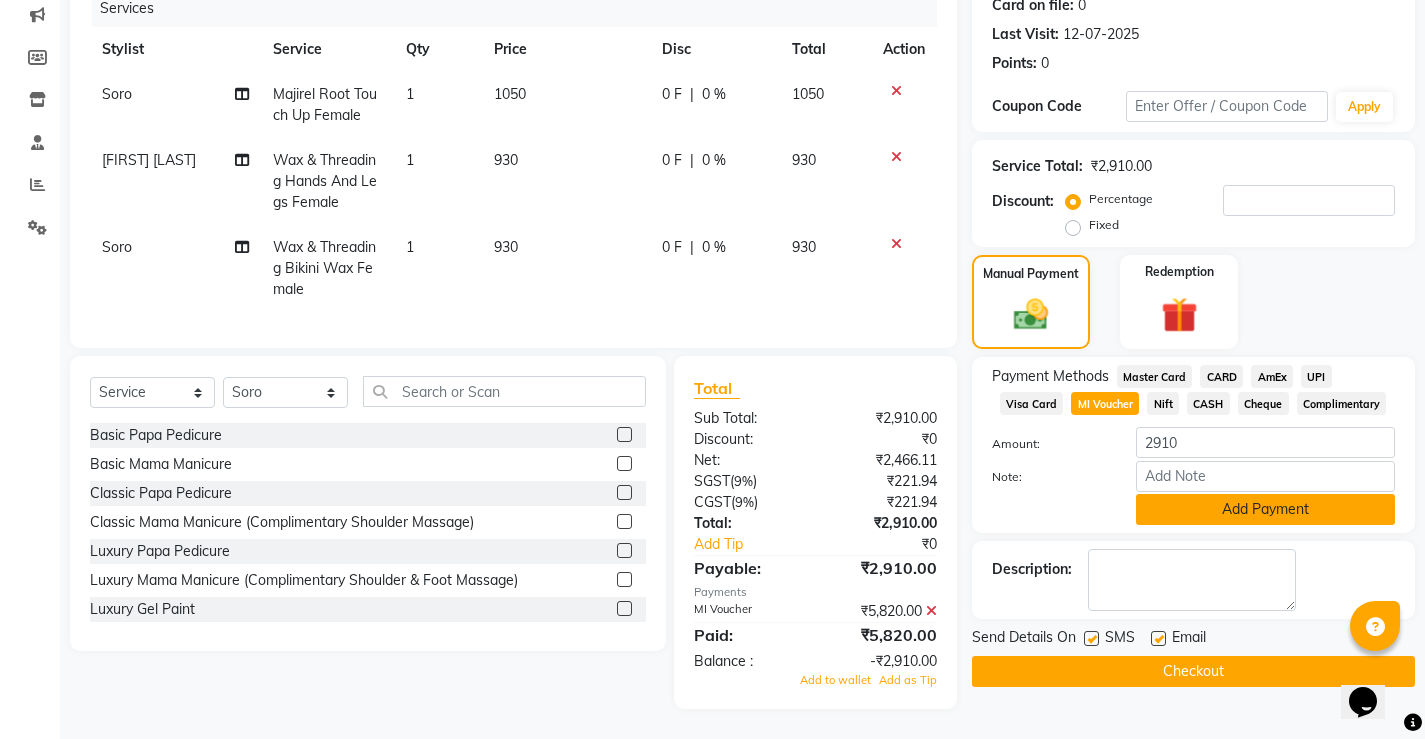 click on "Add Payment" 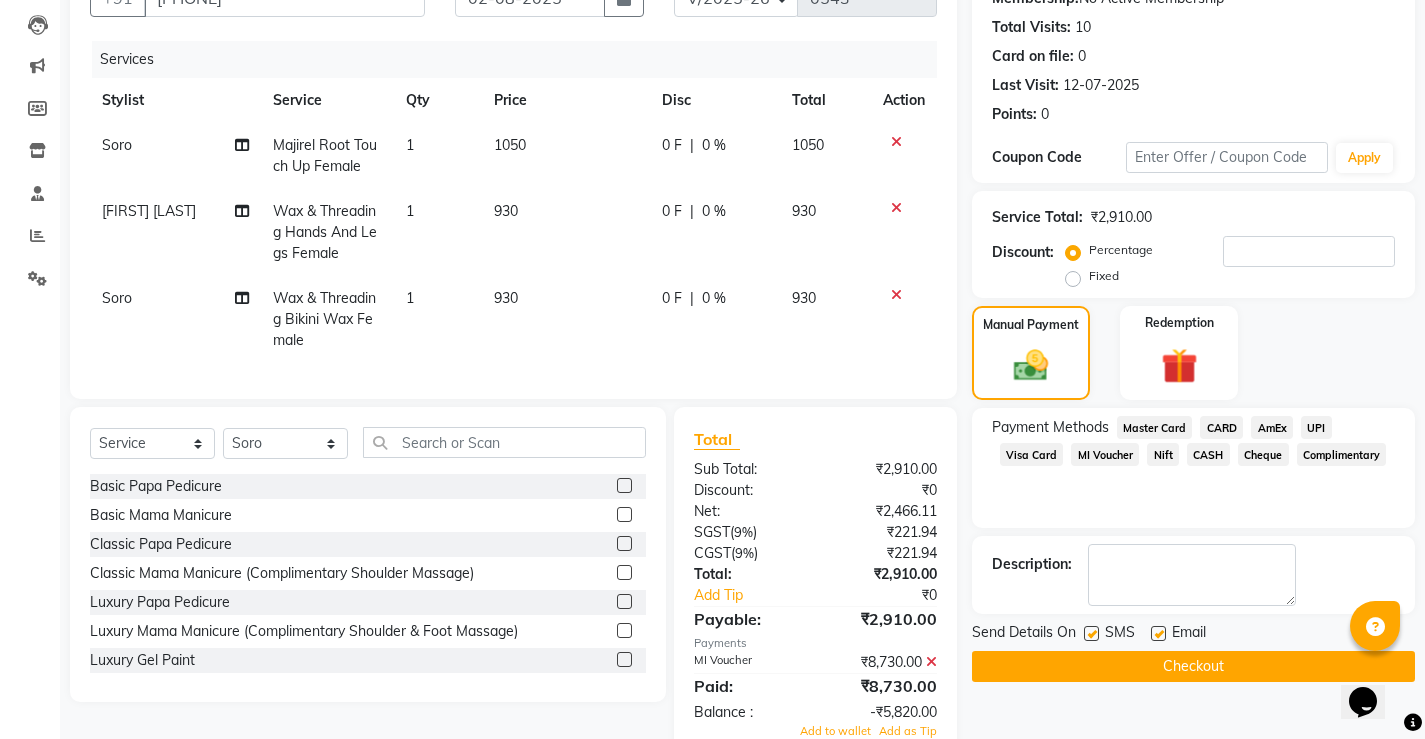 scroll, scrollTop: 173, scrollLeft: 0, axis: vertical 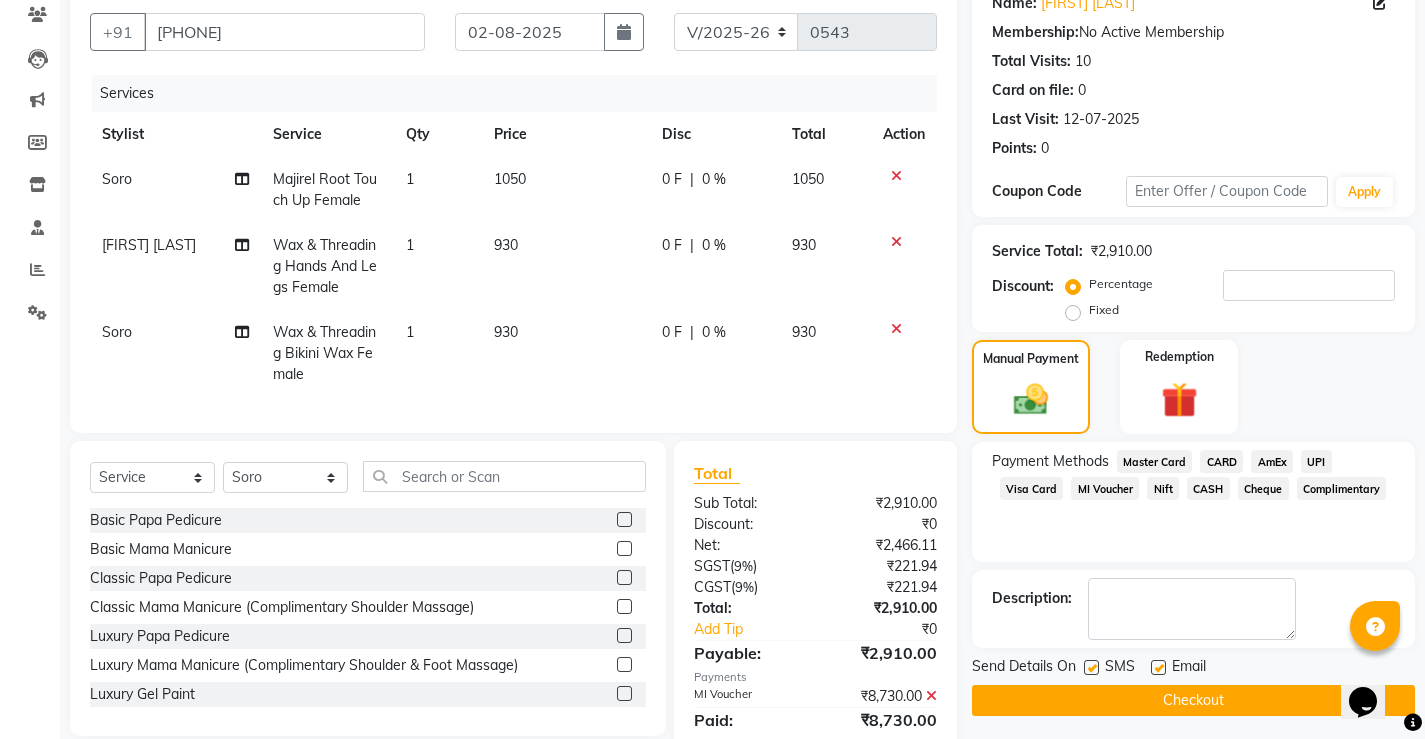 click on "MI Voucher" 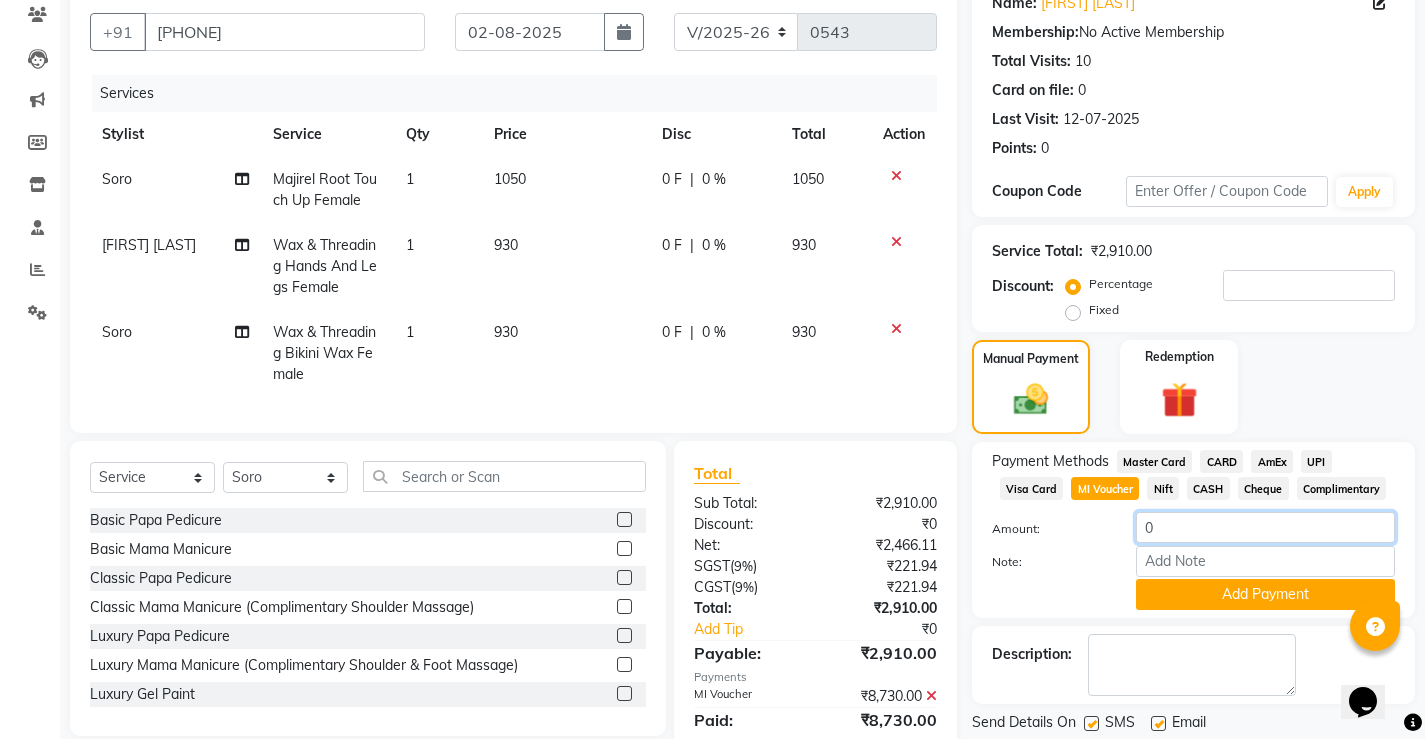 click on "0" 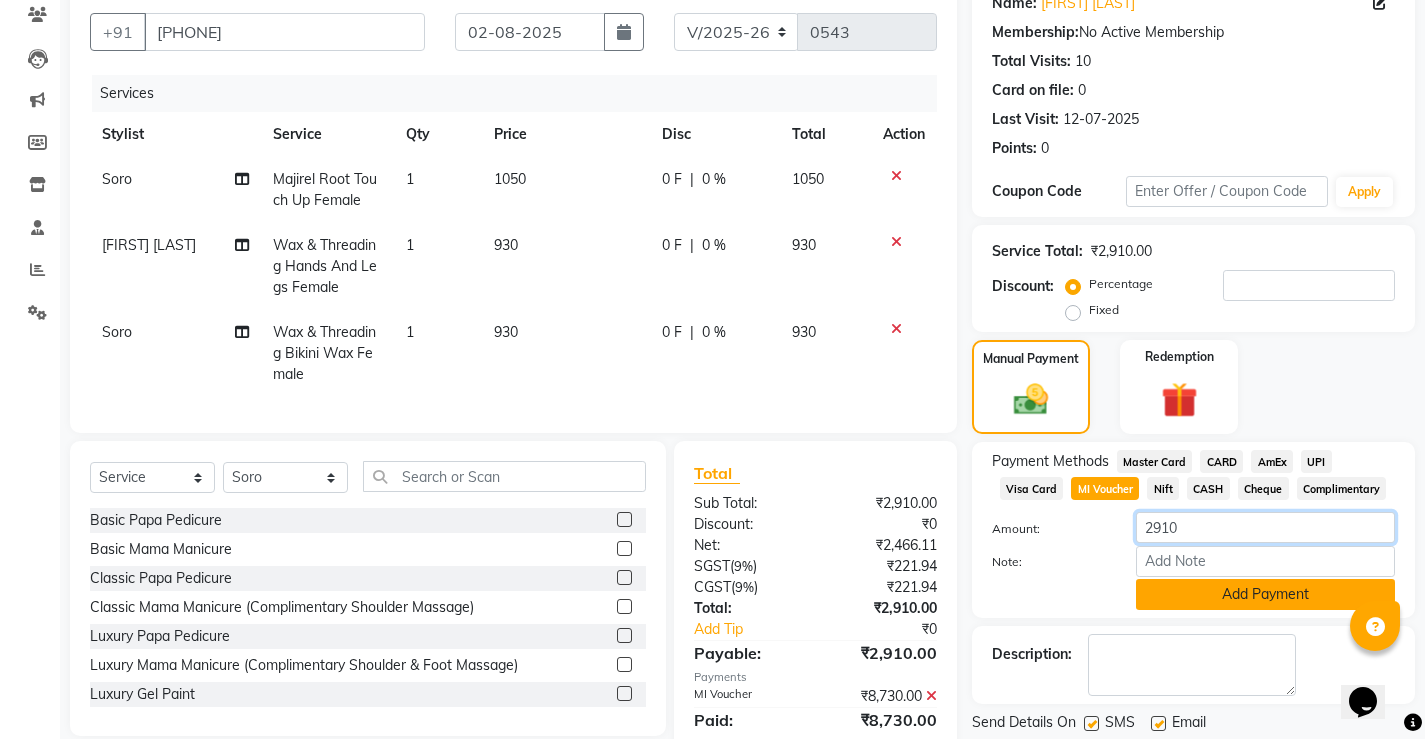 type on "2910" 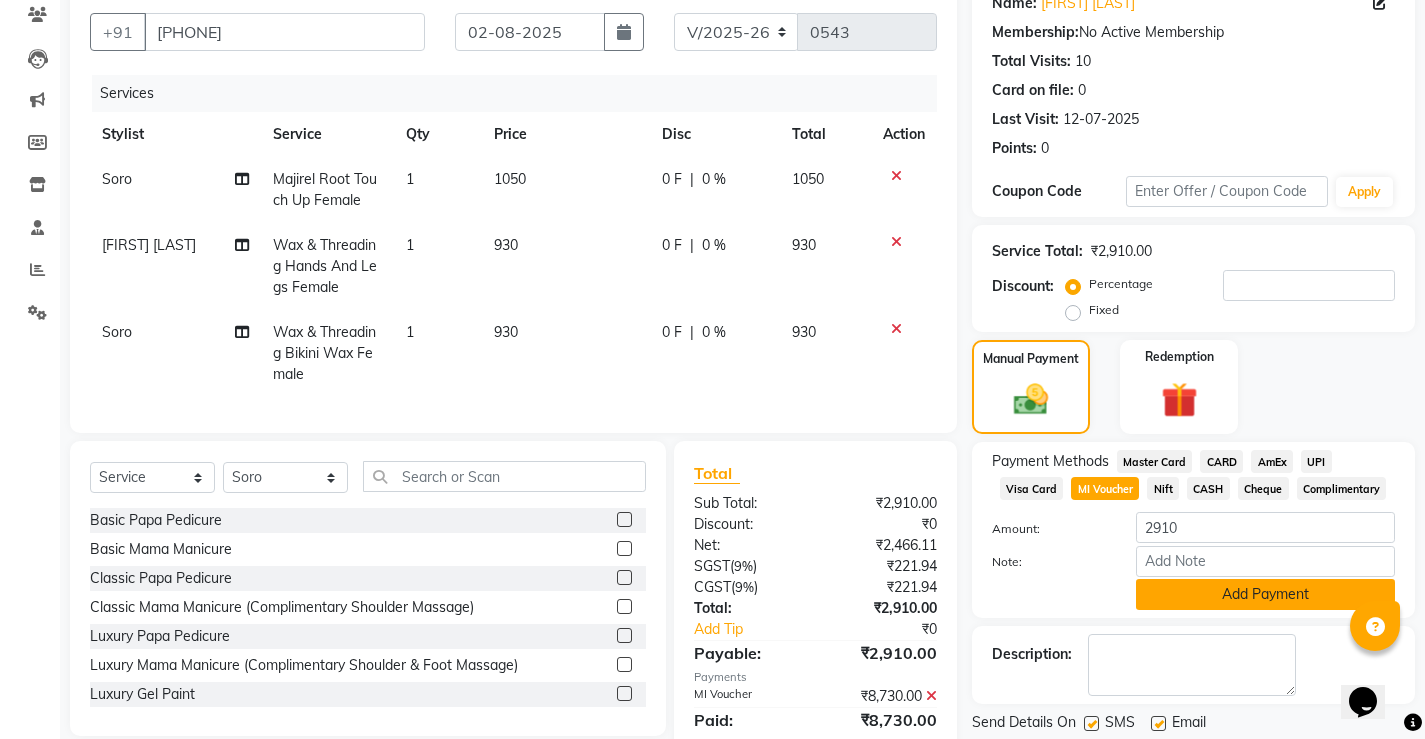 click on "Add Payment" 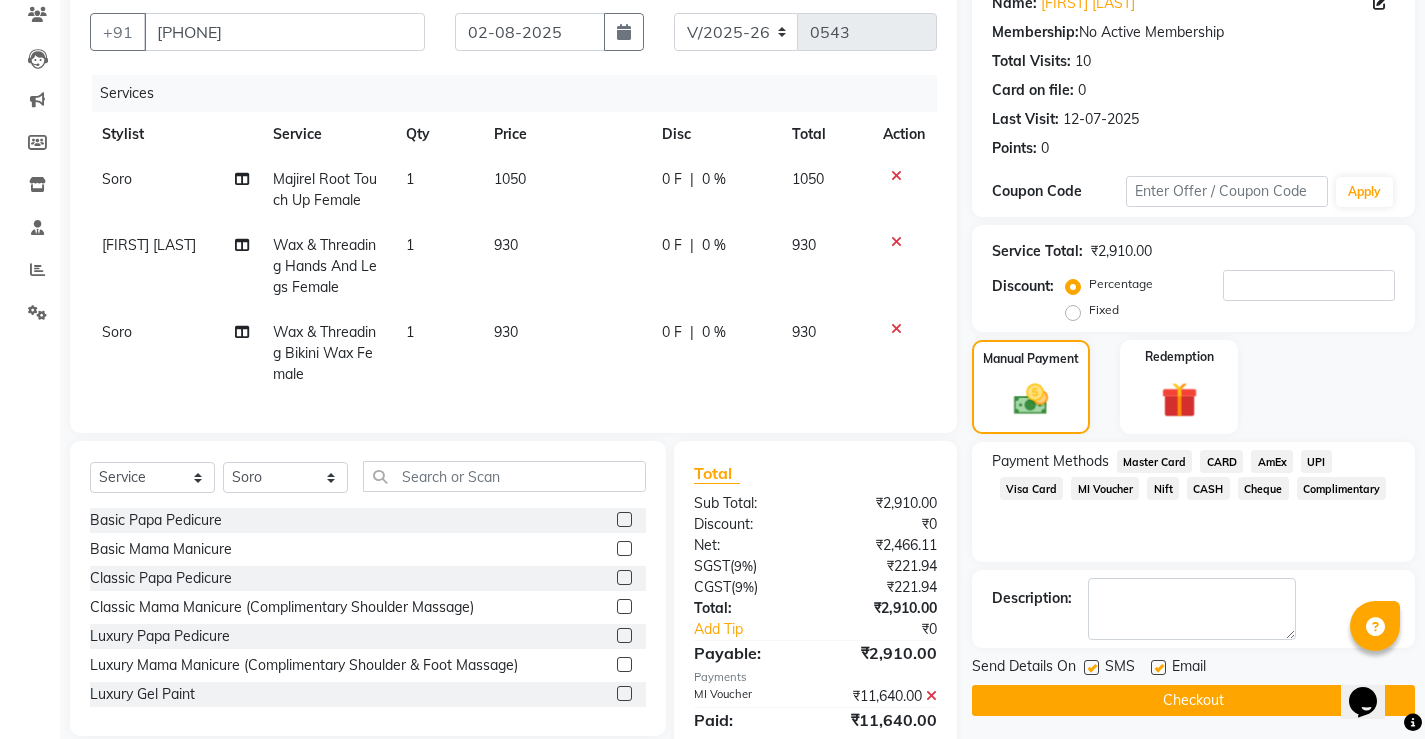 click on "Checkout" 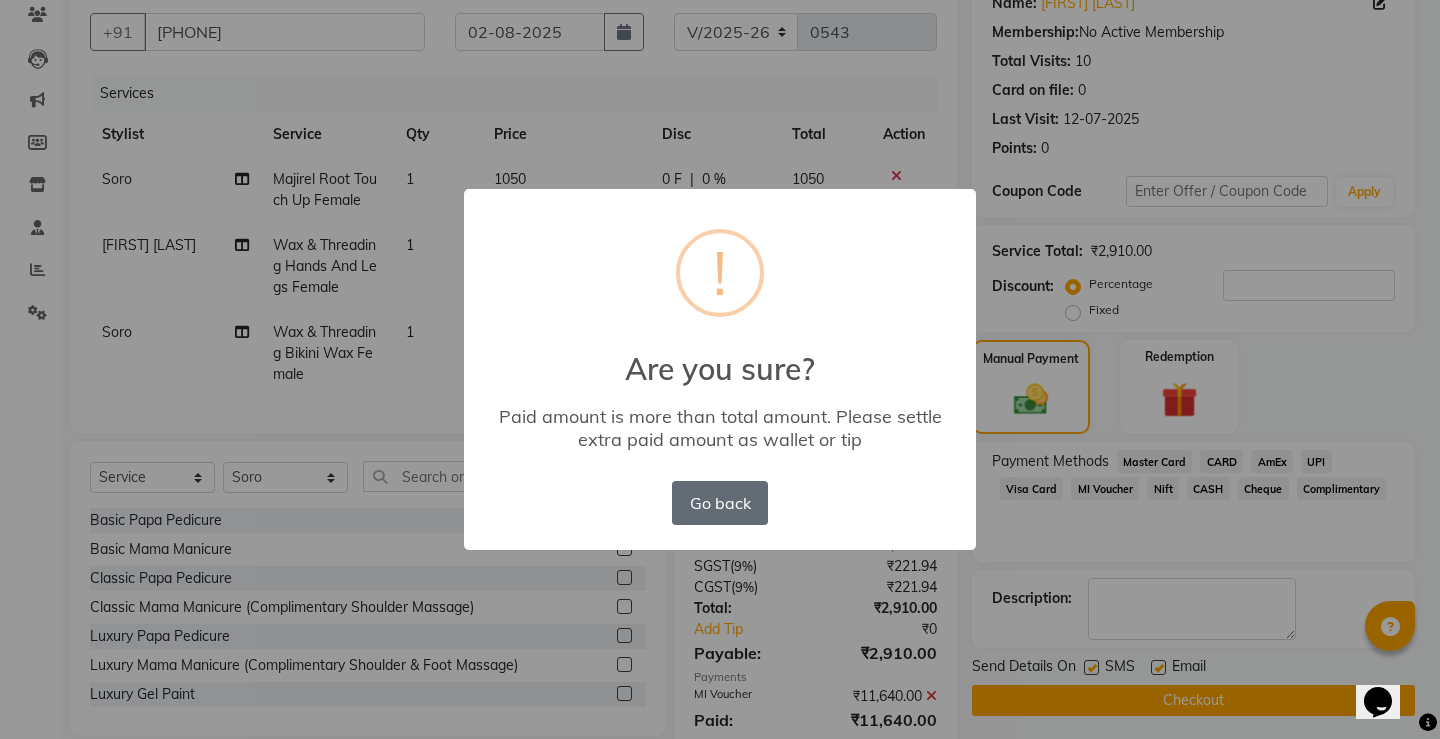 click on "Go back" at bounding box center (720, 503) 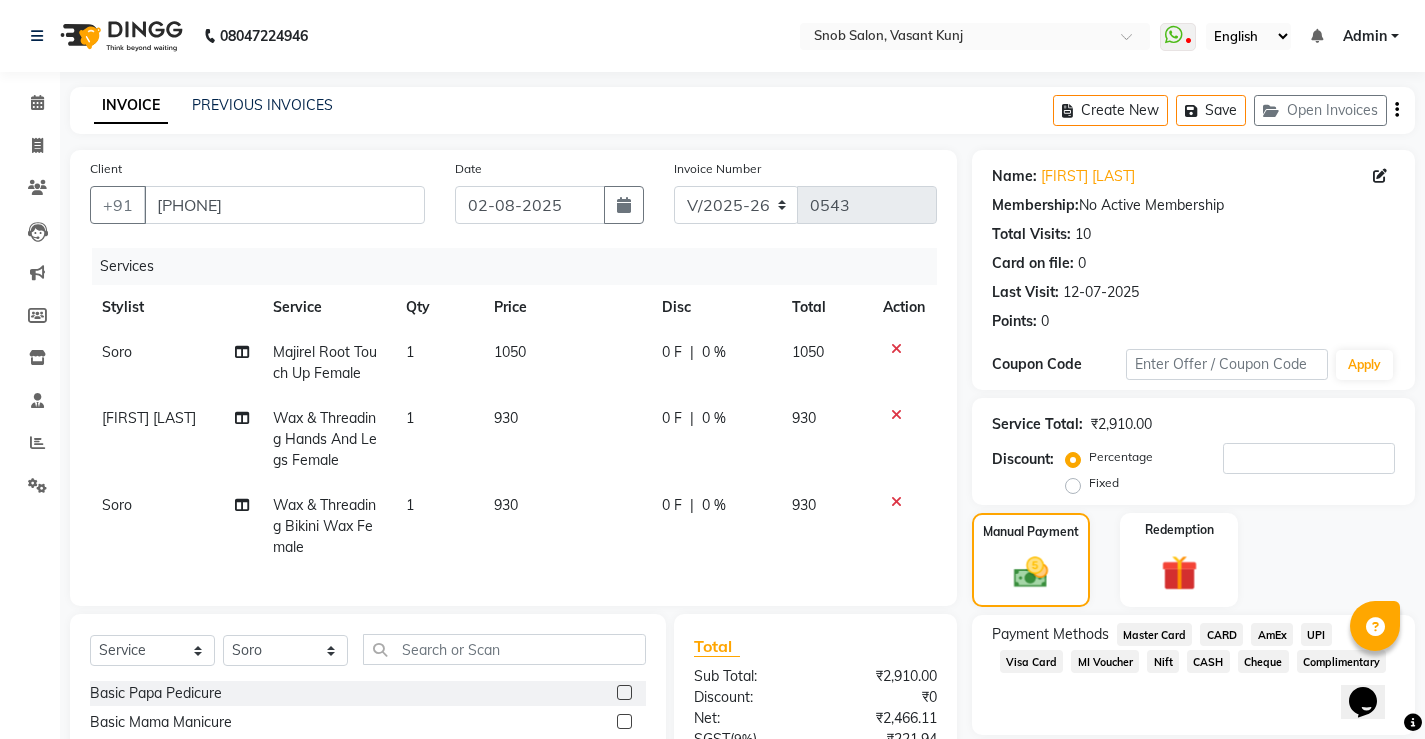 scroll, scrollTop: 273, scrollLeft: 0, axis: vertical 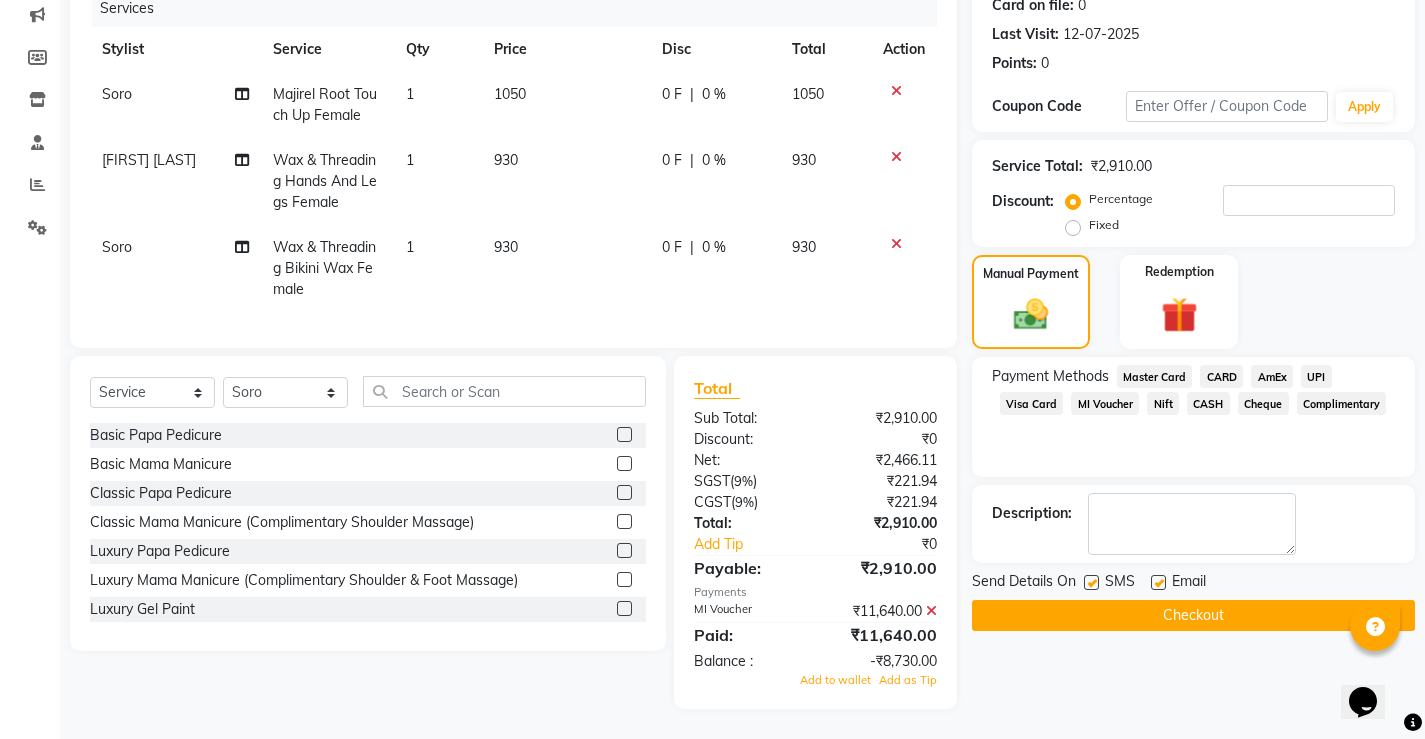 click on "Checkout" 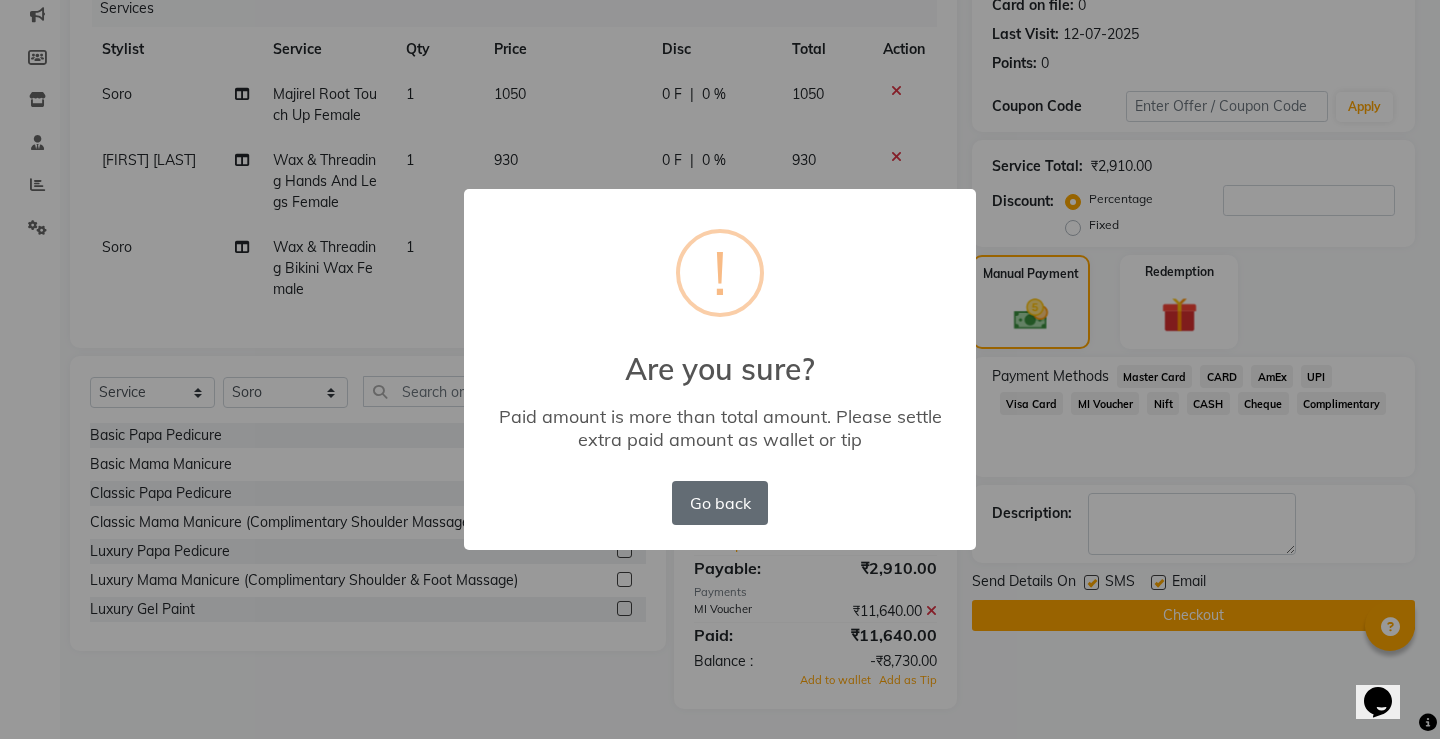 click on "Go back" at bounding box center [720, 503] 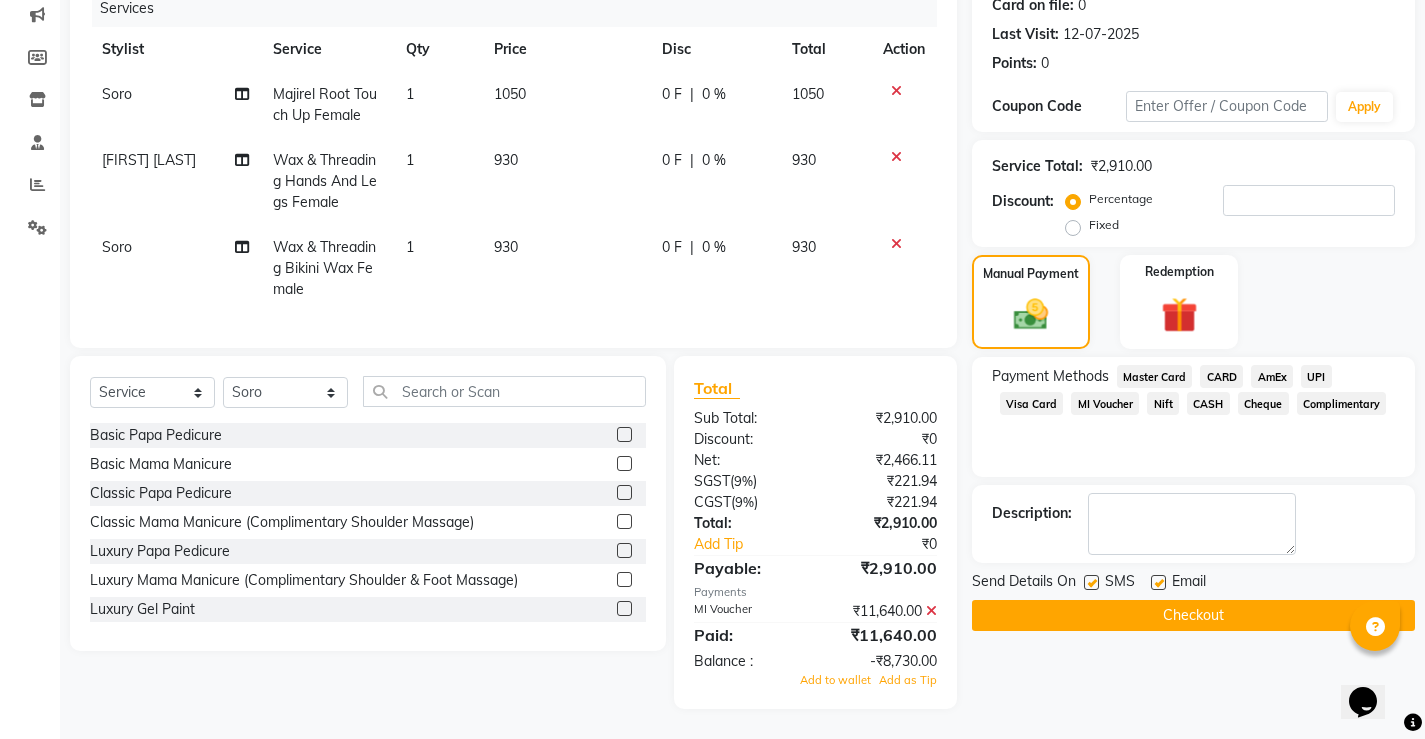 click on "MI Voucher" 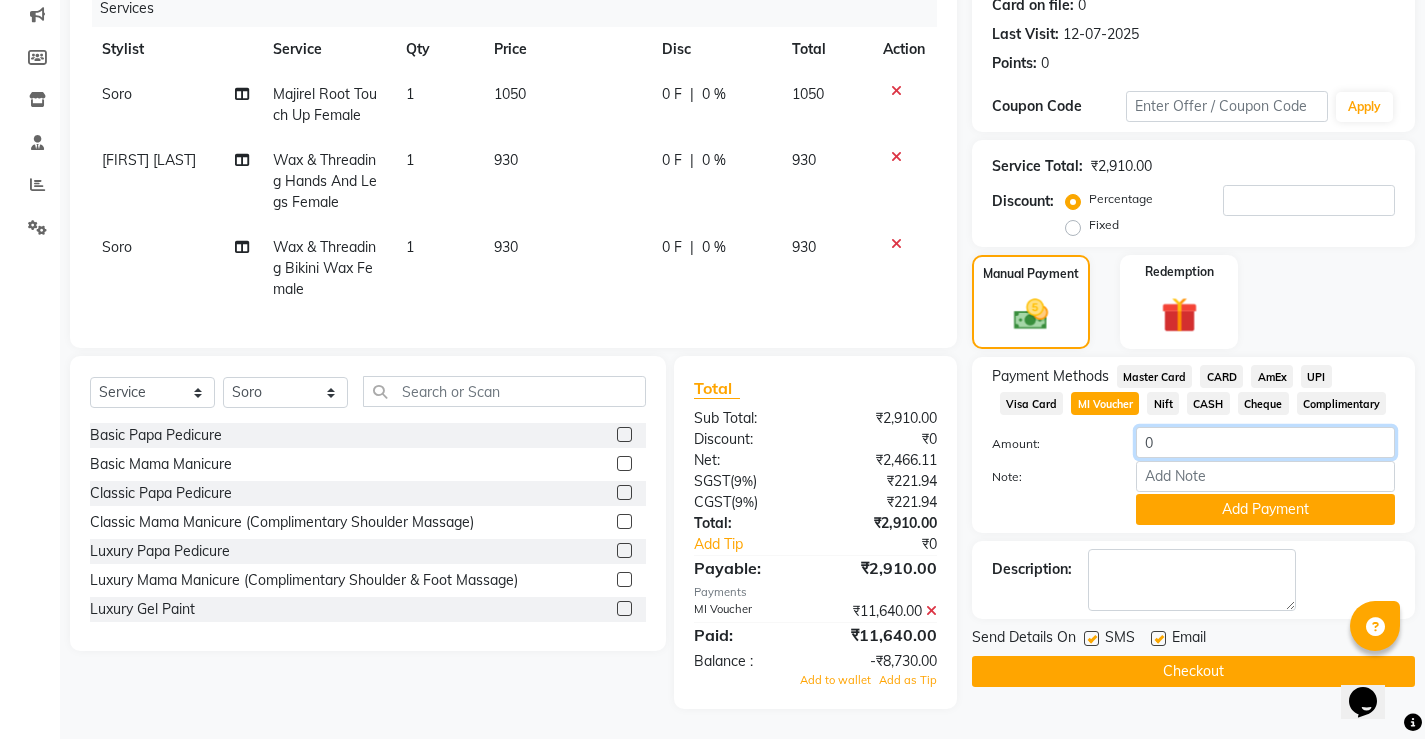 click on "0" 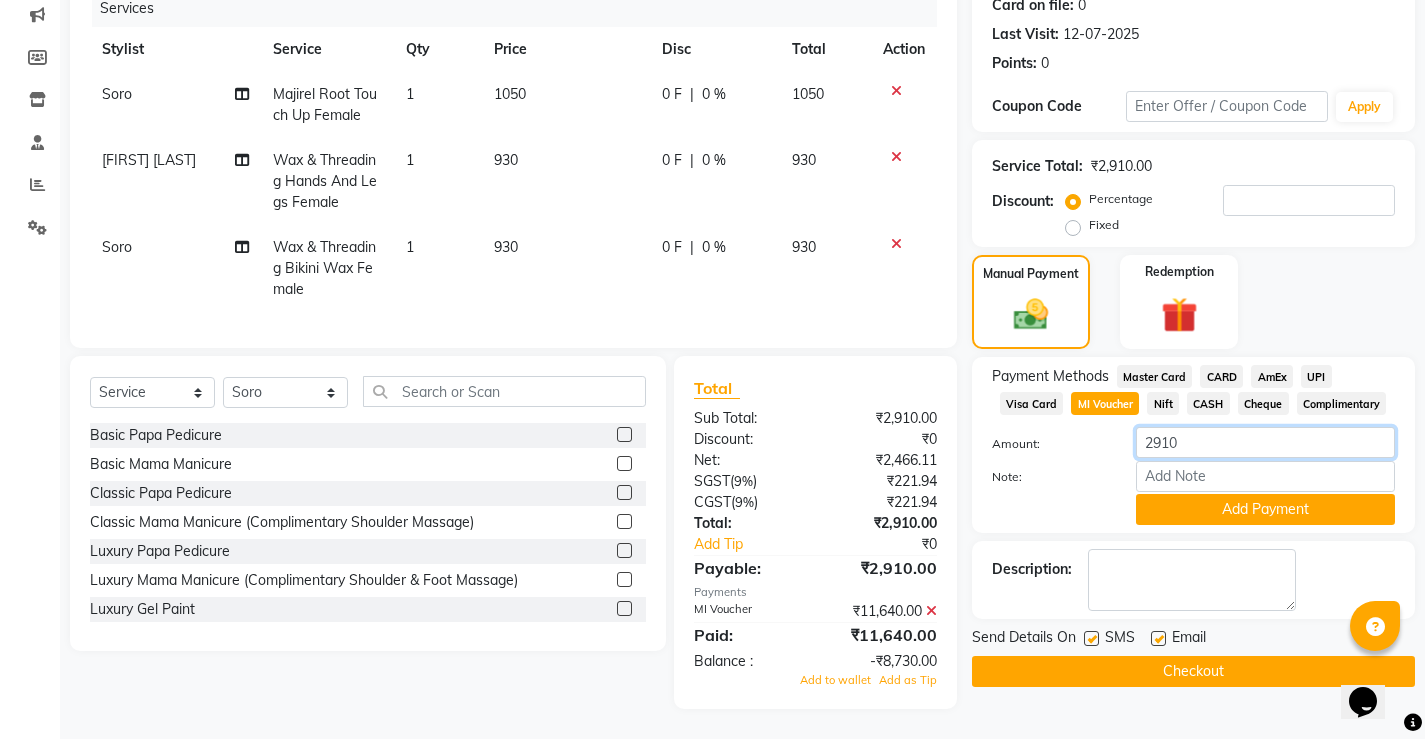 type on "2910" 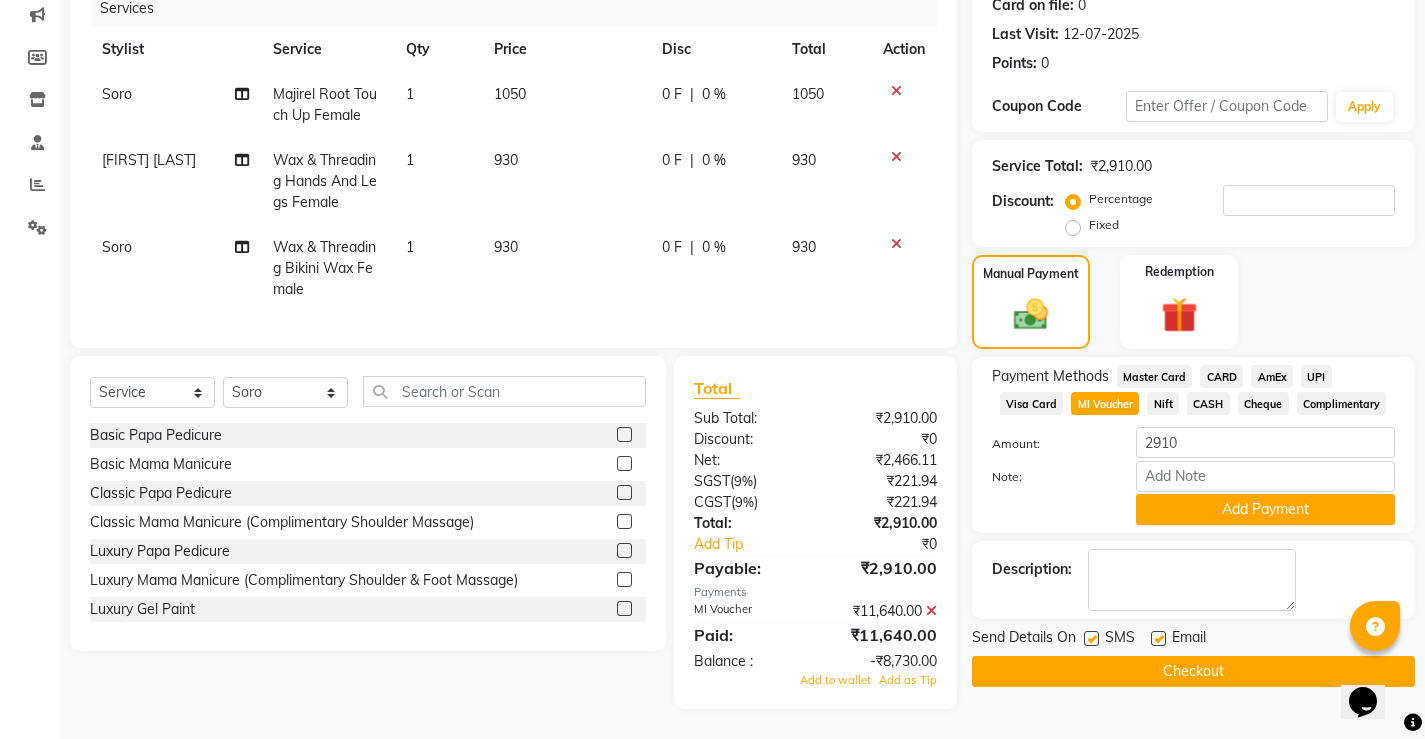 click on "Checkout" 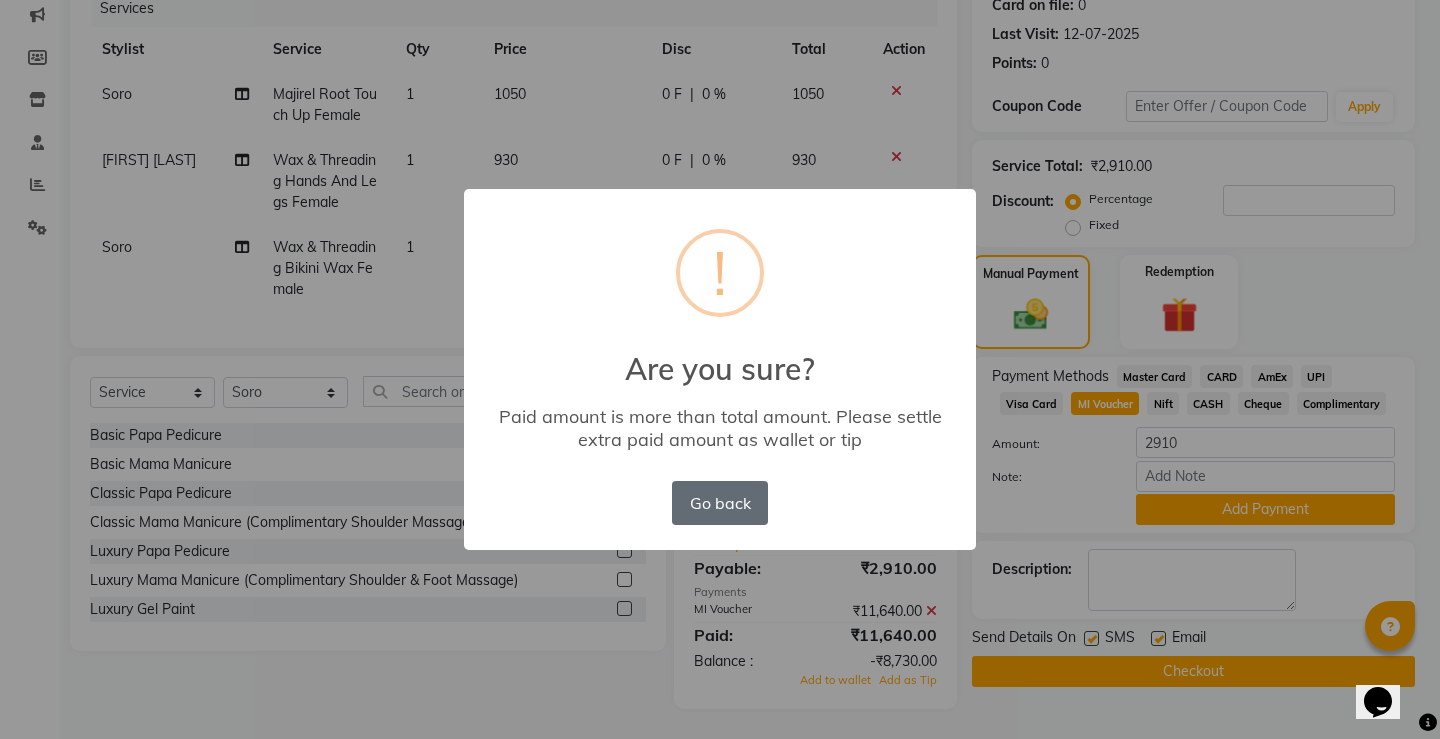 click on "Go back" at bounding box center (720, 503) 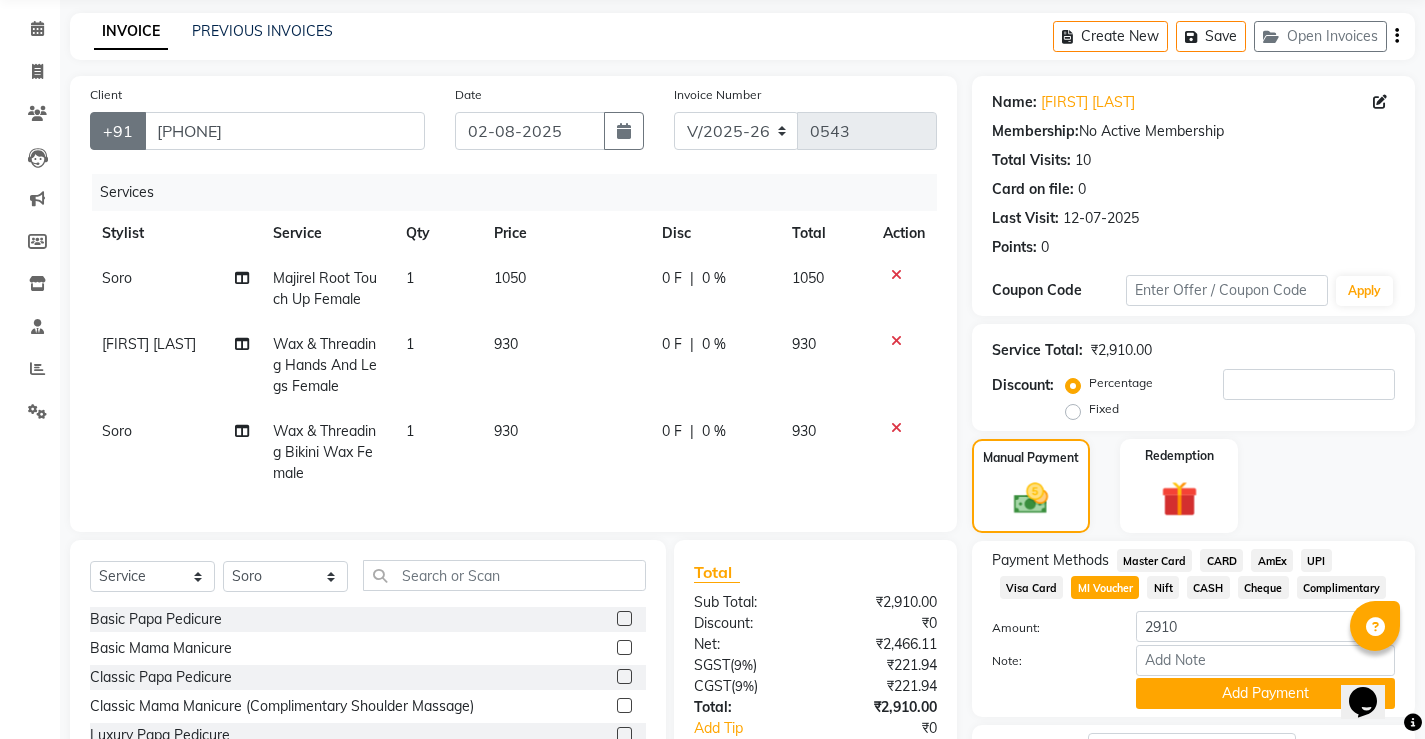 scroll, scrollTop: 73, scrollLeft: 0, axis: vertical 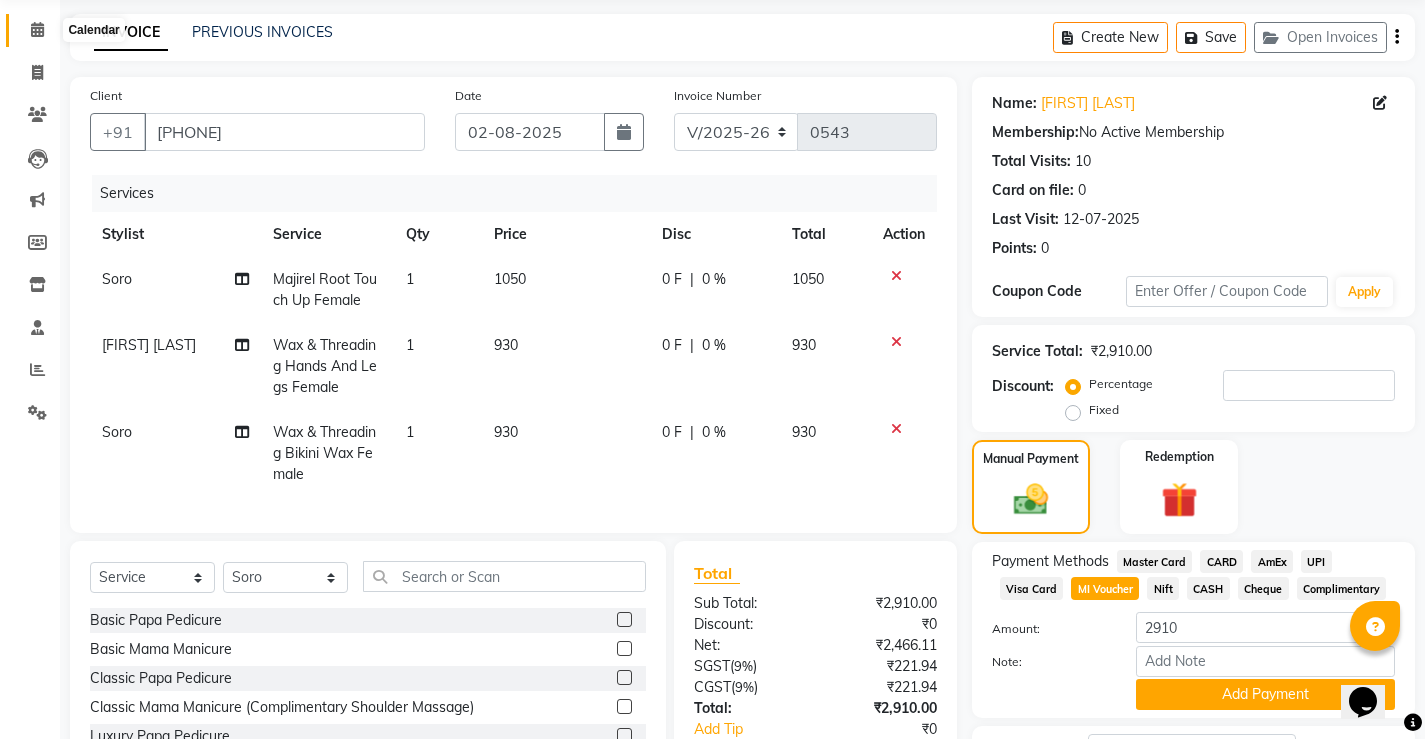 click 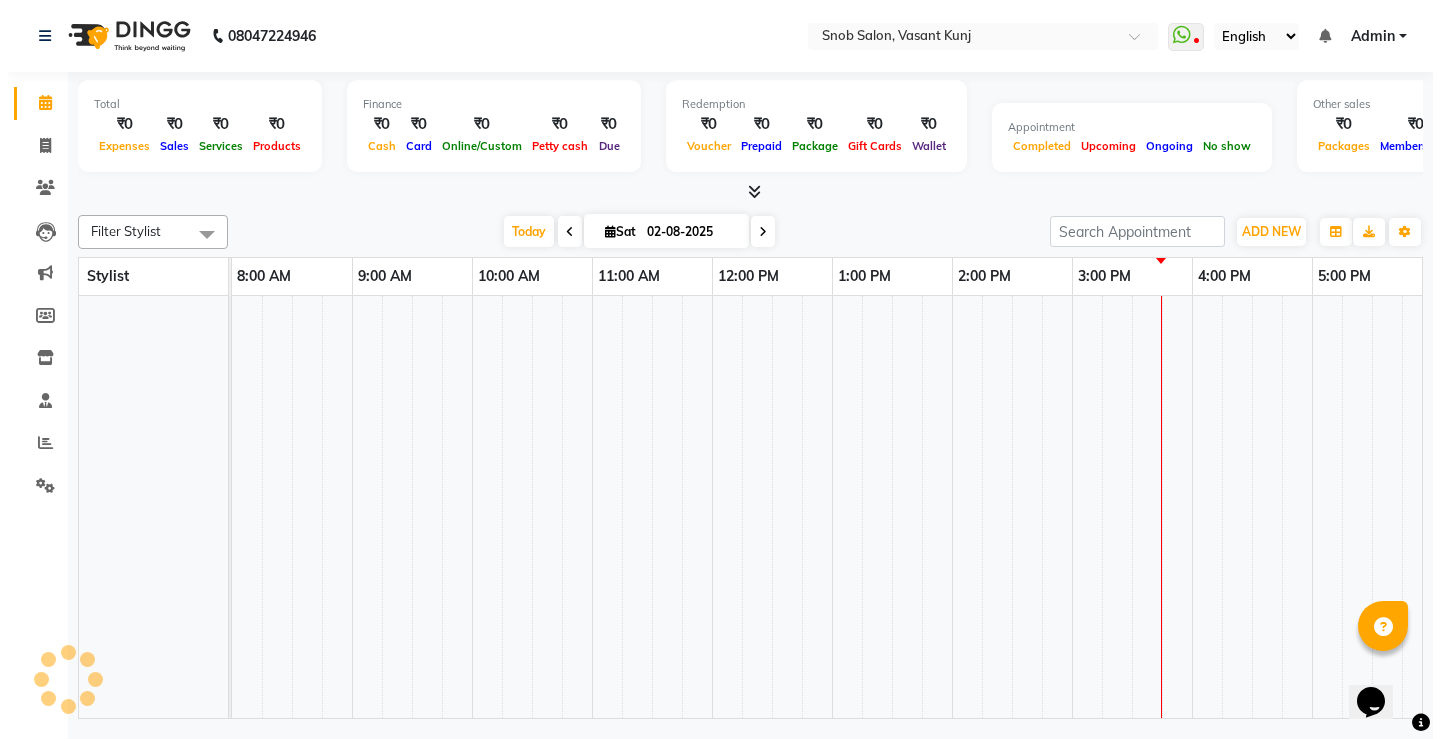 scroll, scrollTop: 0, scrollLeft: 0, axis: both 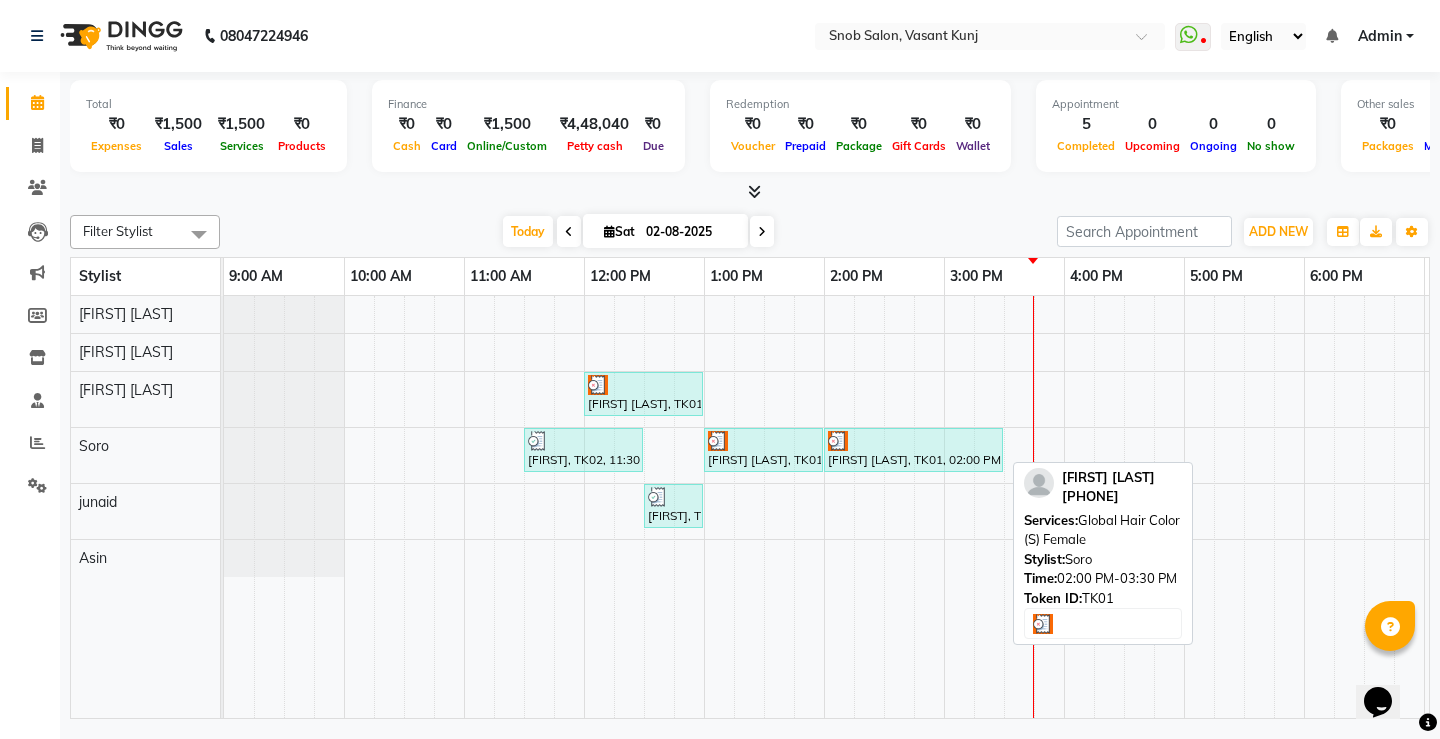 click at bounding box center (913, 441) 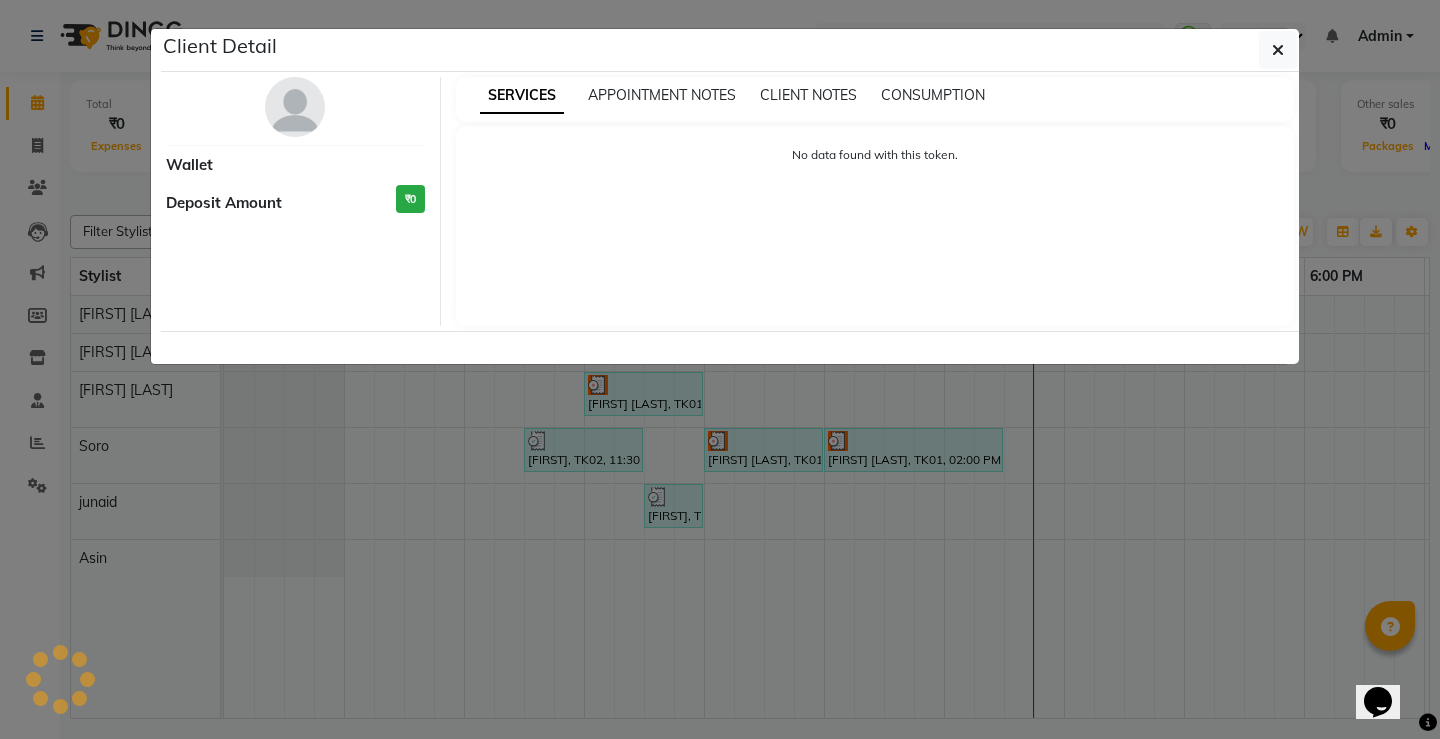 select on "3" 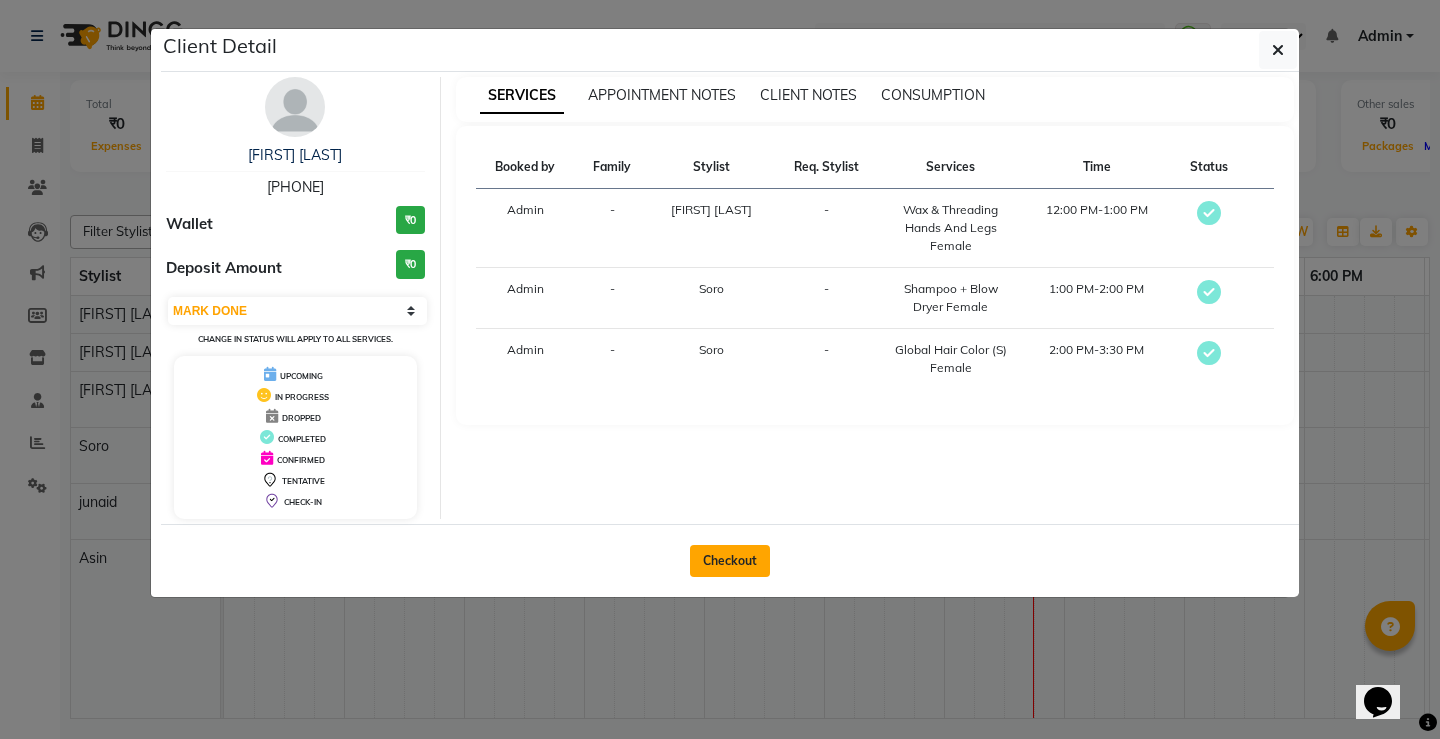 click on "Checkout" 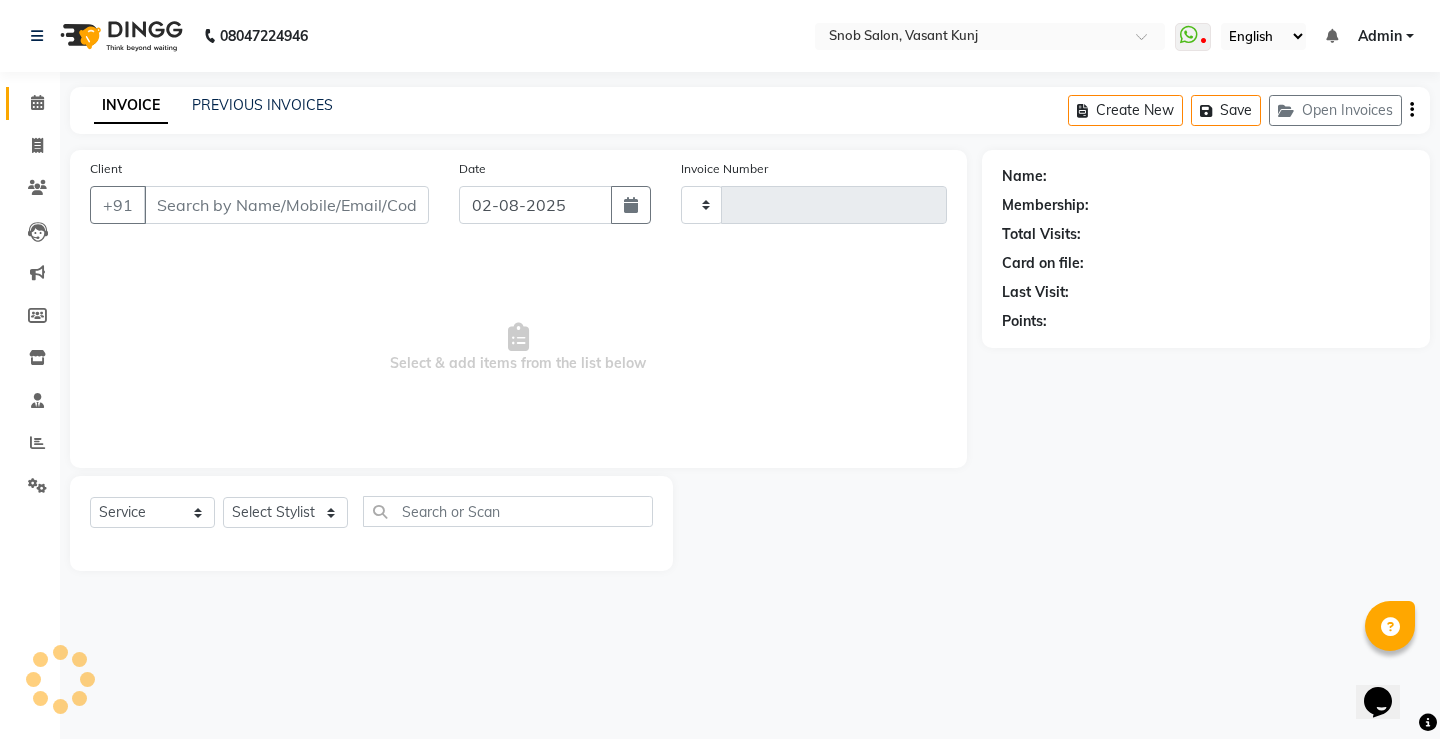 type on "0543" 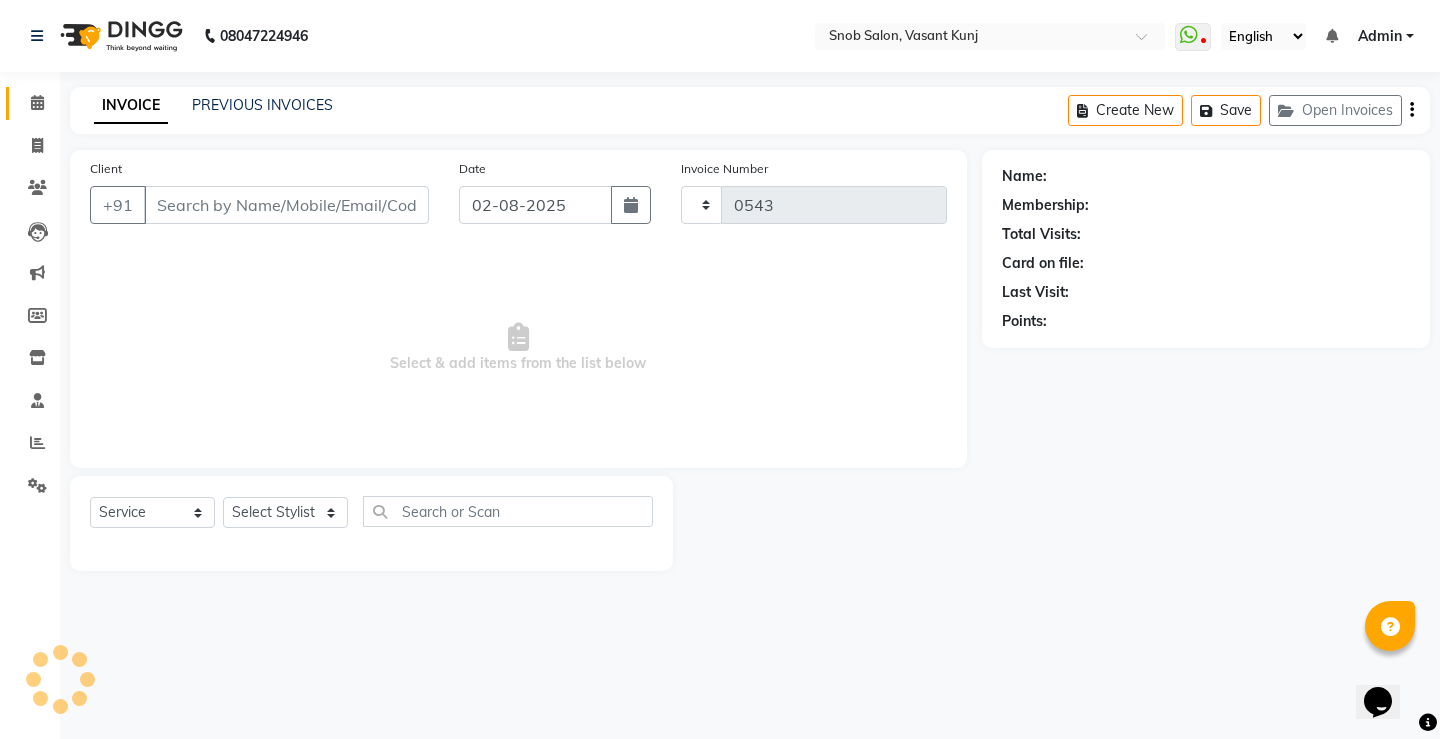 select on "7175" 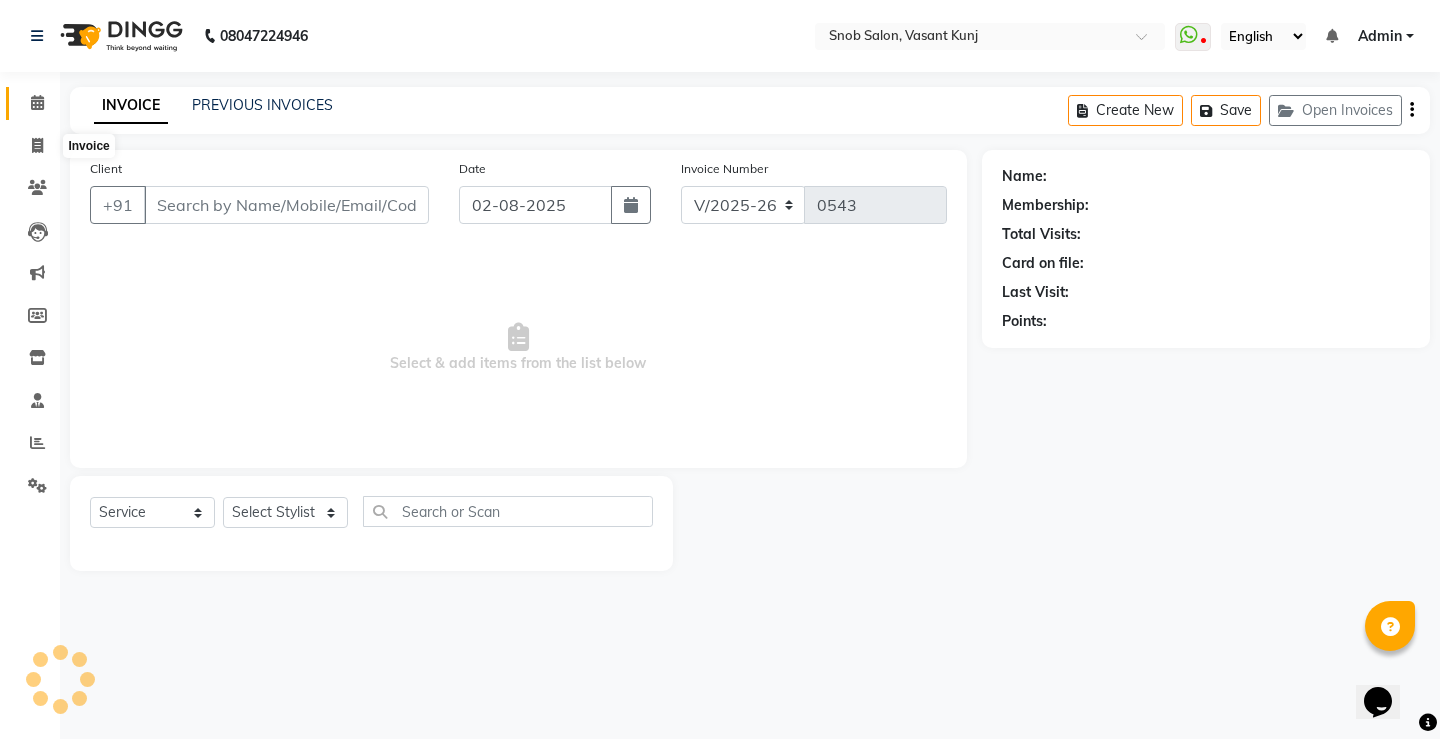 type on "[PHONE]" 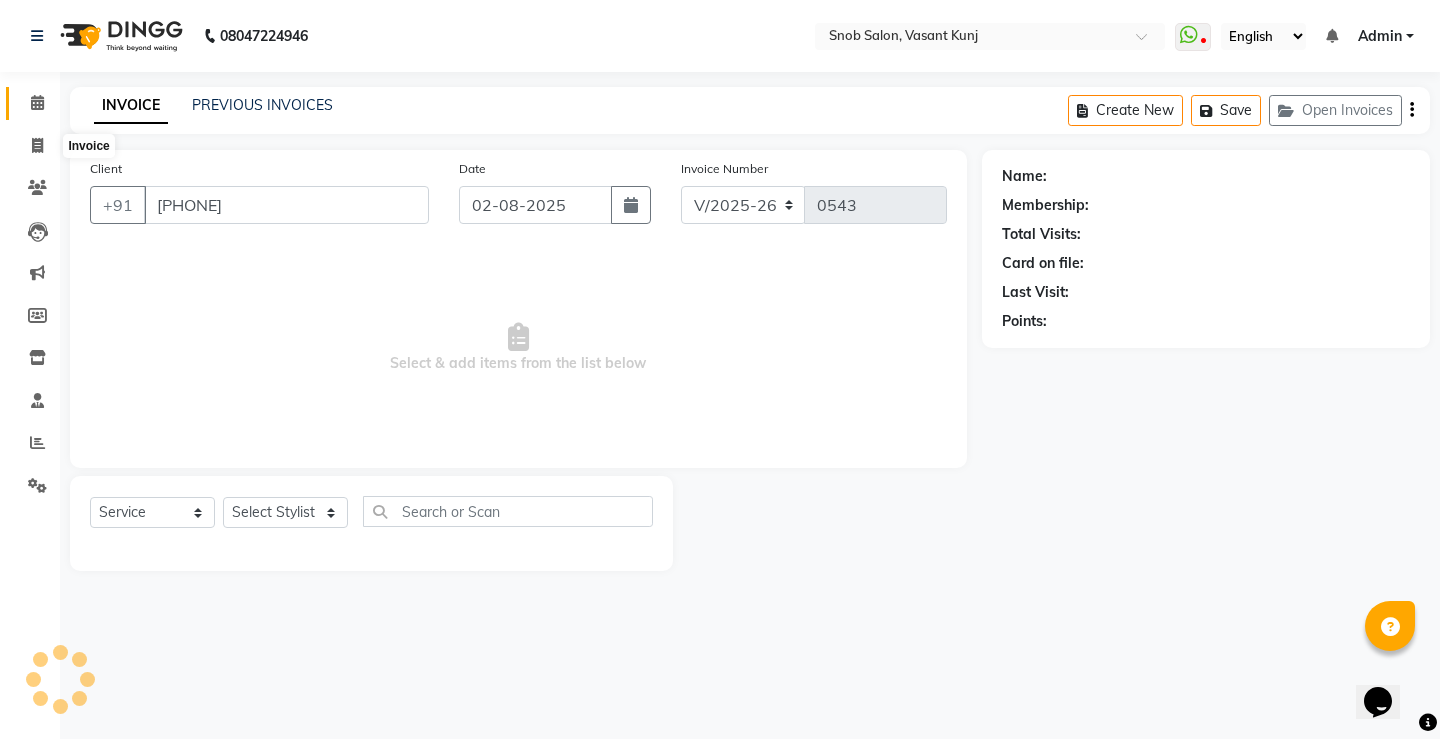 select on "78277" 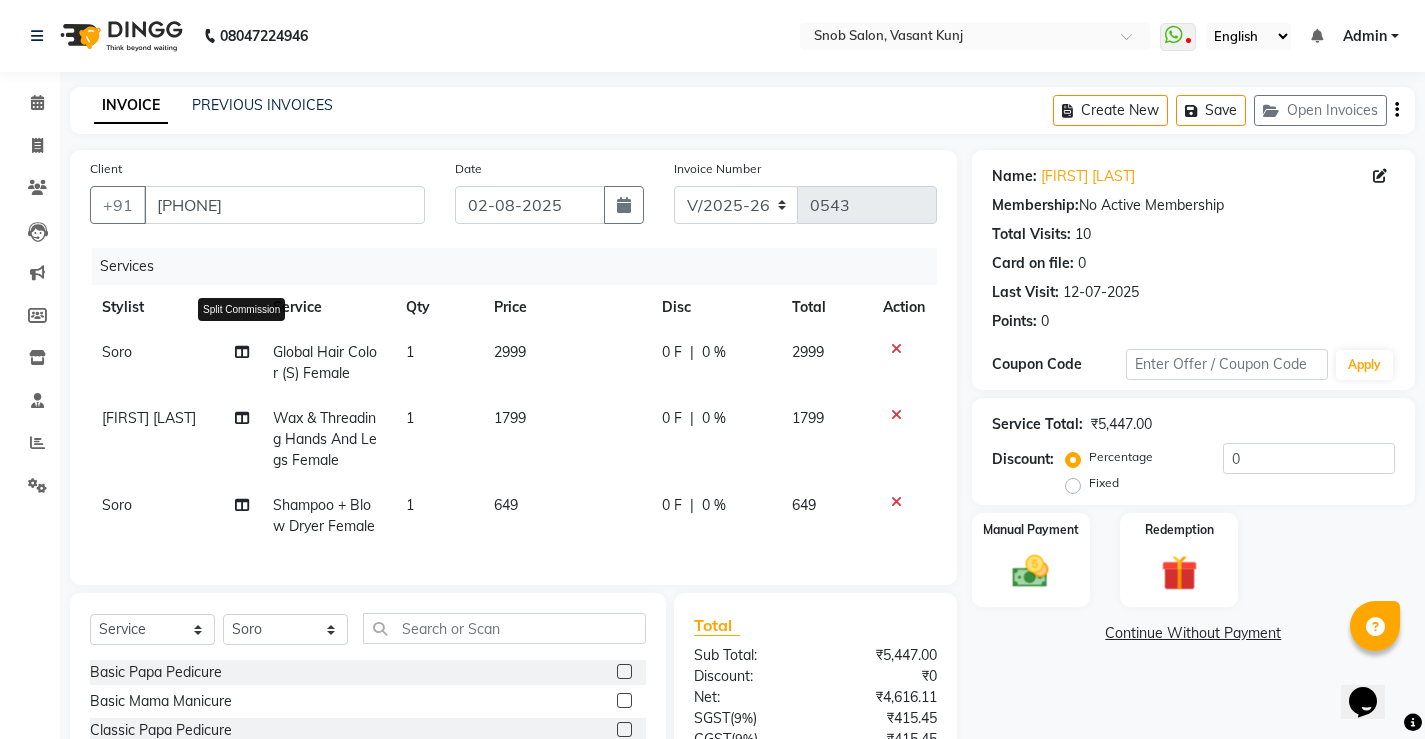 click 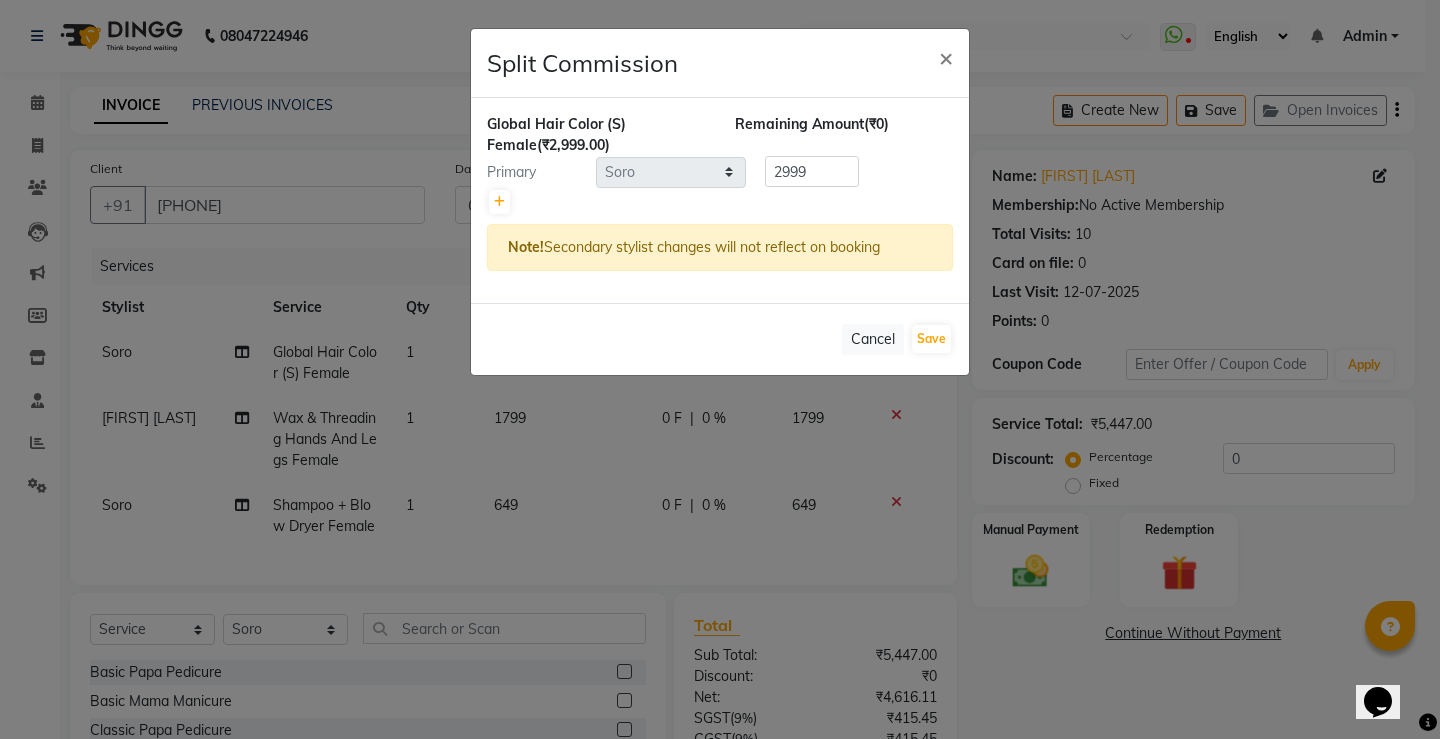 click on "Split Commission × Global Hair Color (S) Female  (₹2,999.00) Remaining Amount  (₹0) Primary Select  [FIRST] [LAST] [FIRST] [LAST] [FIRST] [LAST] [FIRST] [LAST] [FIRST] [LAST] [FIRST] [LAST] [FIRST] [LAST]  2999 Note!  Secondary stylist changes will not reflect on booking   Cancel   Save" 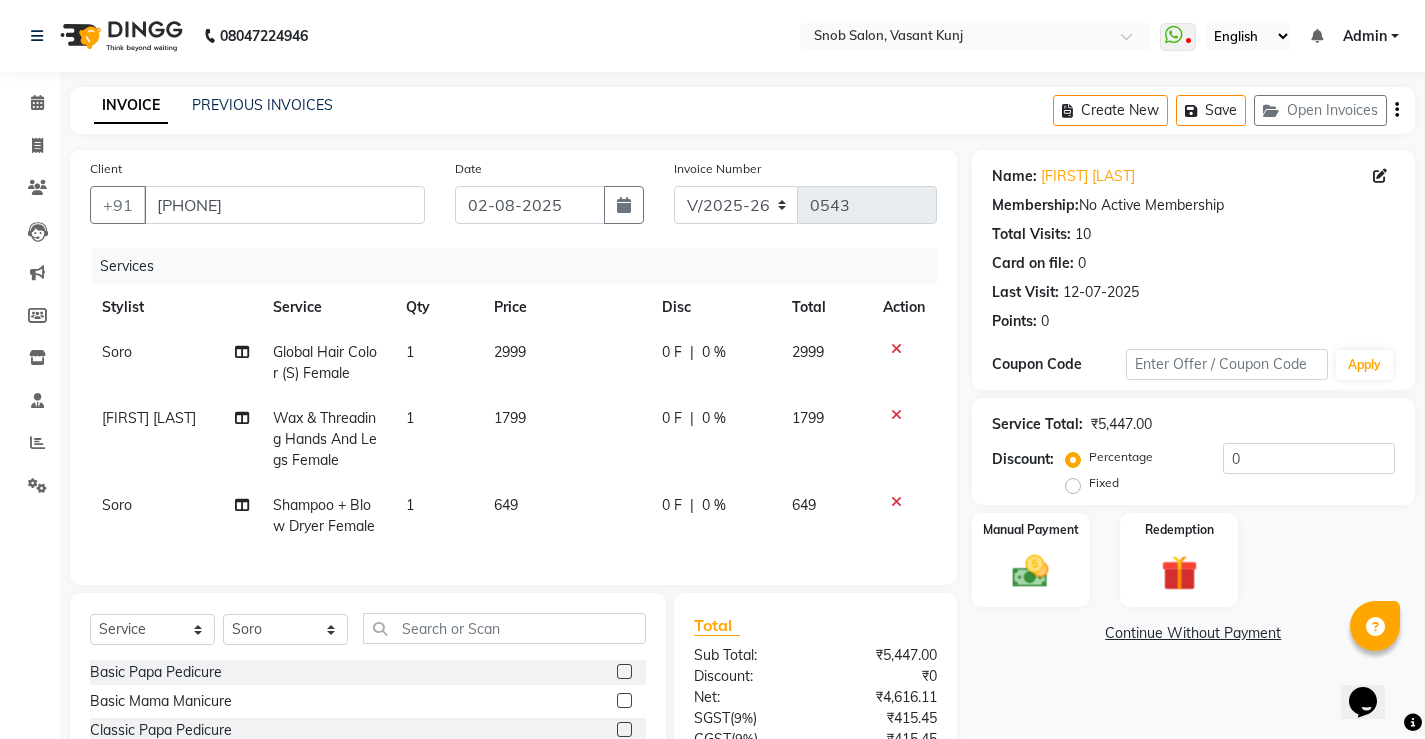 click on "Global Hair Color (S) Female" 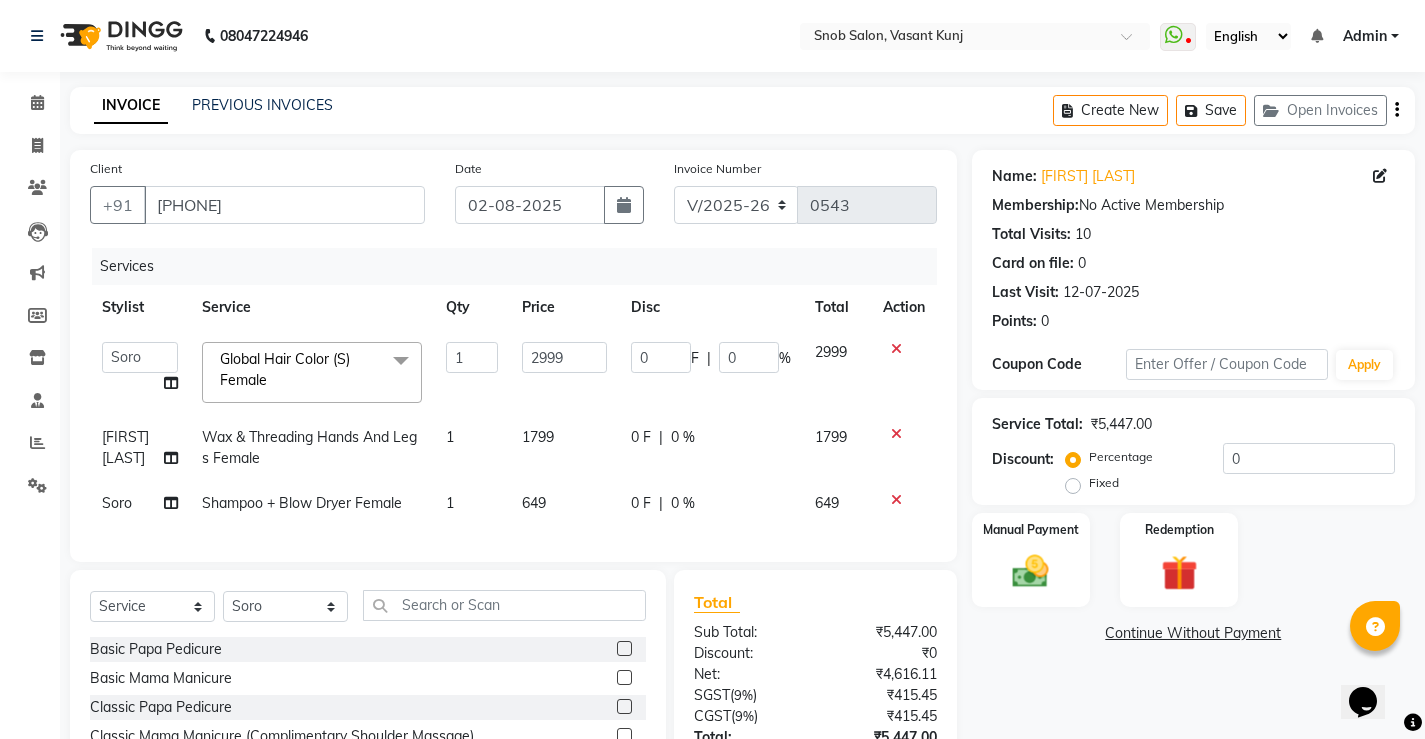 click 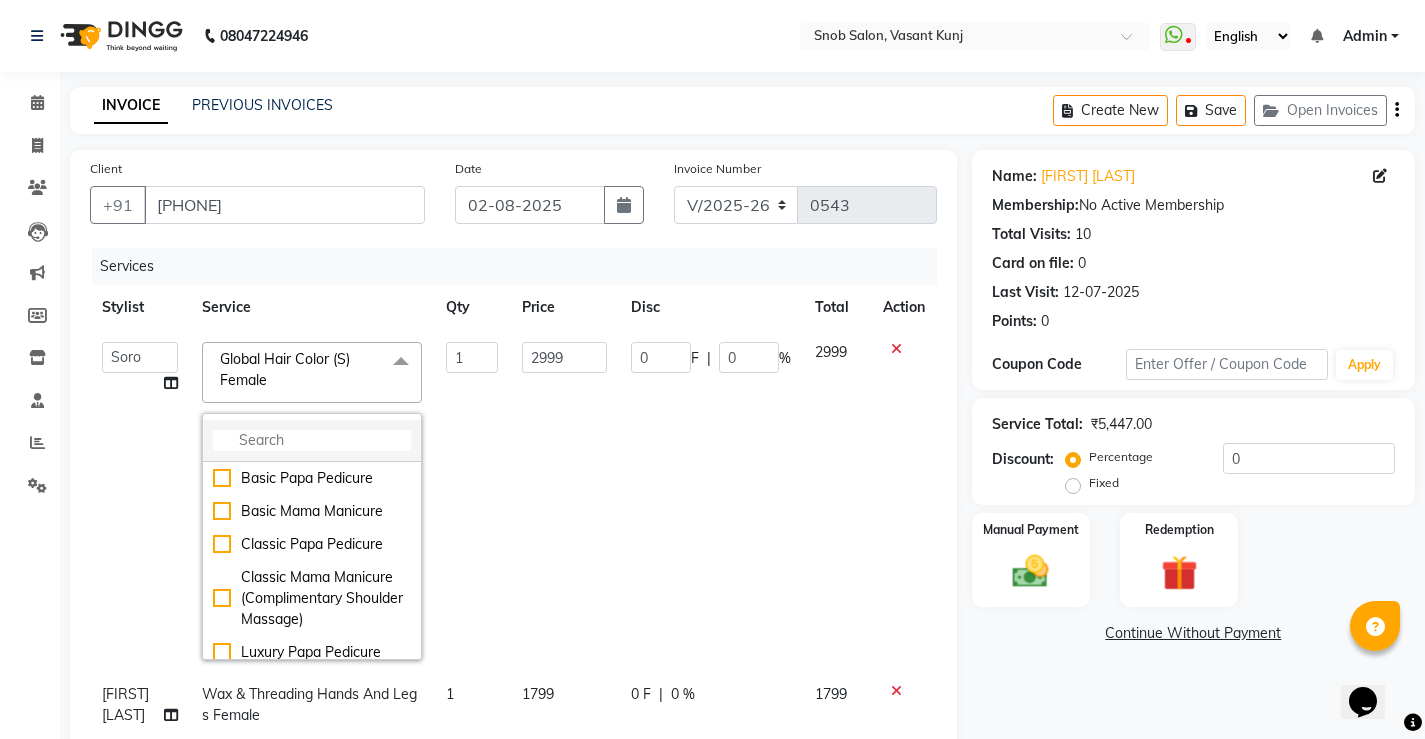 click 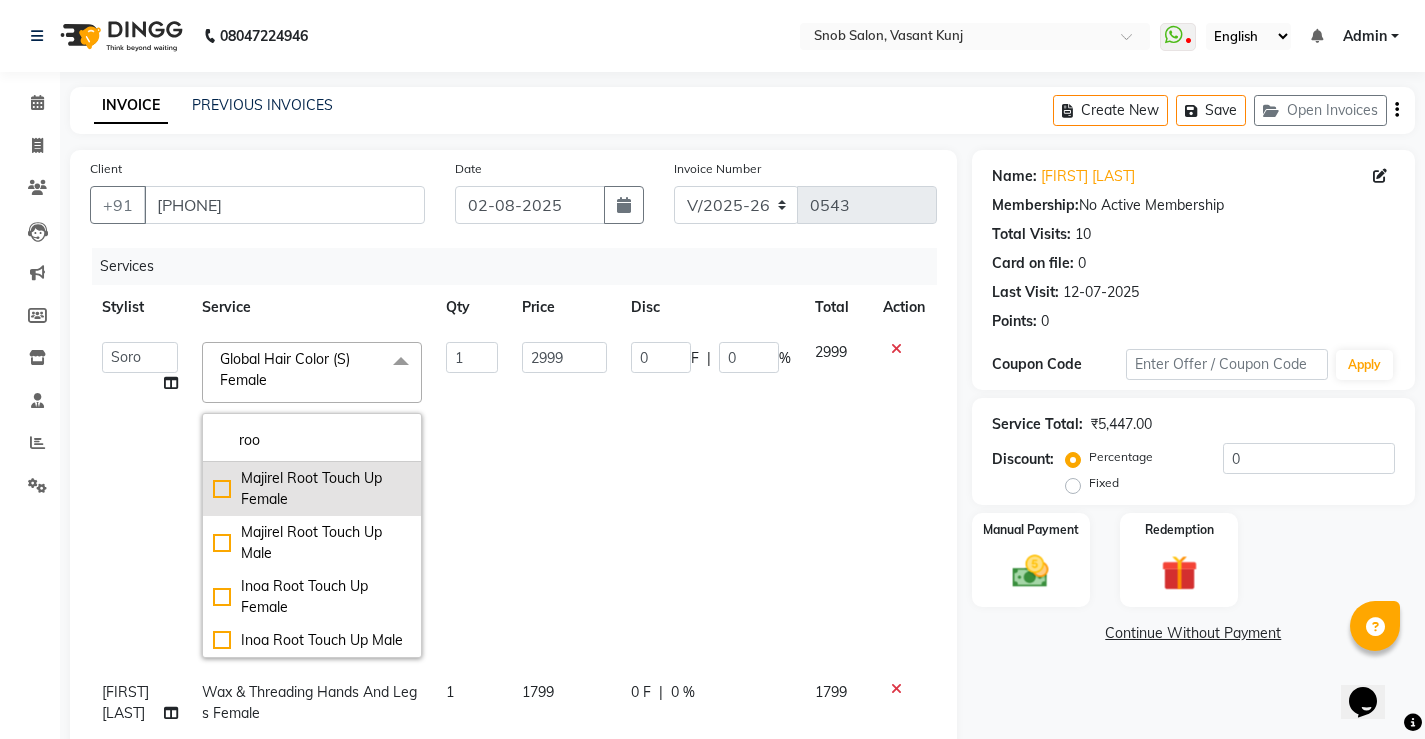 type on "roo" 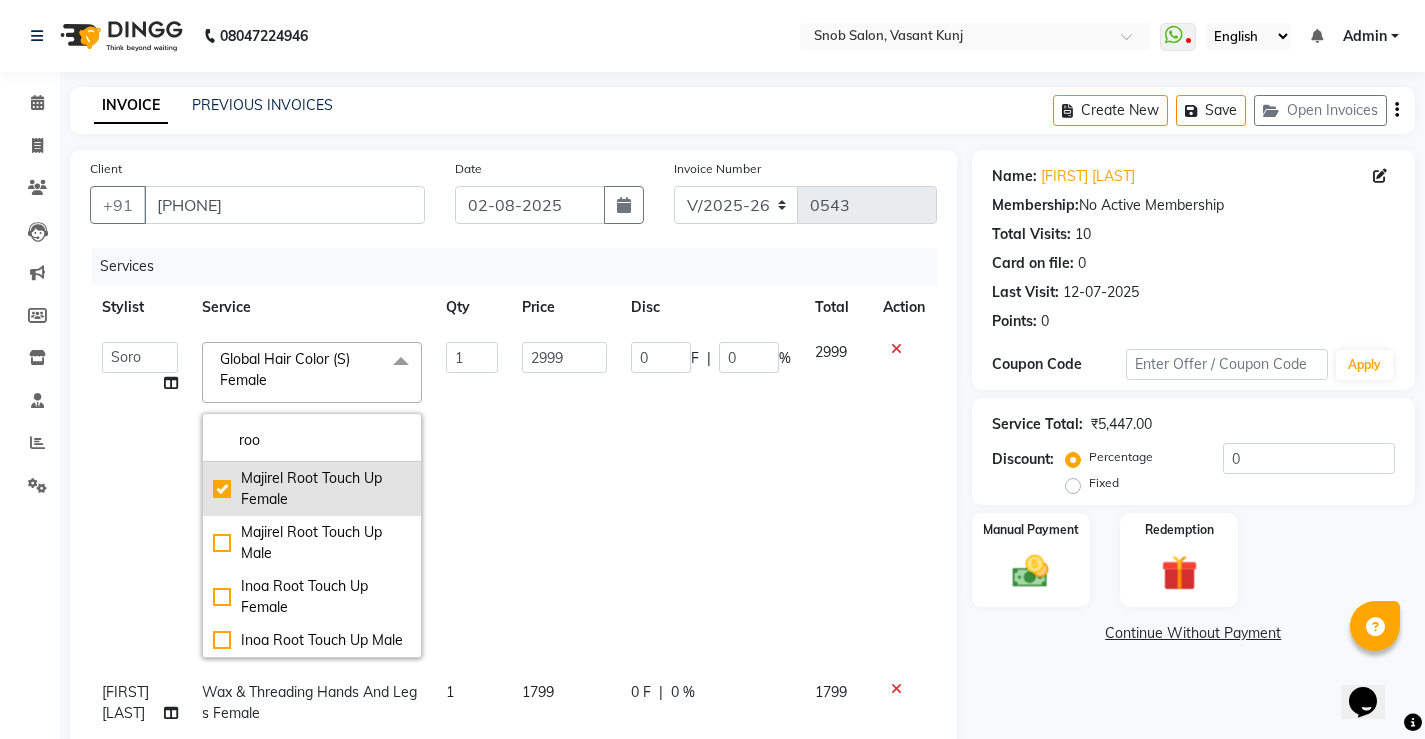 checkbox on "true" 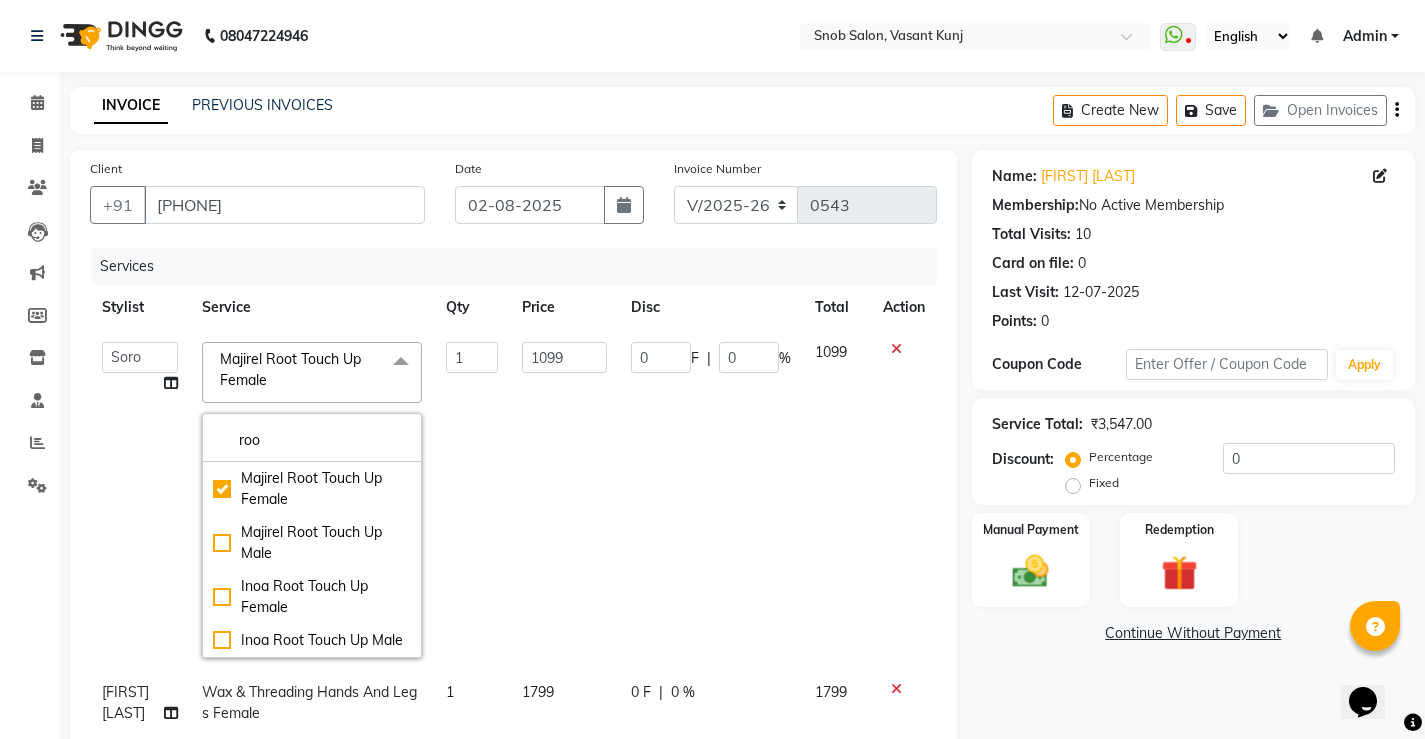 click on "1099" 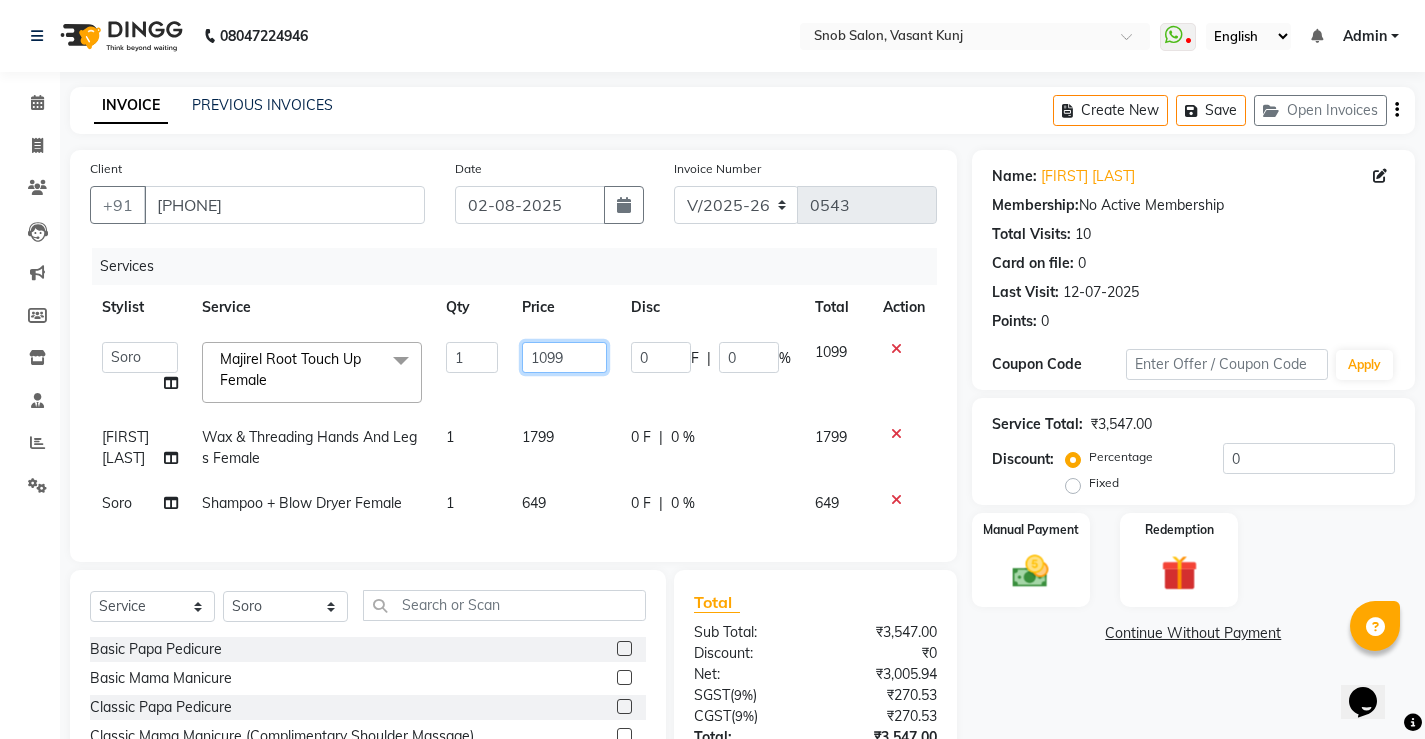 click on "1099" 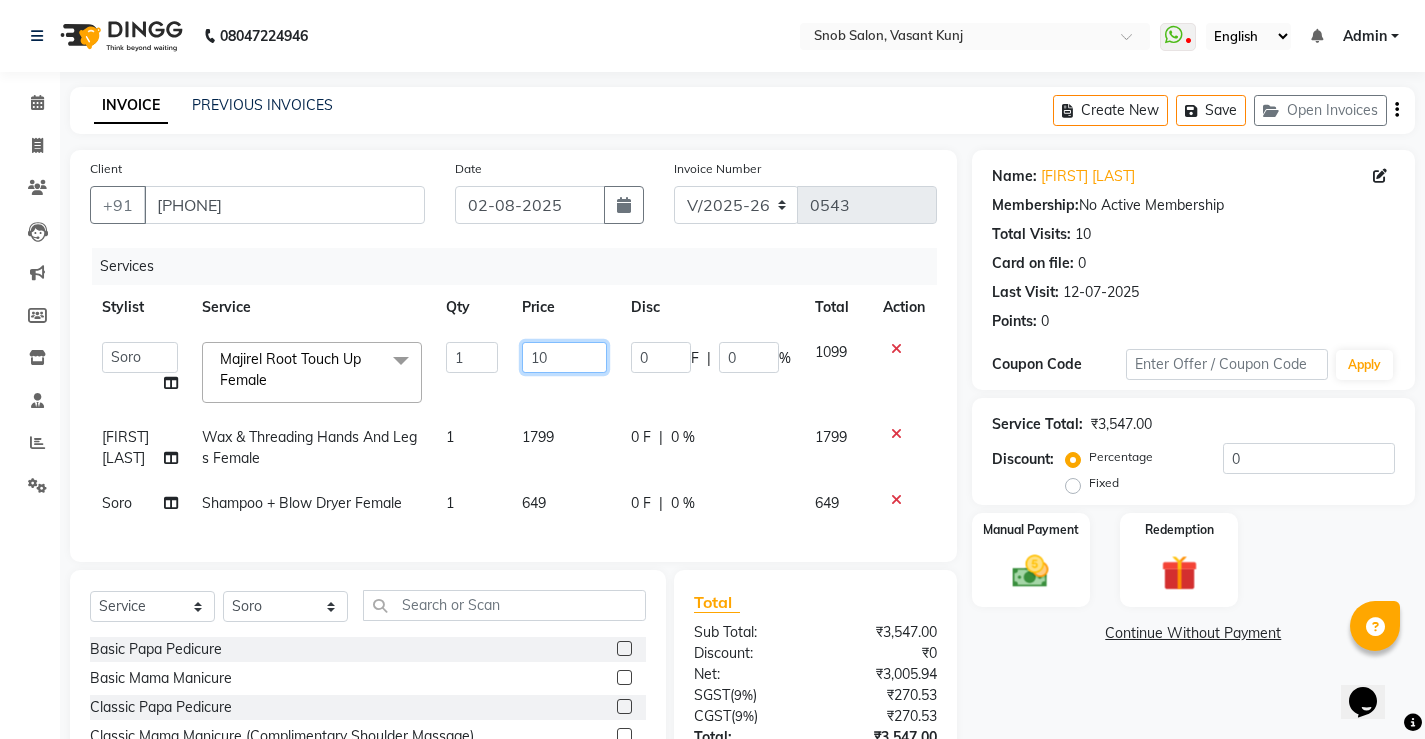 type on "1" 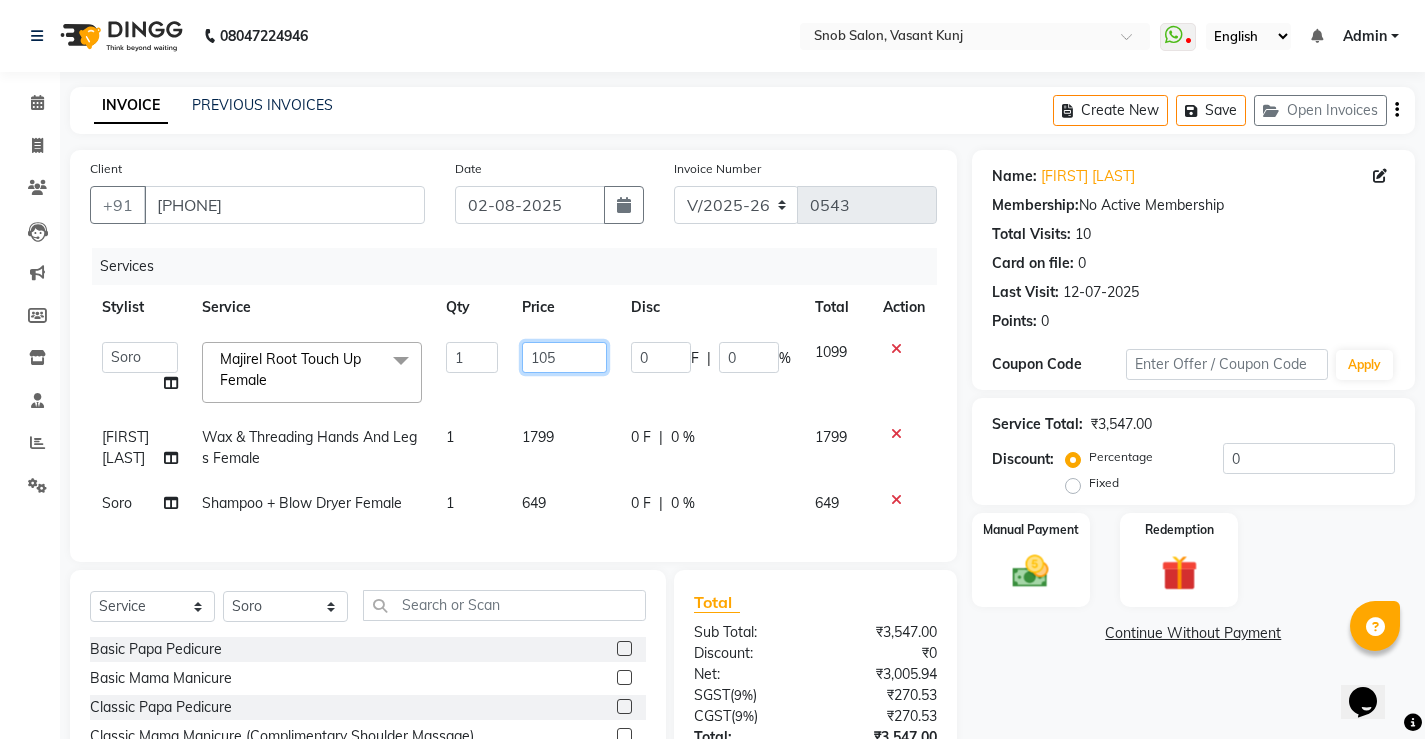 type on "1050" 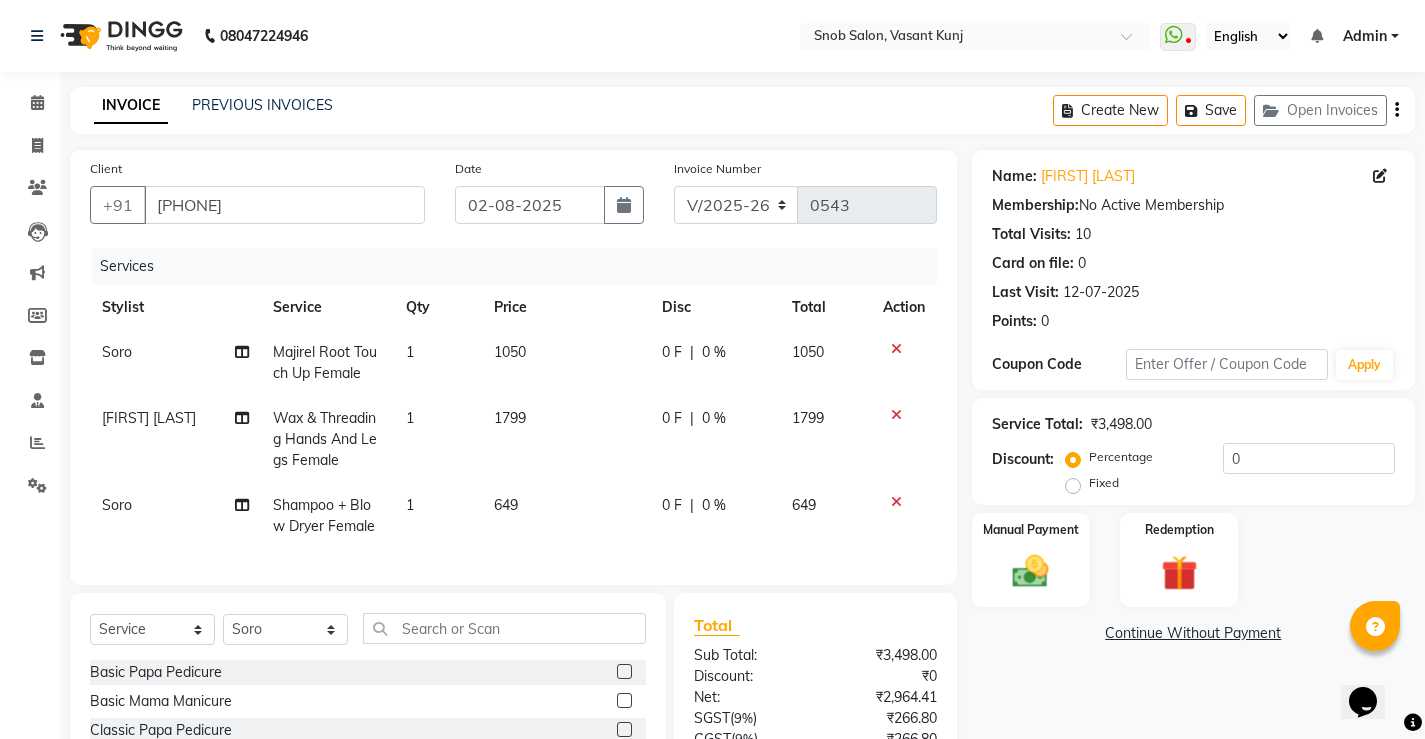click on "1799" 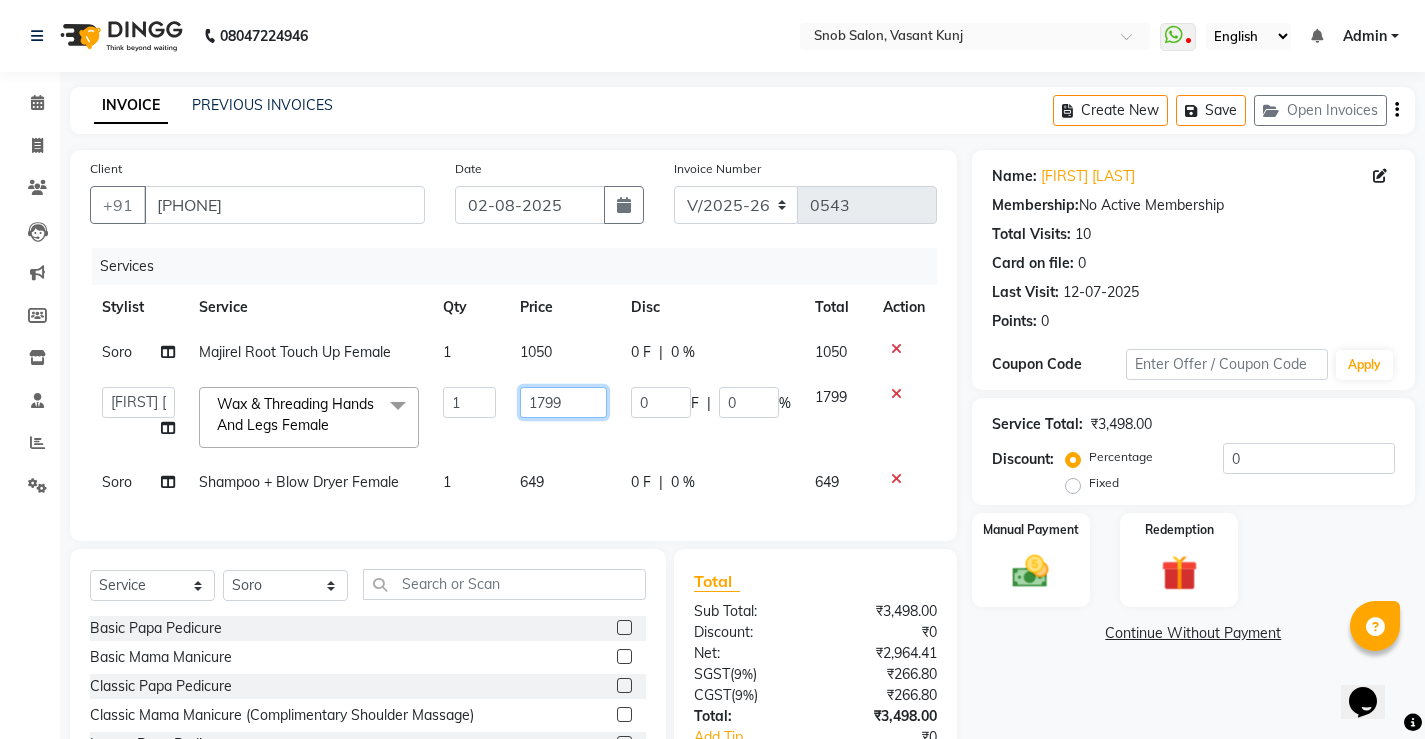 click on "1799" 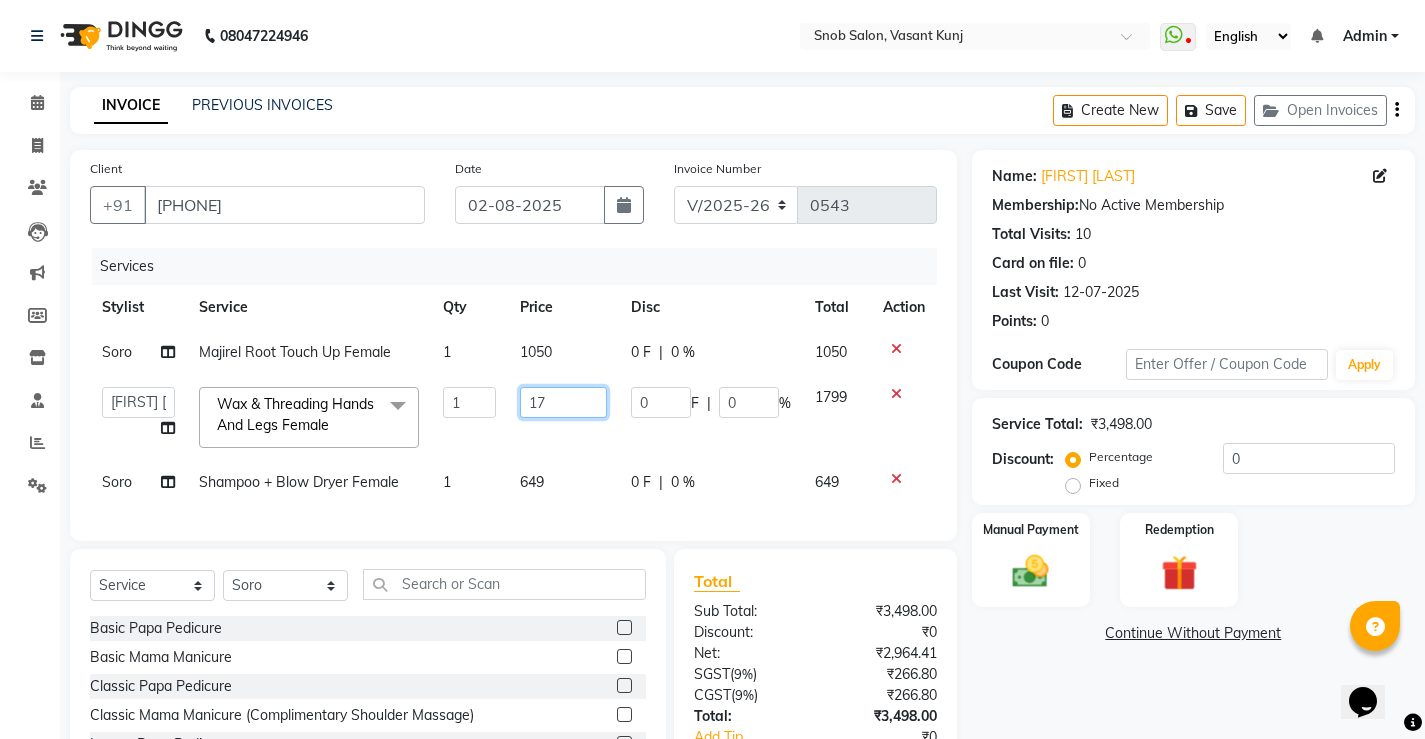 type on "1" 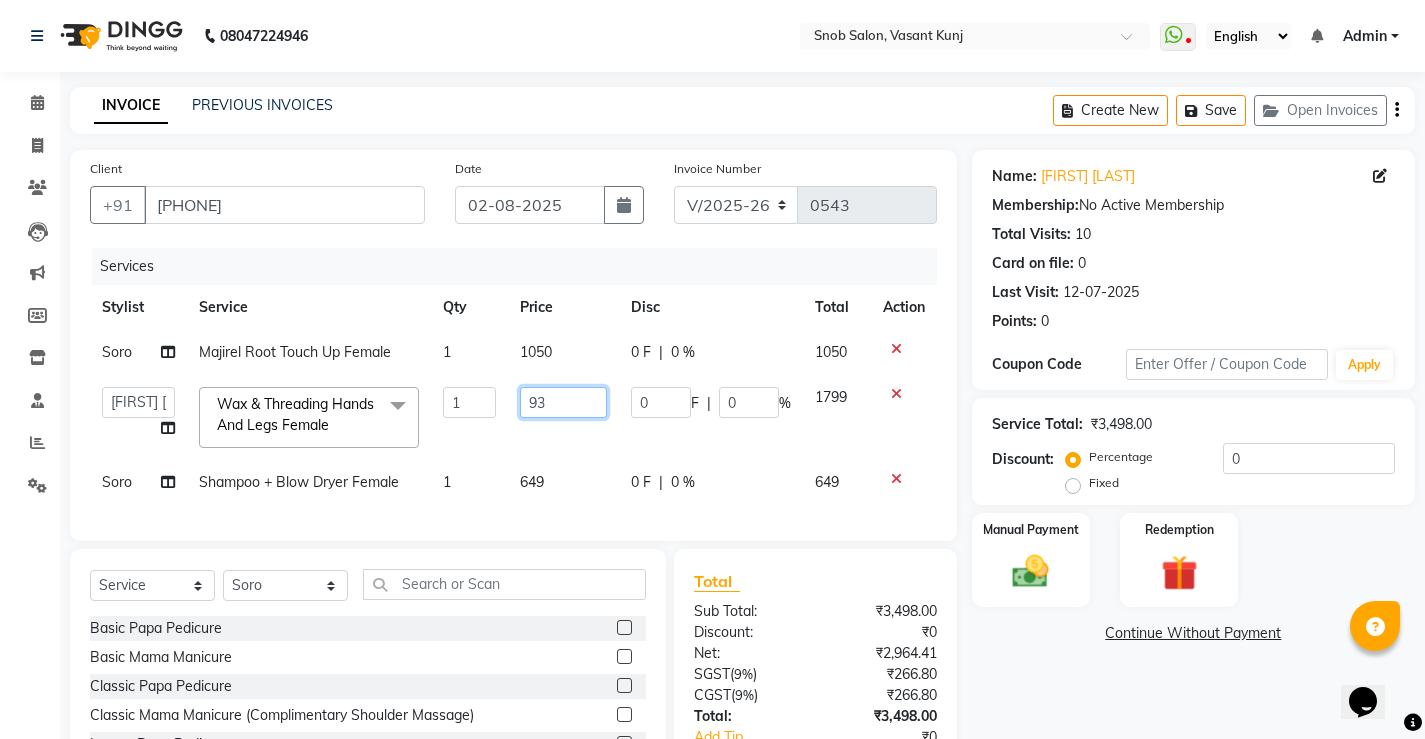 type on "930" 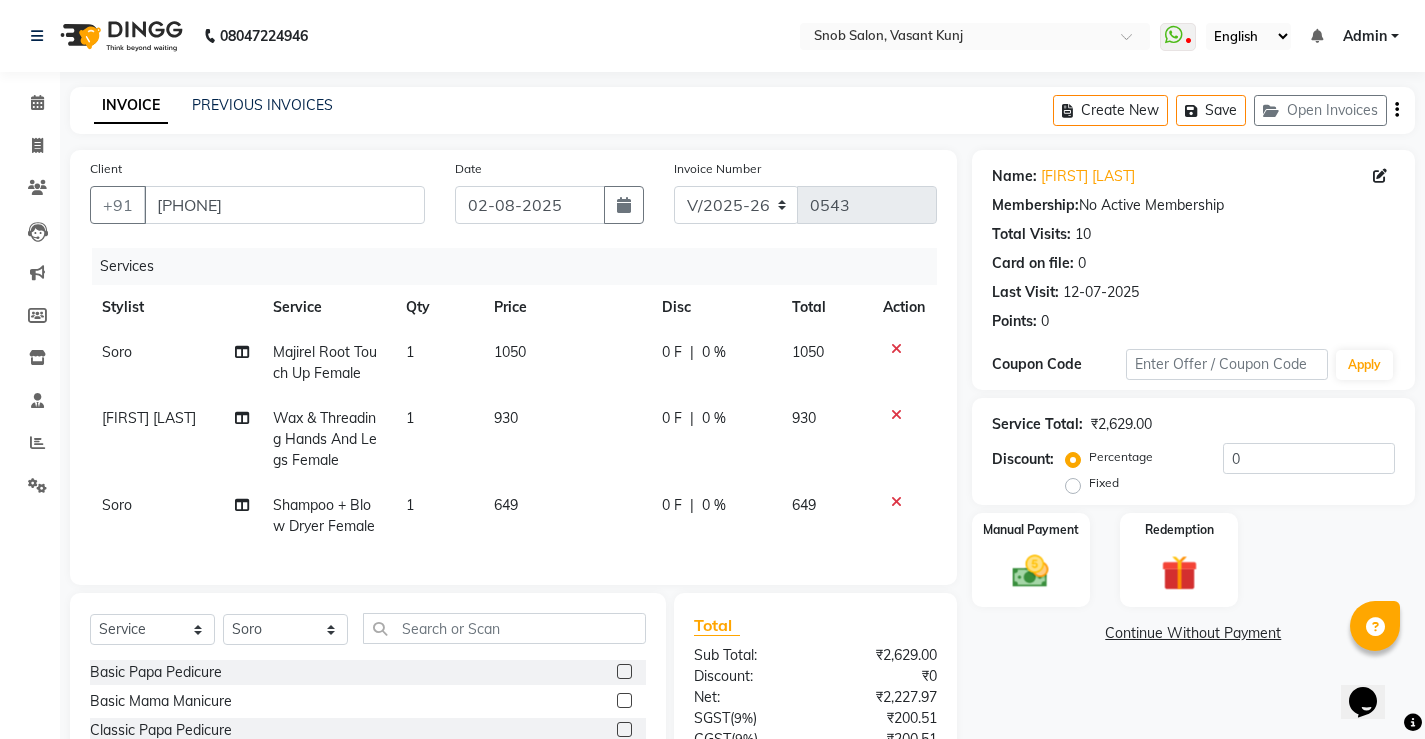 click on "[FIRST] [LAST]" 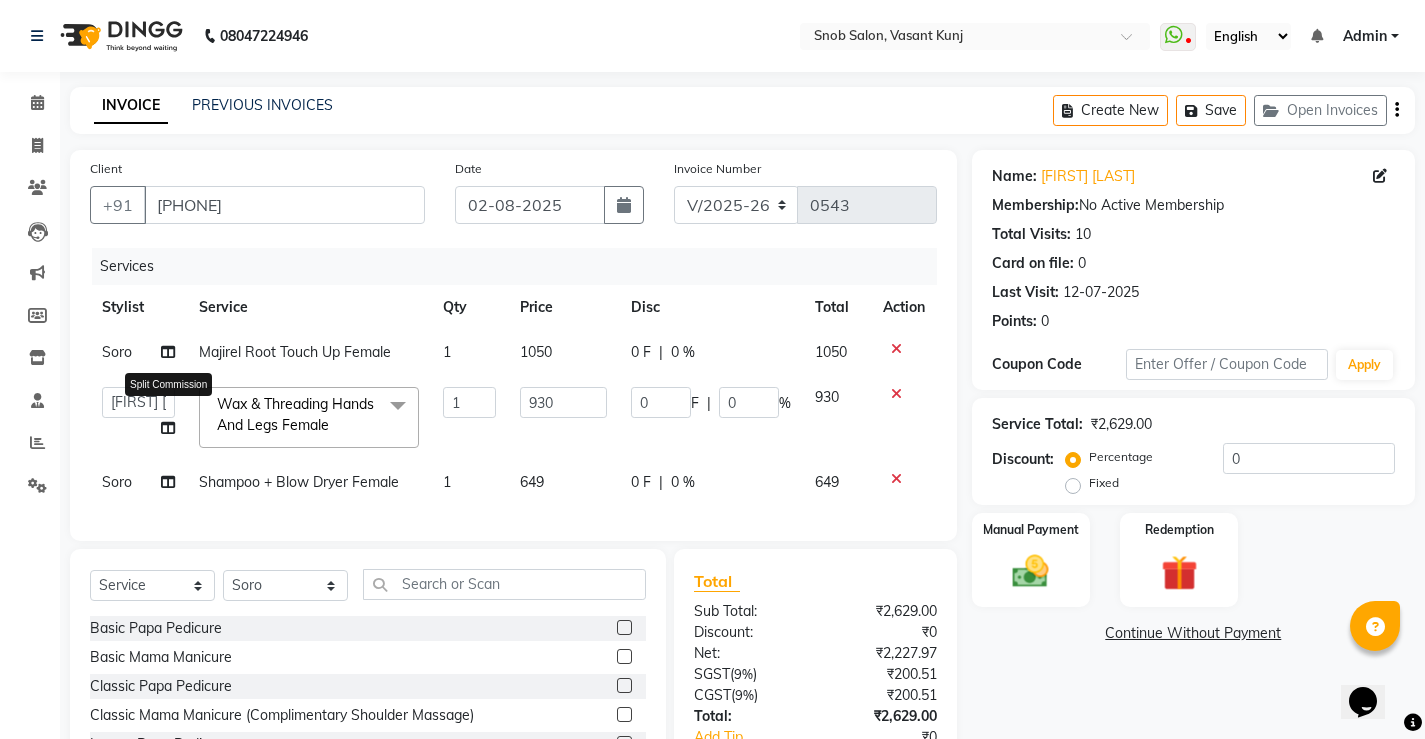 click 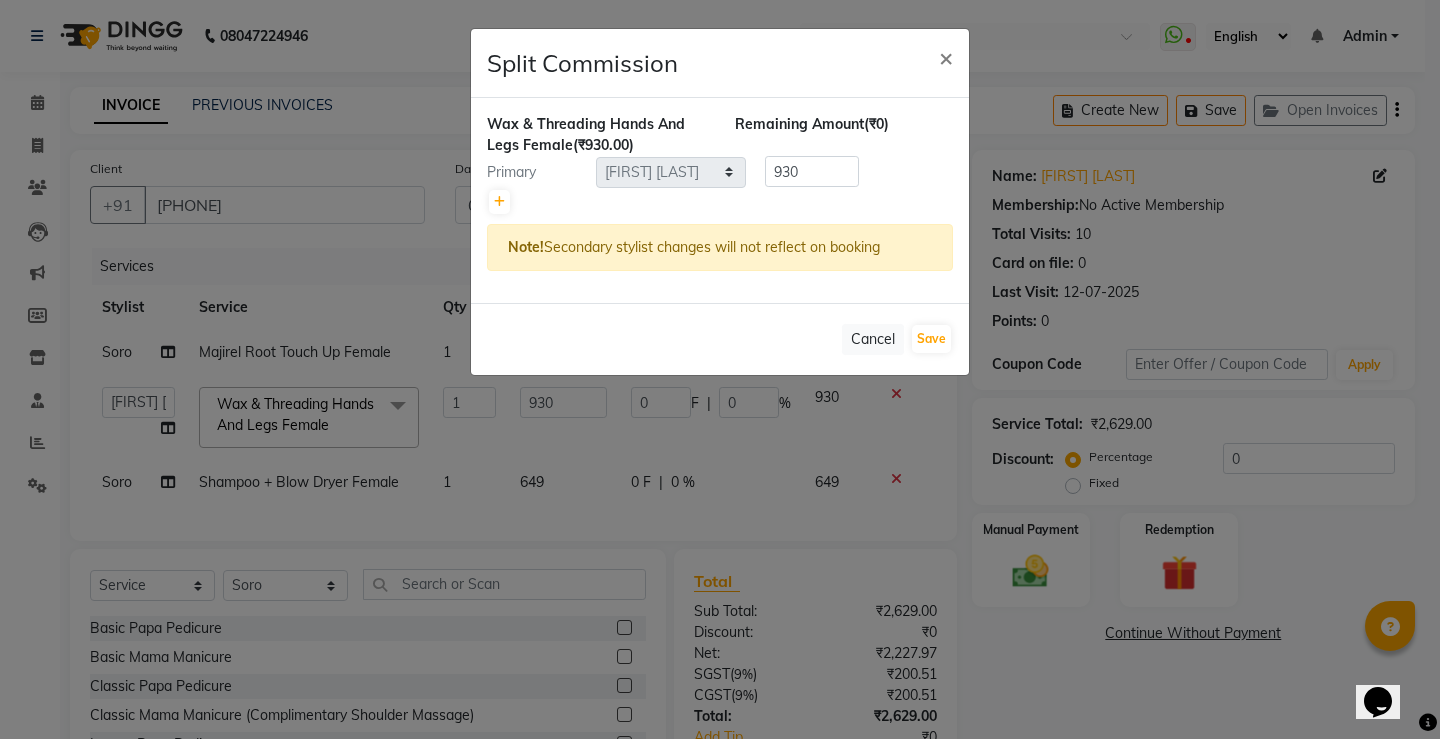 click on "Split Commission × Wax & Threading Hands And Legs Female  (₹930.00) Remaining Amount  (₹0) Primary Select  [FIRST] [LAST] [FIRST] [LAST] [FIRST] [LAST] [FIRST] [LAST] [FIRST] [LAST] [FIRST] [LAST] [FIRST] [LAST]  930 Note!  Secondary stylist changes will not reflect on booking   Cancel   Save" 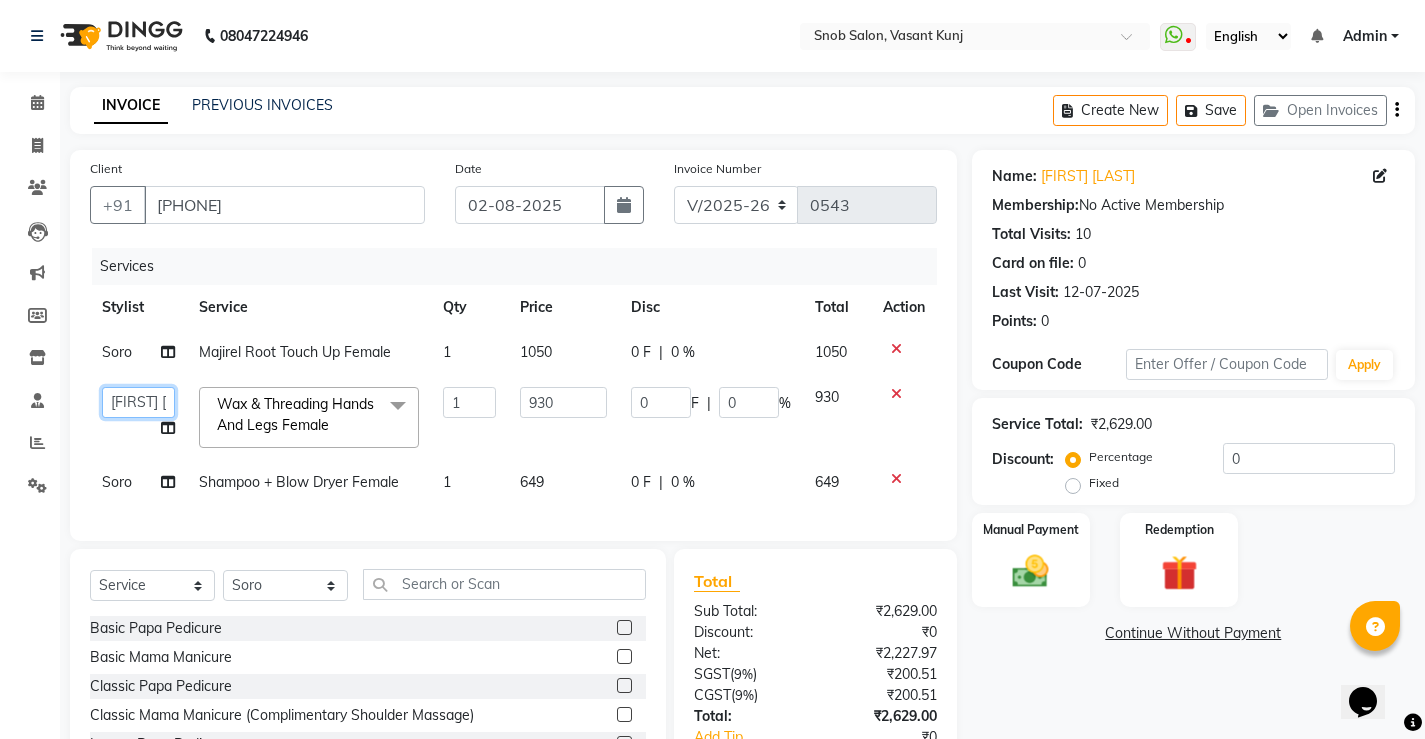 click on "[FIRST] [LAST] [FIRST] [LAST] [FIRST] [LAST] [FIRST] [LAST] [FIRST] [LAST] [FIRST] [LAST] [FIRST] [LAST]" 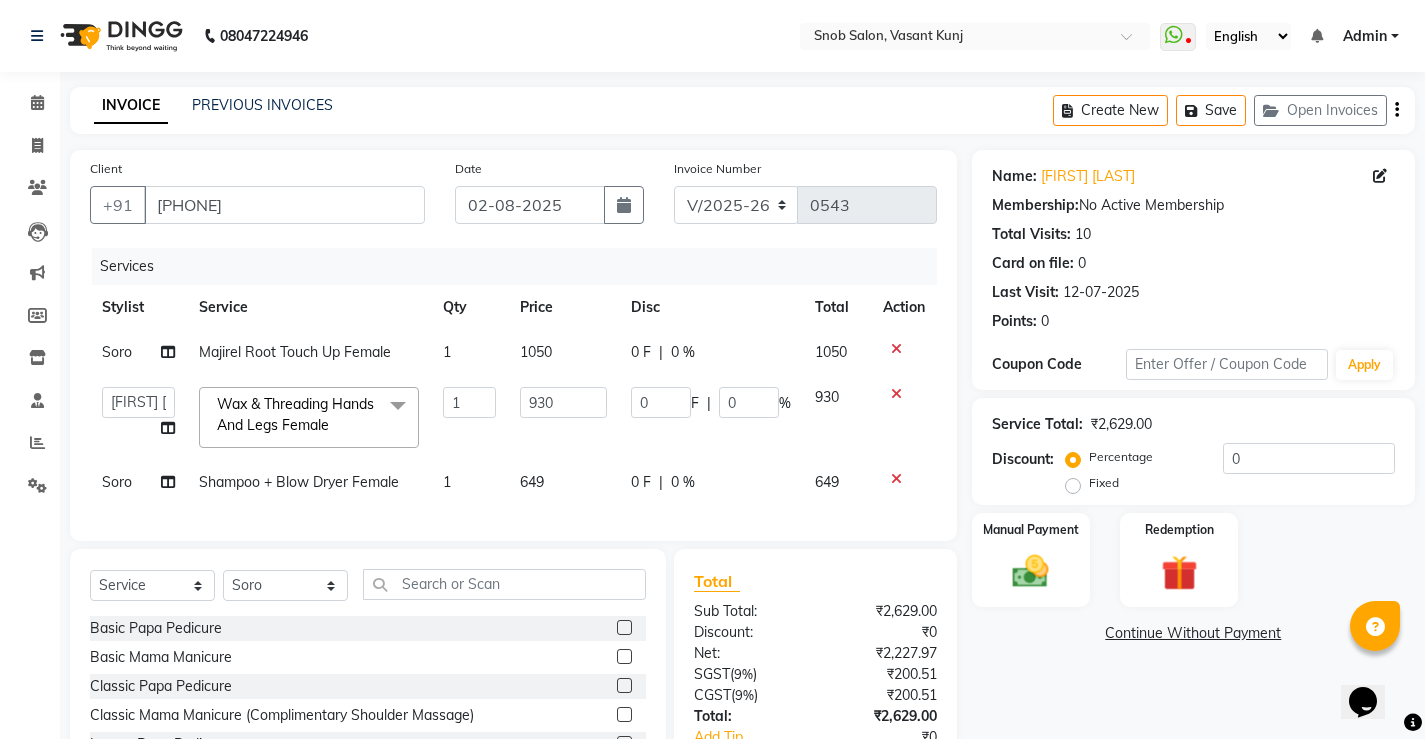 select on "60451" 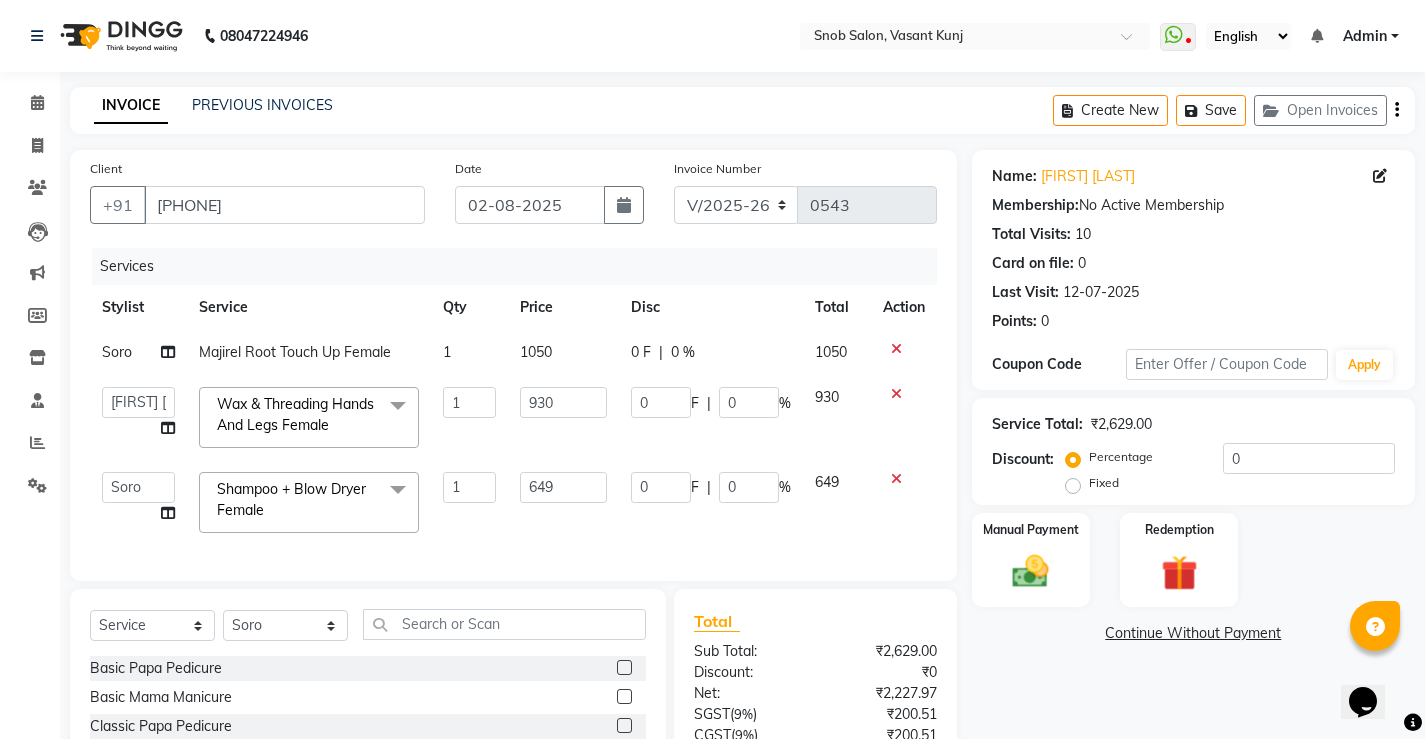 click 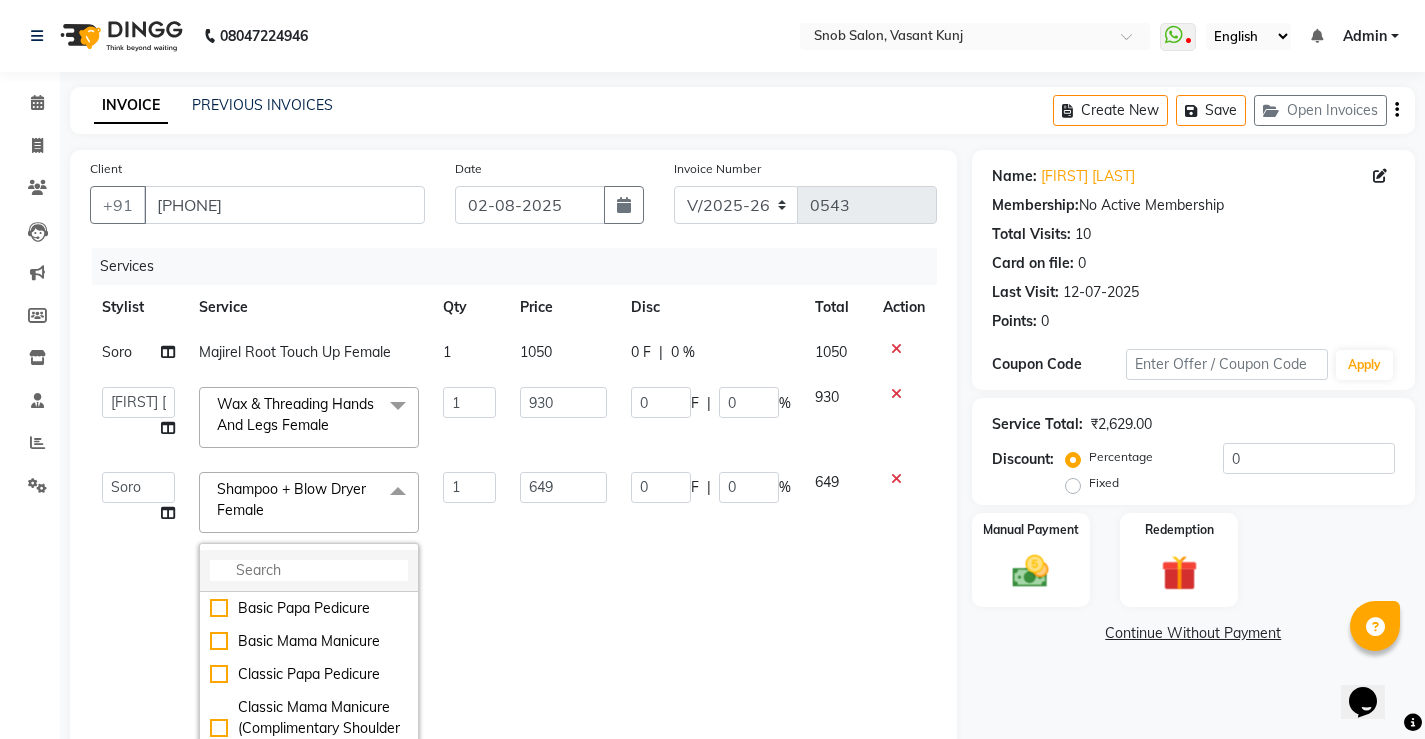 click 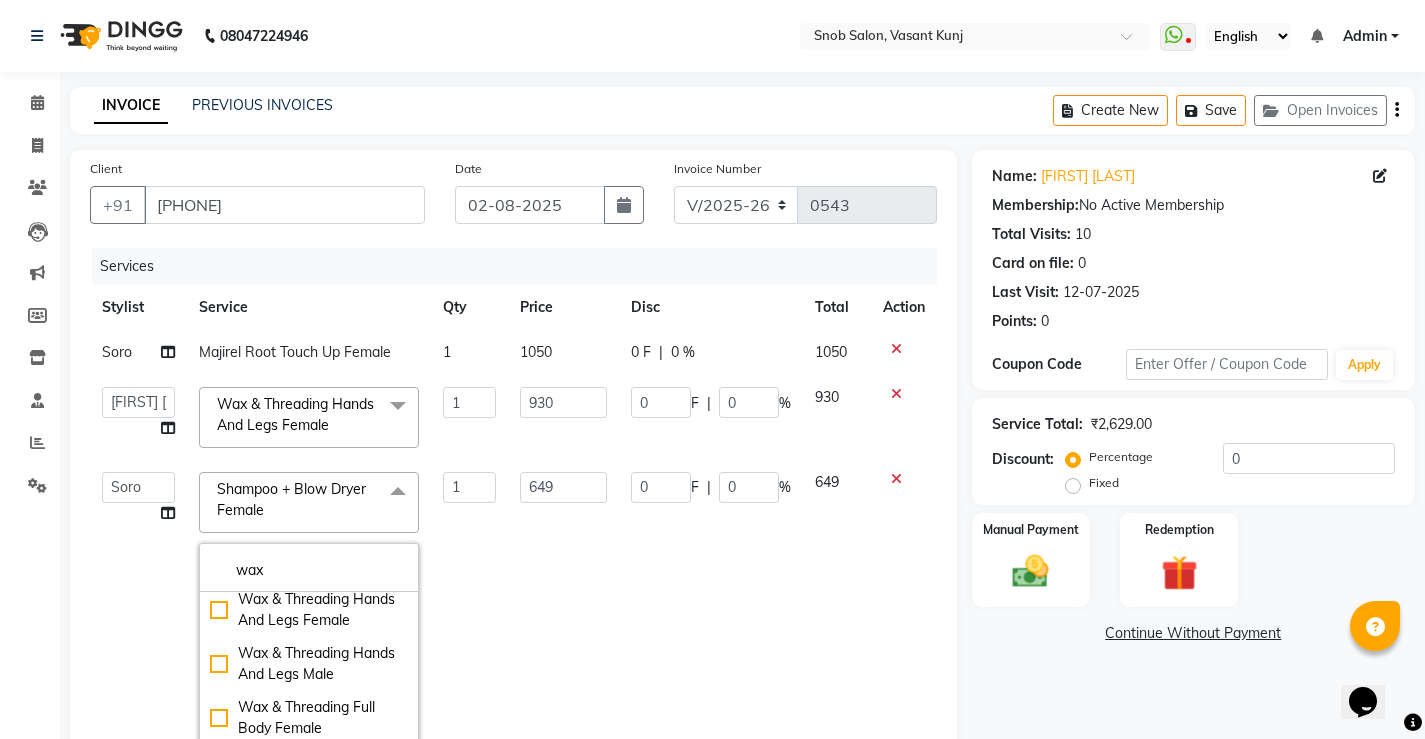 scroll, scrollTop: 688, scrollLeft: 0, axis: vertical 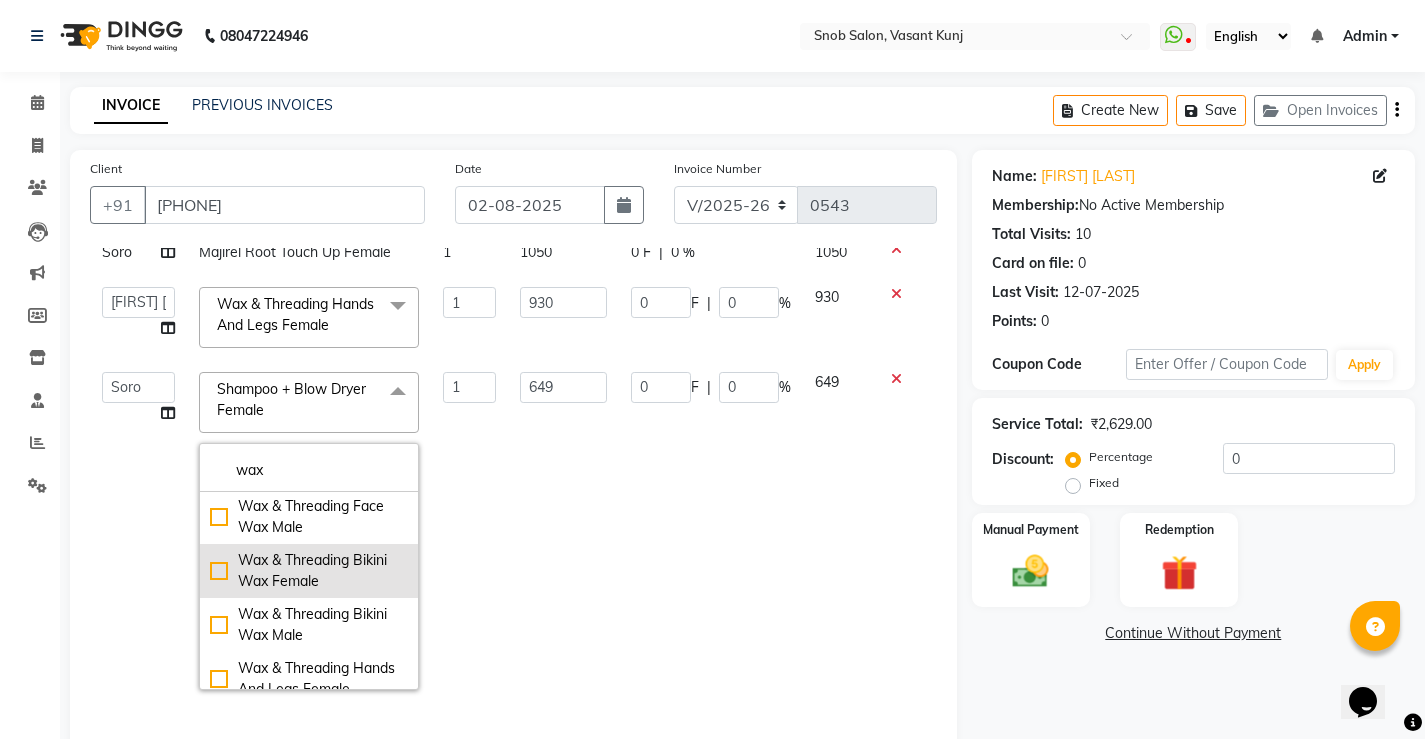 type on "wax" 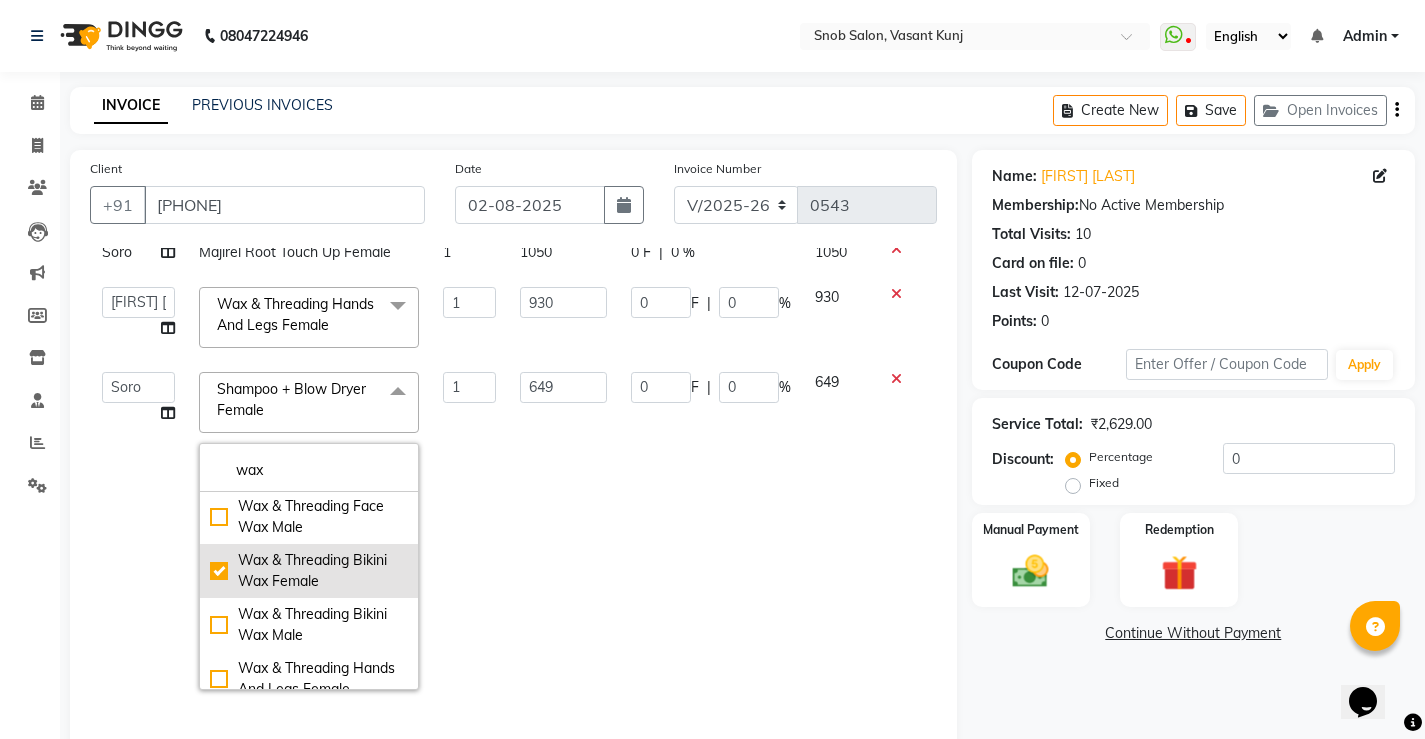 checkbox on "true" 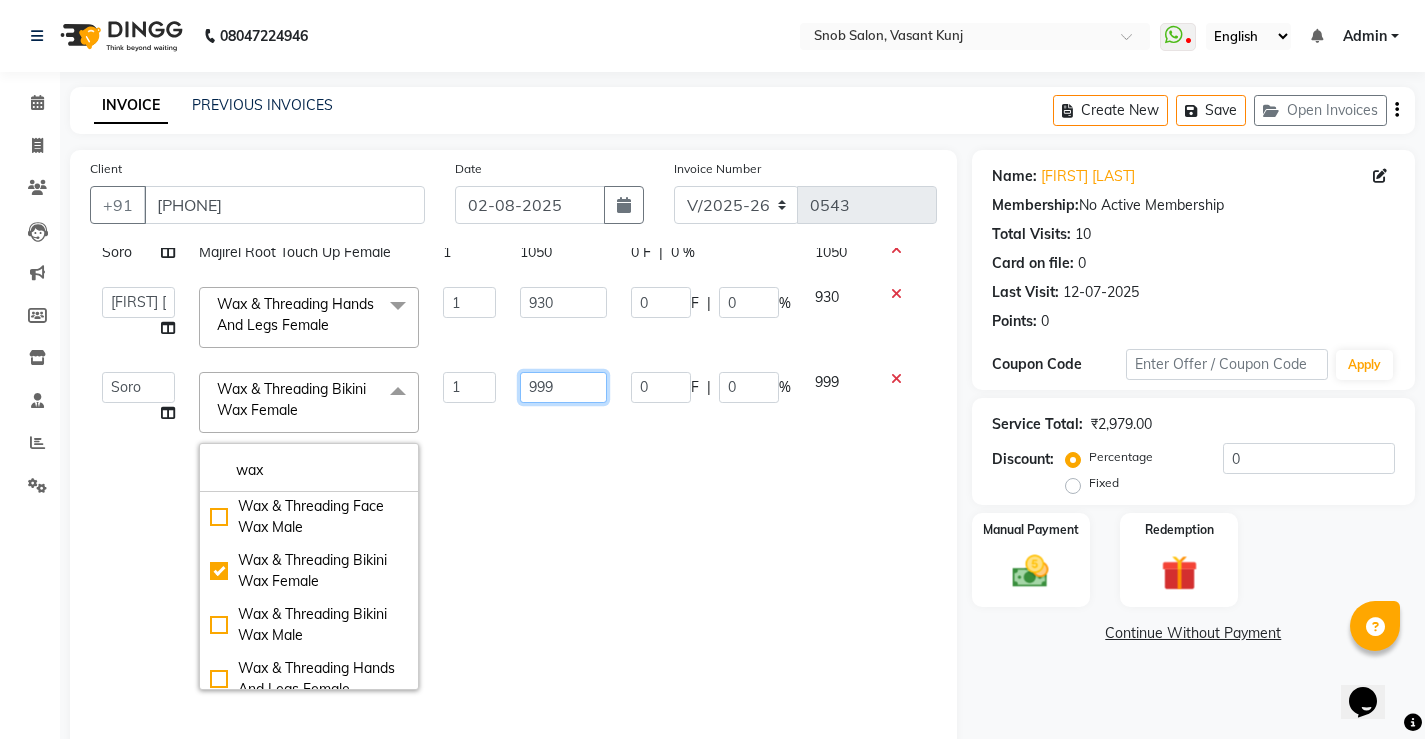 click on "999" 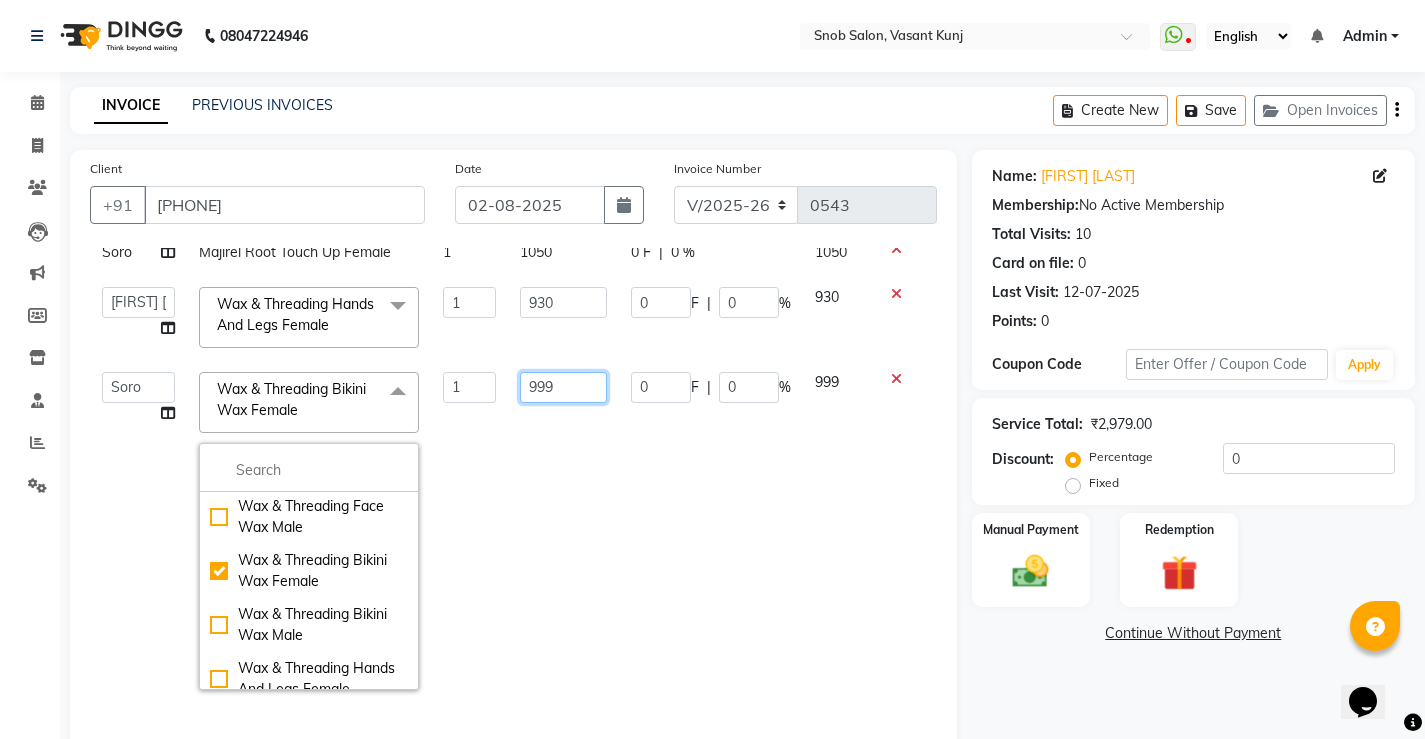 scroll, scrollTop: 0, scrollLeft: 0, axis: both 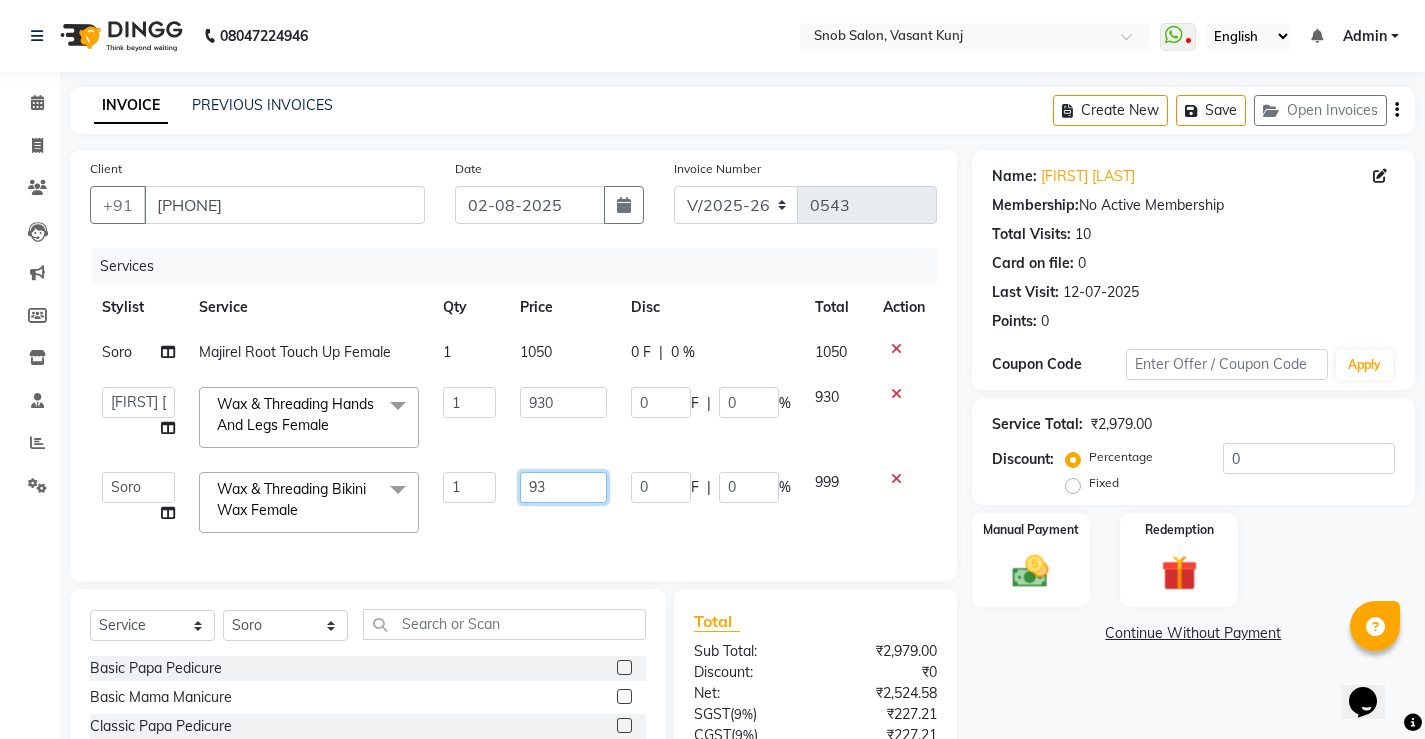 type on "930" 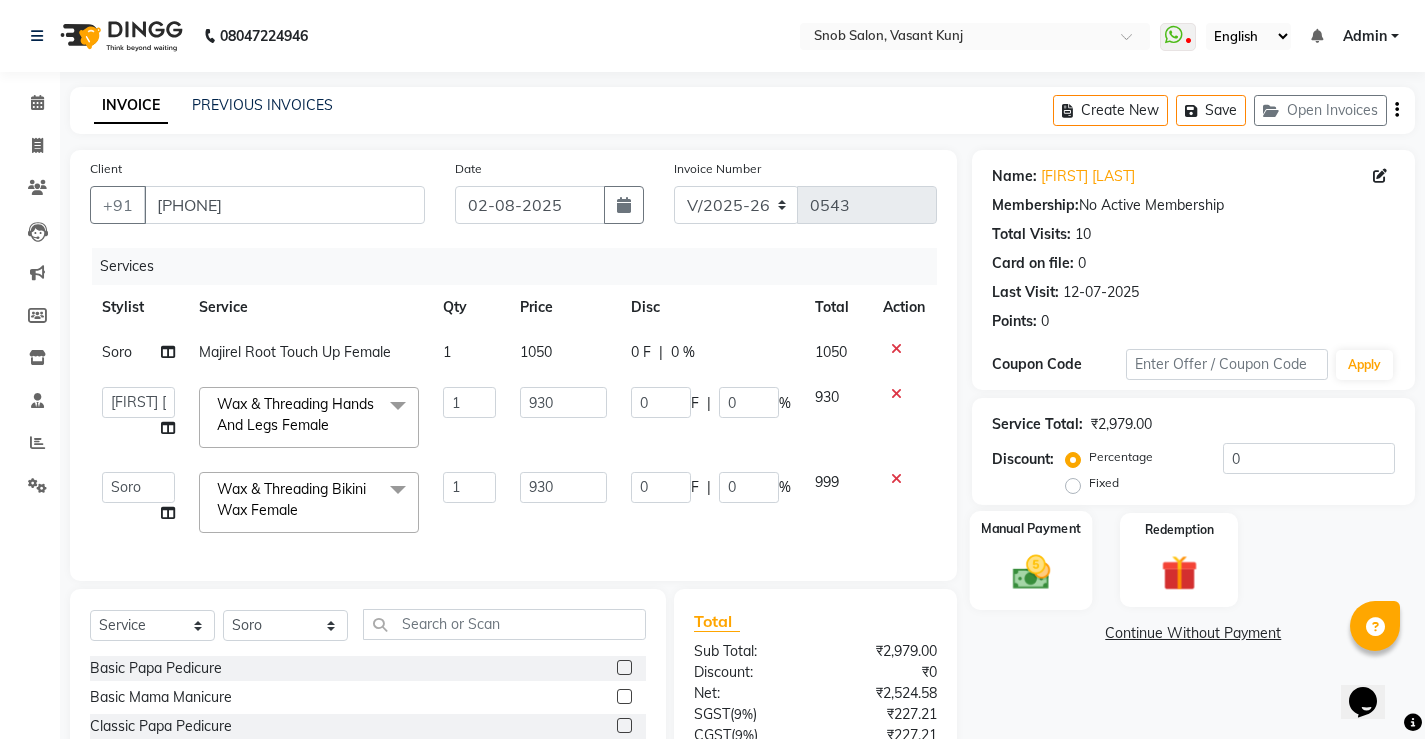 click 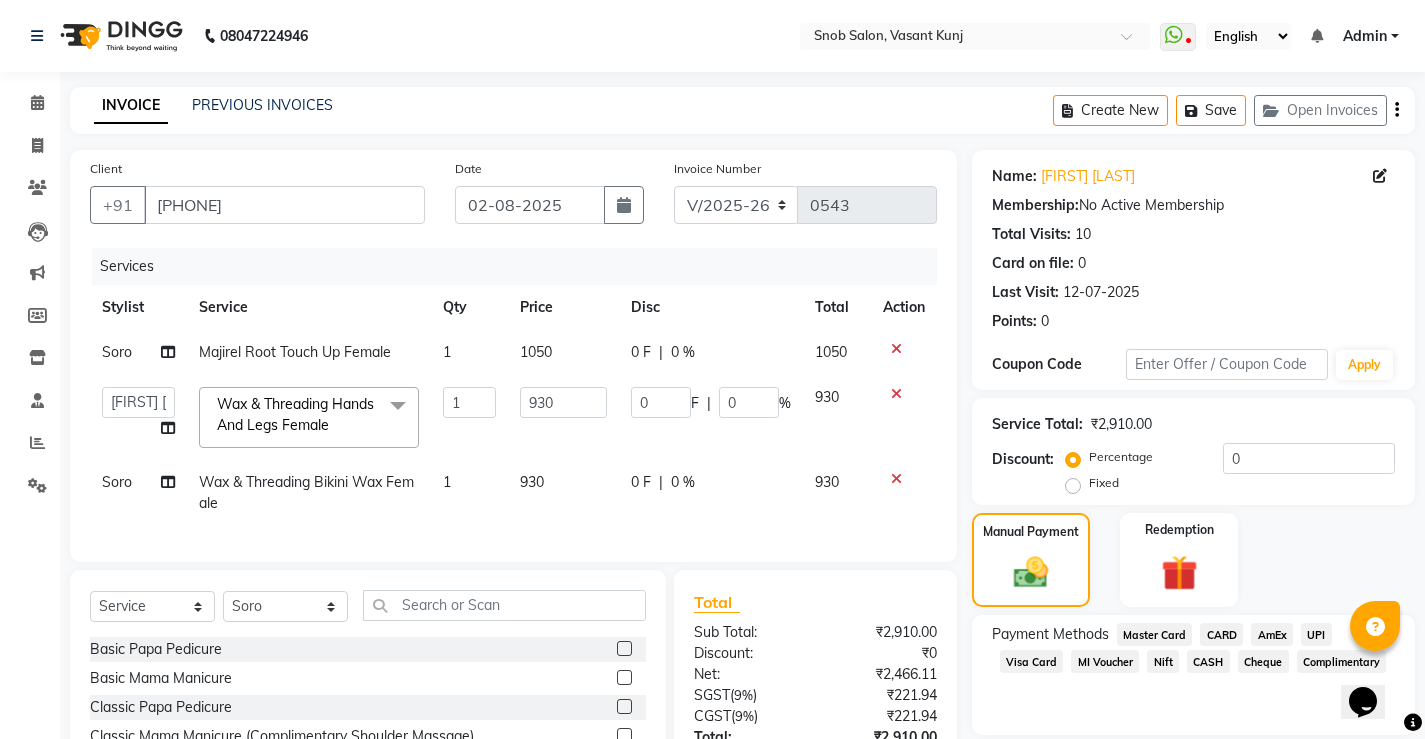 click on "MI Voucher" 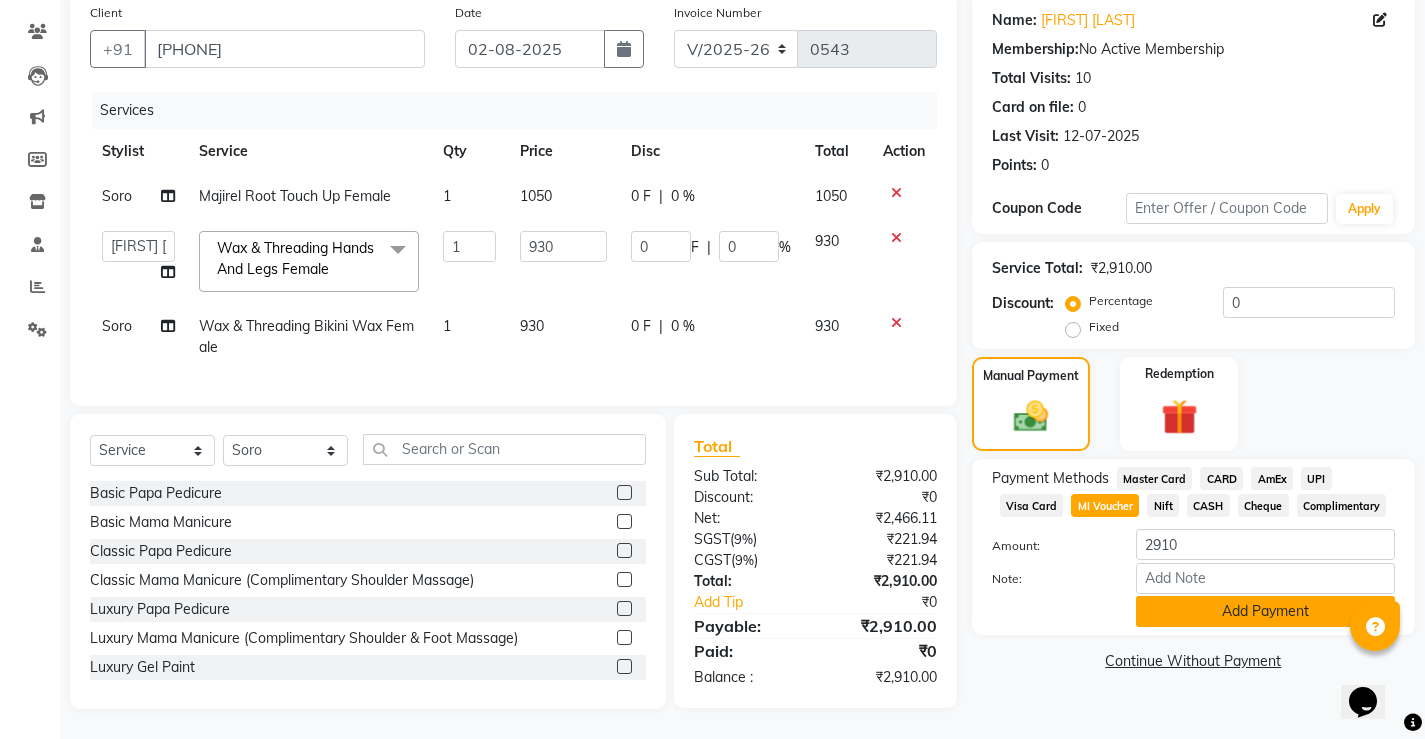 scroll, scrollTop: 171, scrollLeft: 0, axis: vertical 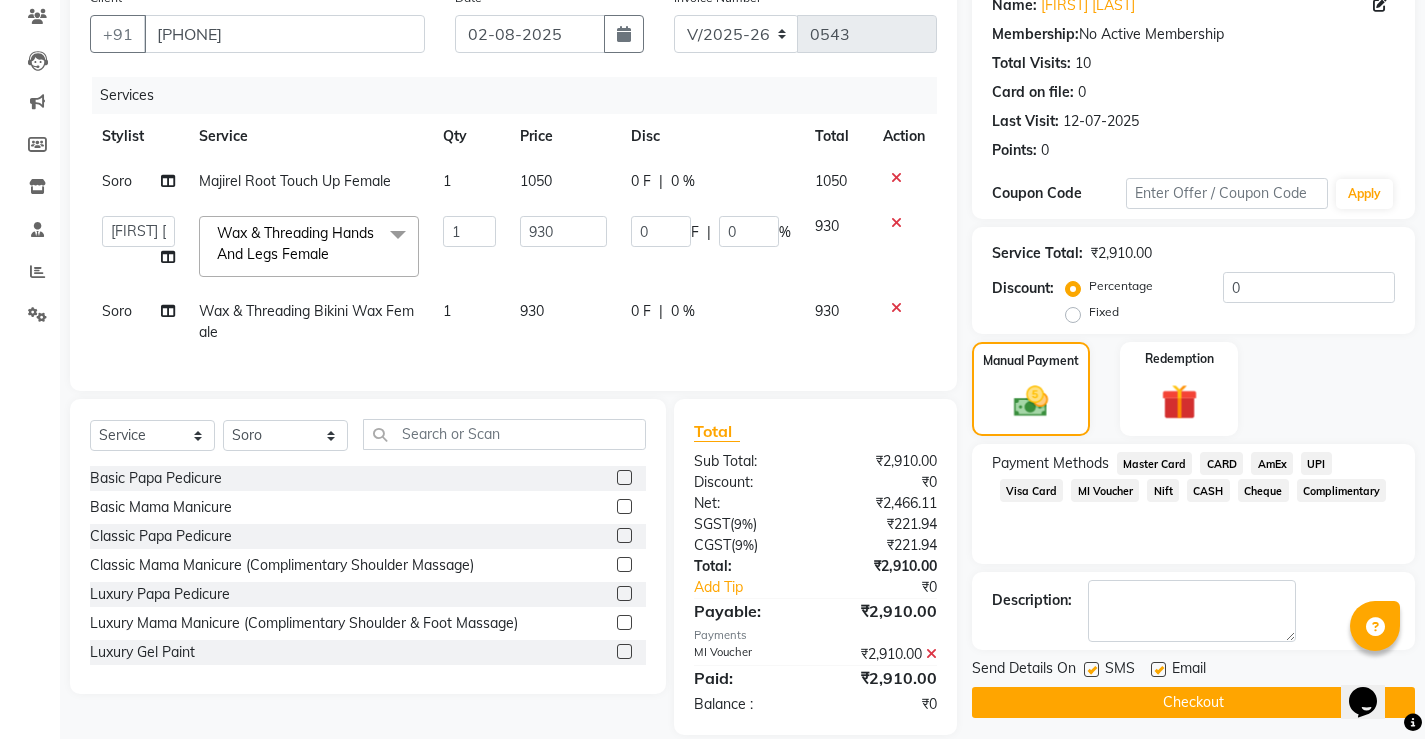 click on "Checkout" 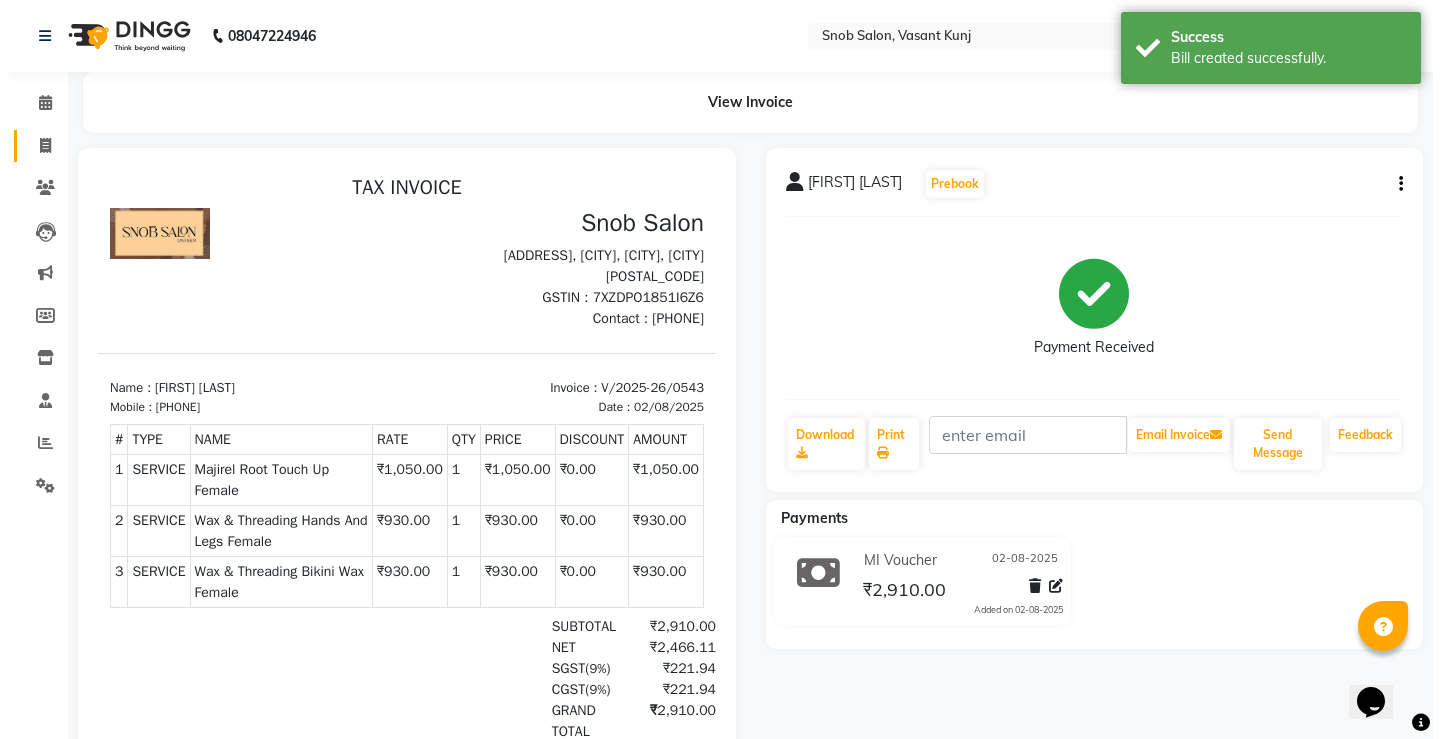scroll, scrollTop: 0, scrollLeft: 0, axis: both 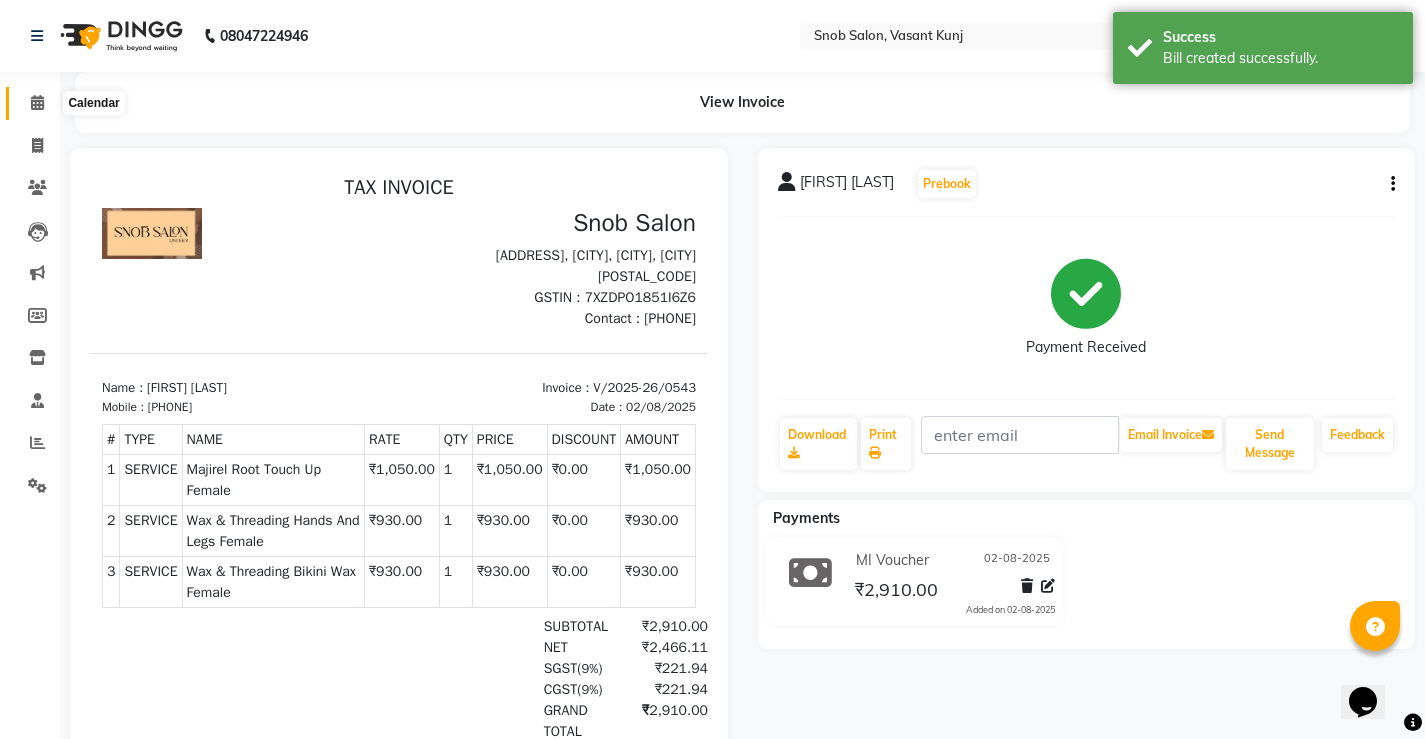 click 